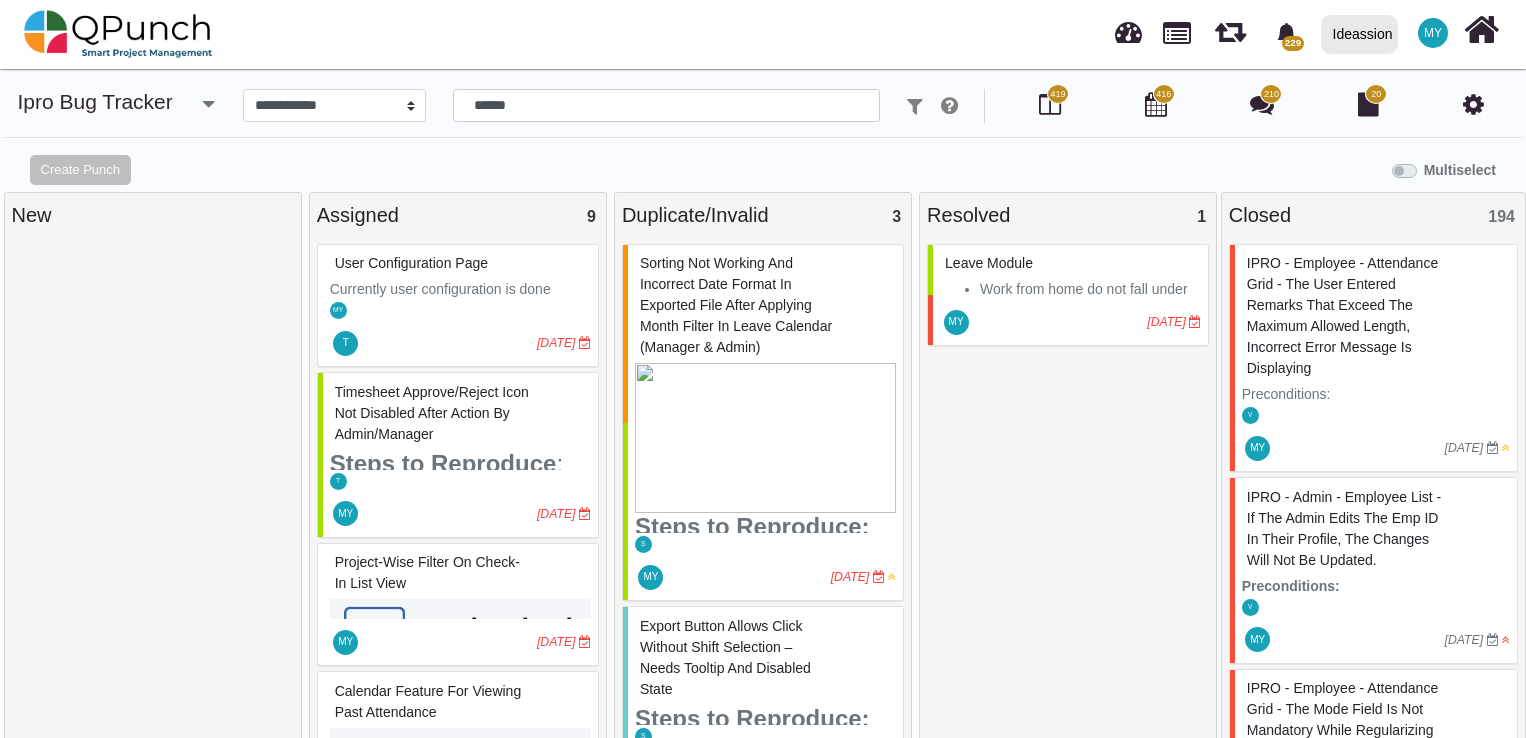 select on "****" 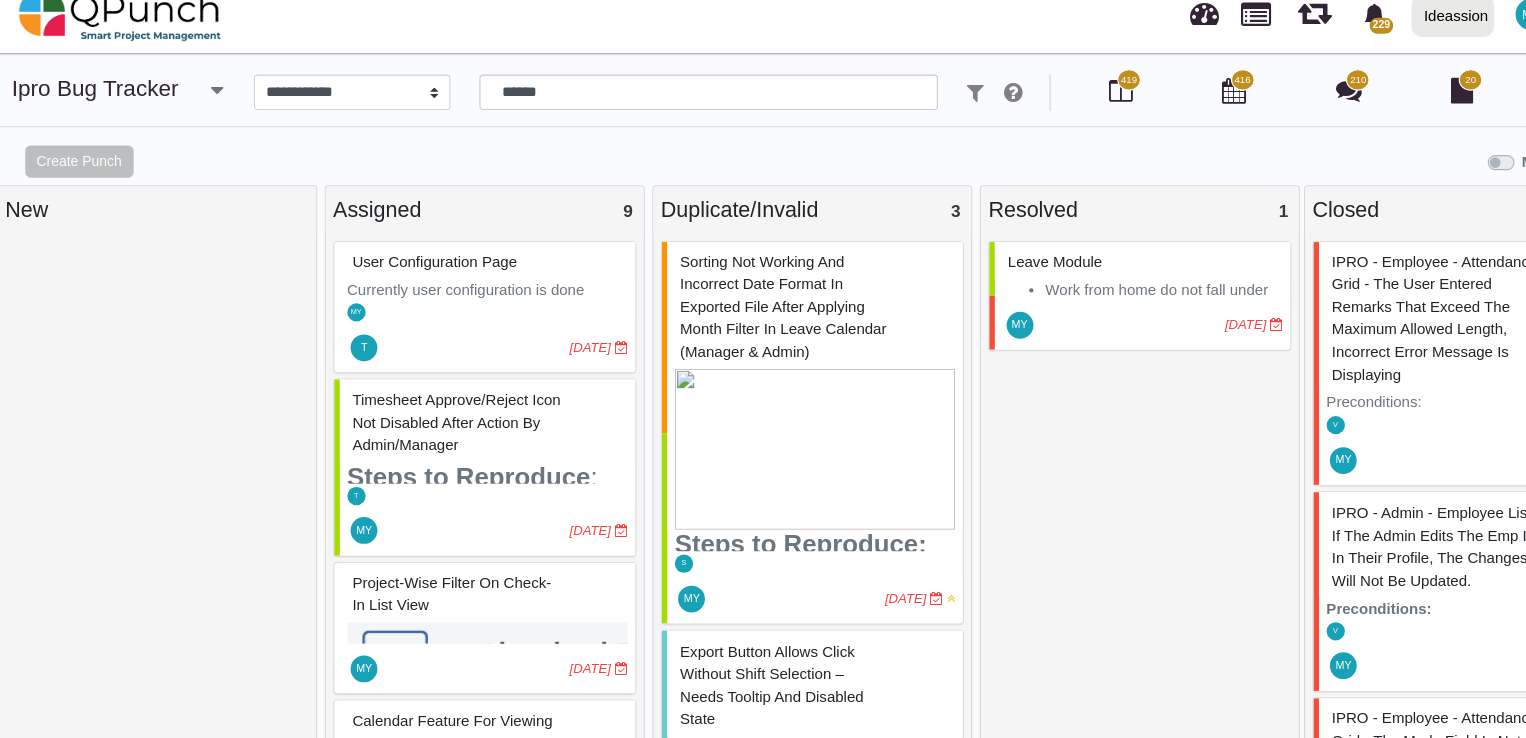 scroll, scrollTop: 20, scrollLeft: 0, axis: vertical 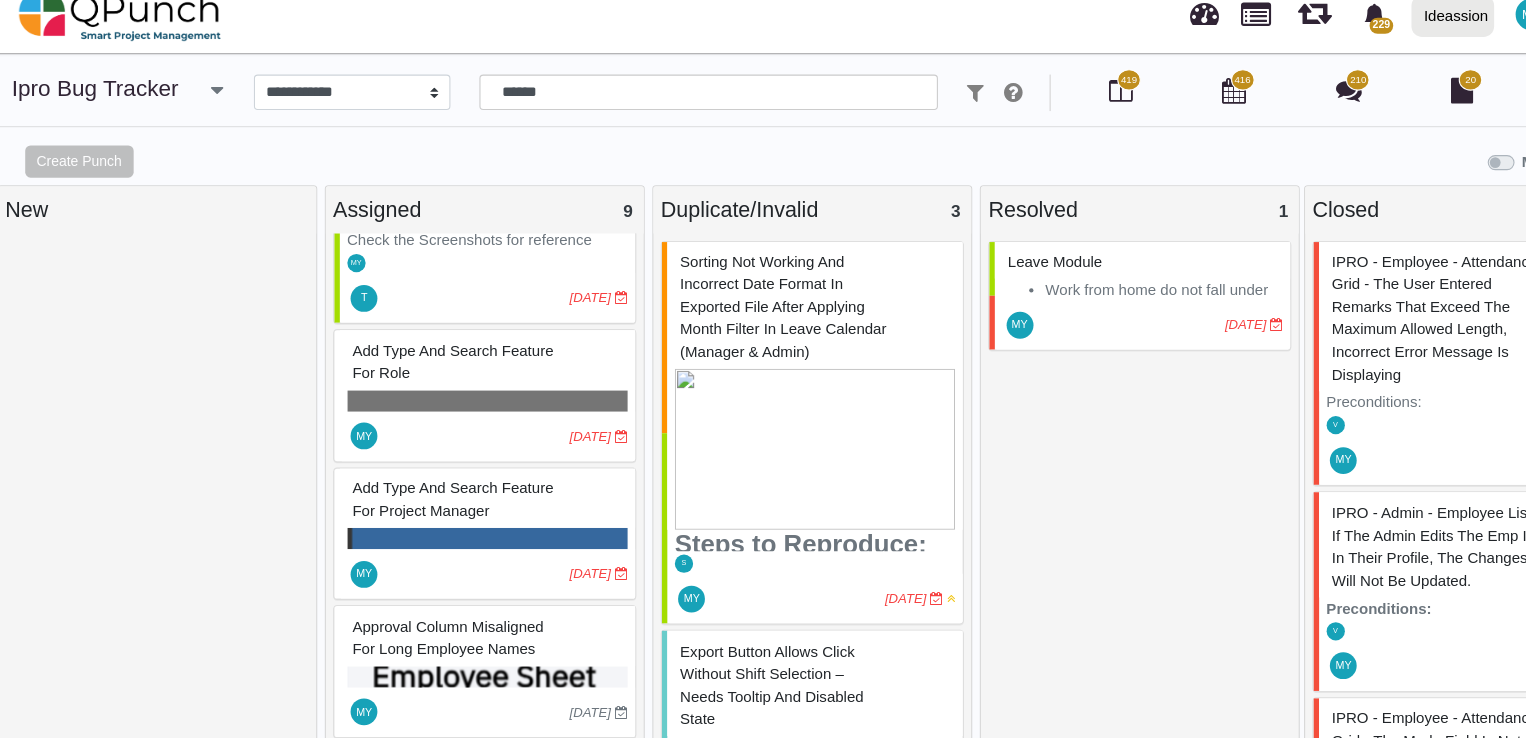 click at bounding box center [1202, 771] 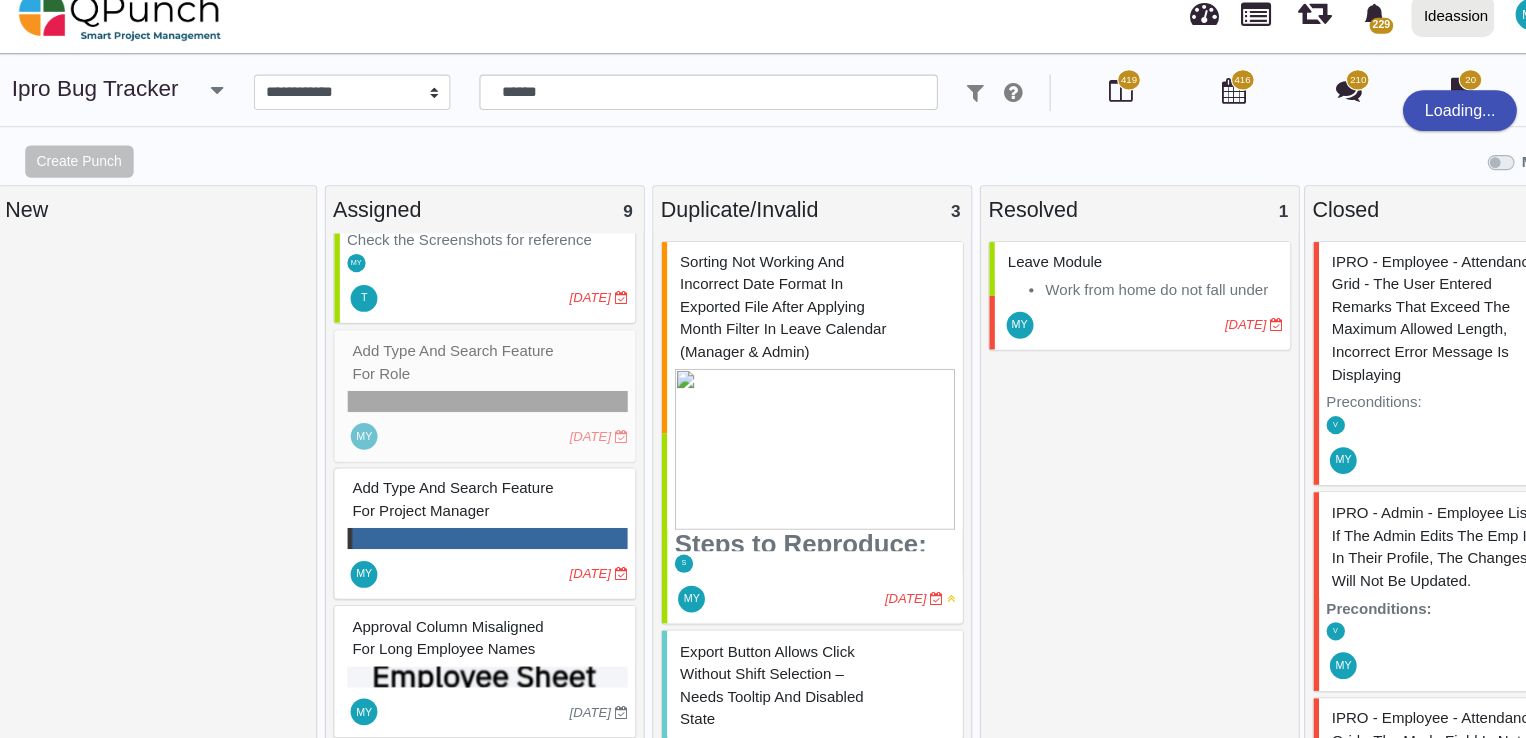 select on "***" 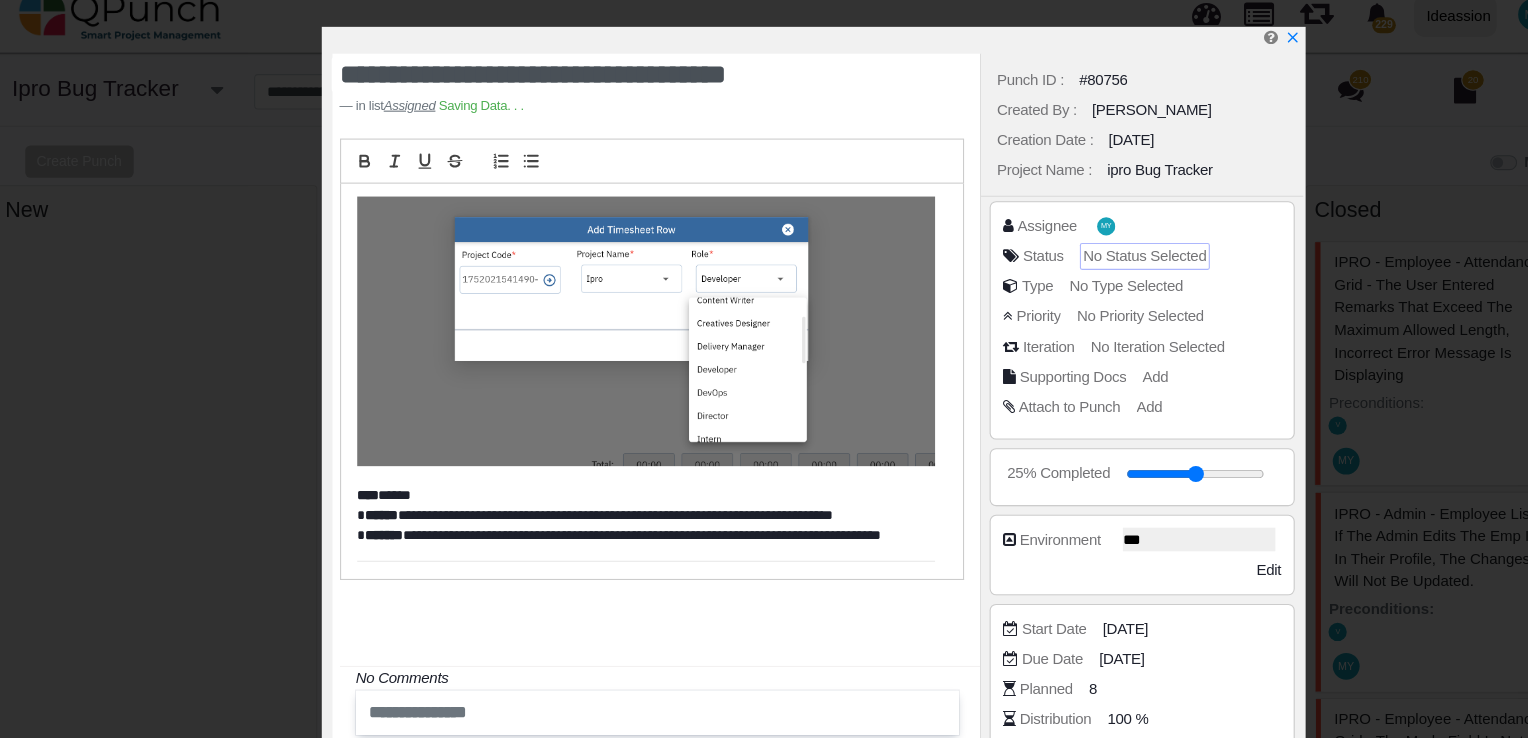 scroll, scrollTop: 27, scrollLeft: 0, axis: vertical 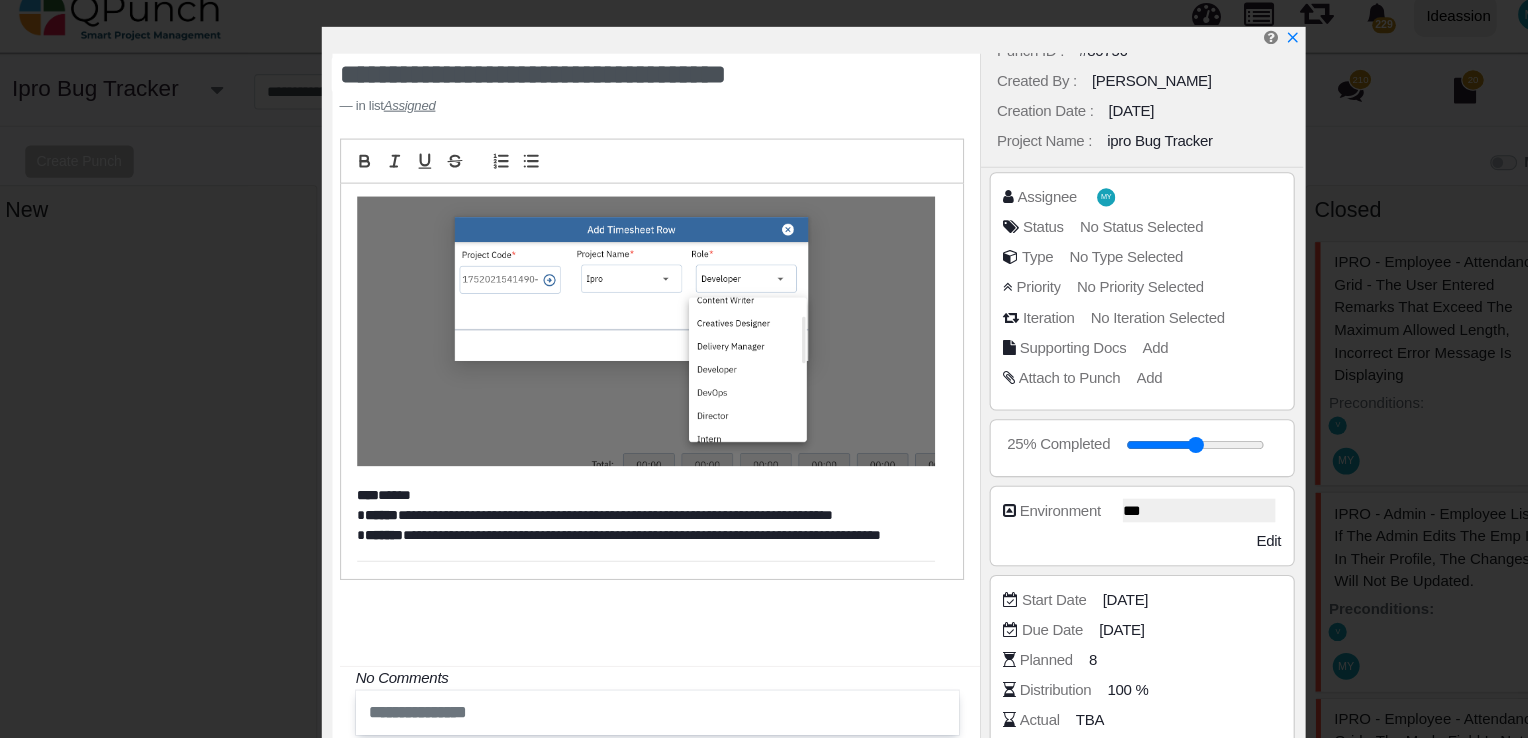 click on "Status
No
Status
Selected" at bounding box center [1070, 215] 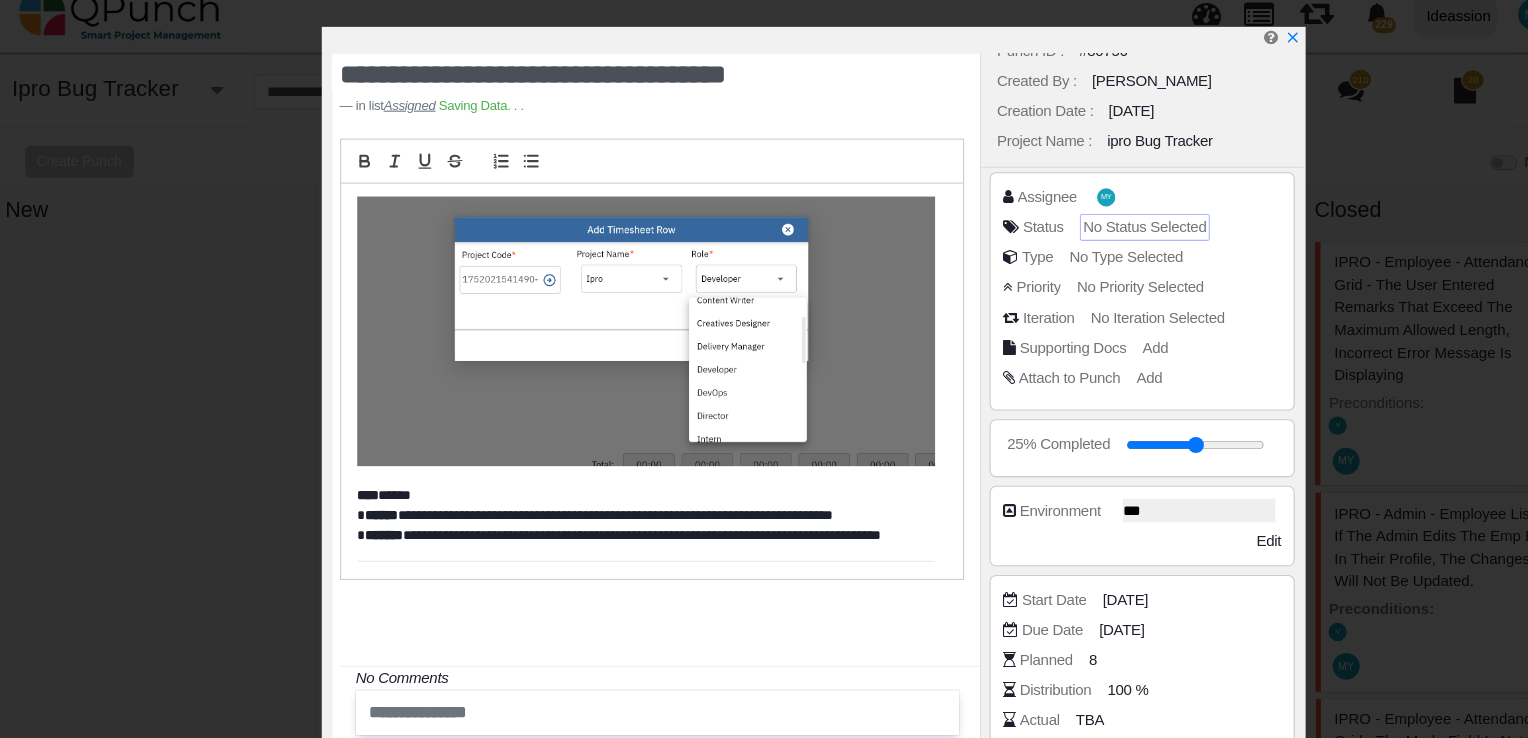 click on "No
Status
Selected" at bounding box center [1072, 211] 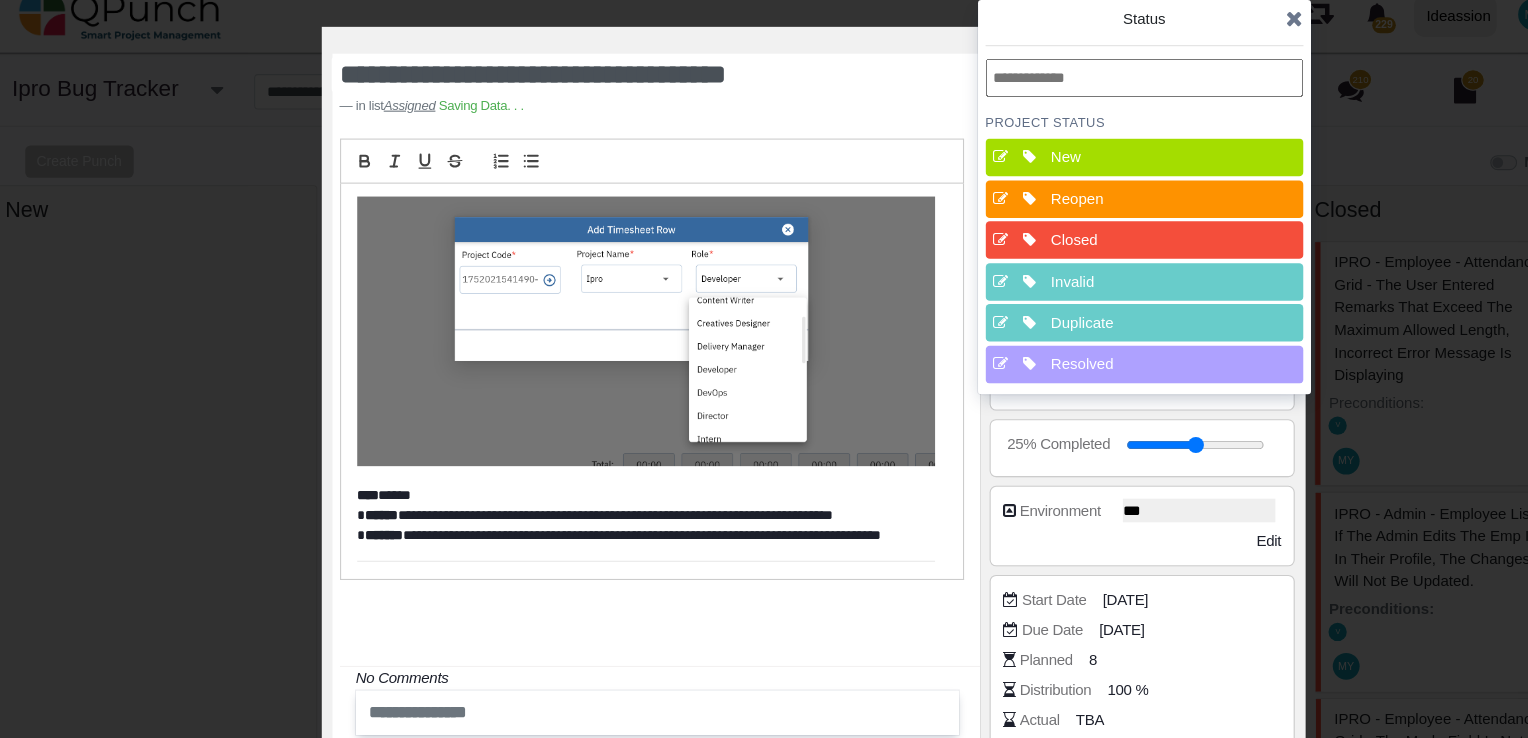 click on "Resolved" at bounding box center (1078, 339) 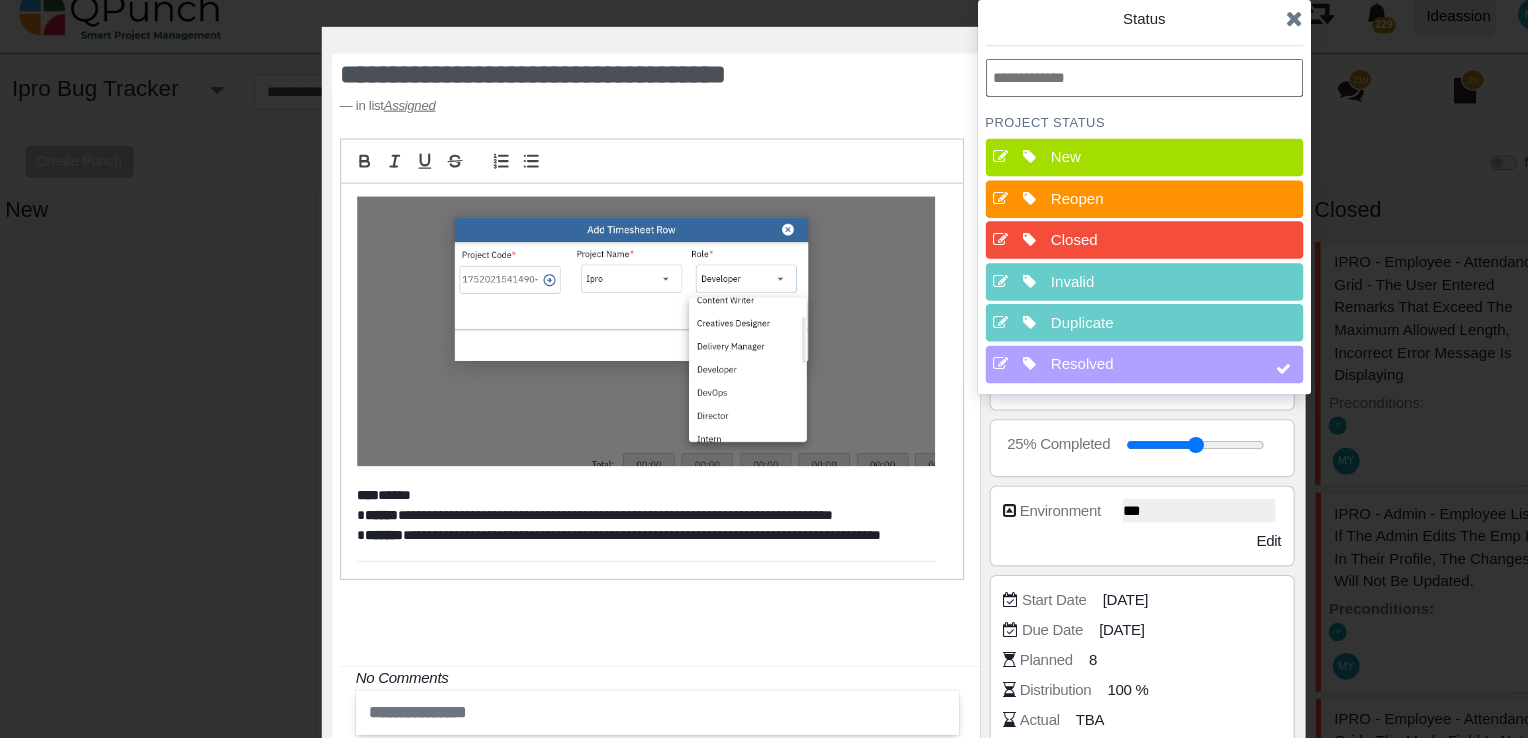 click at bounding box center (1212, 17) 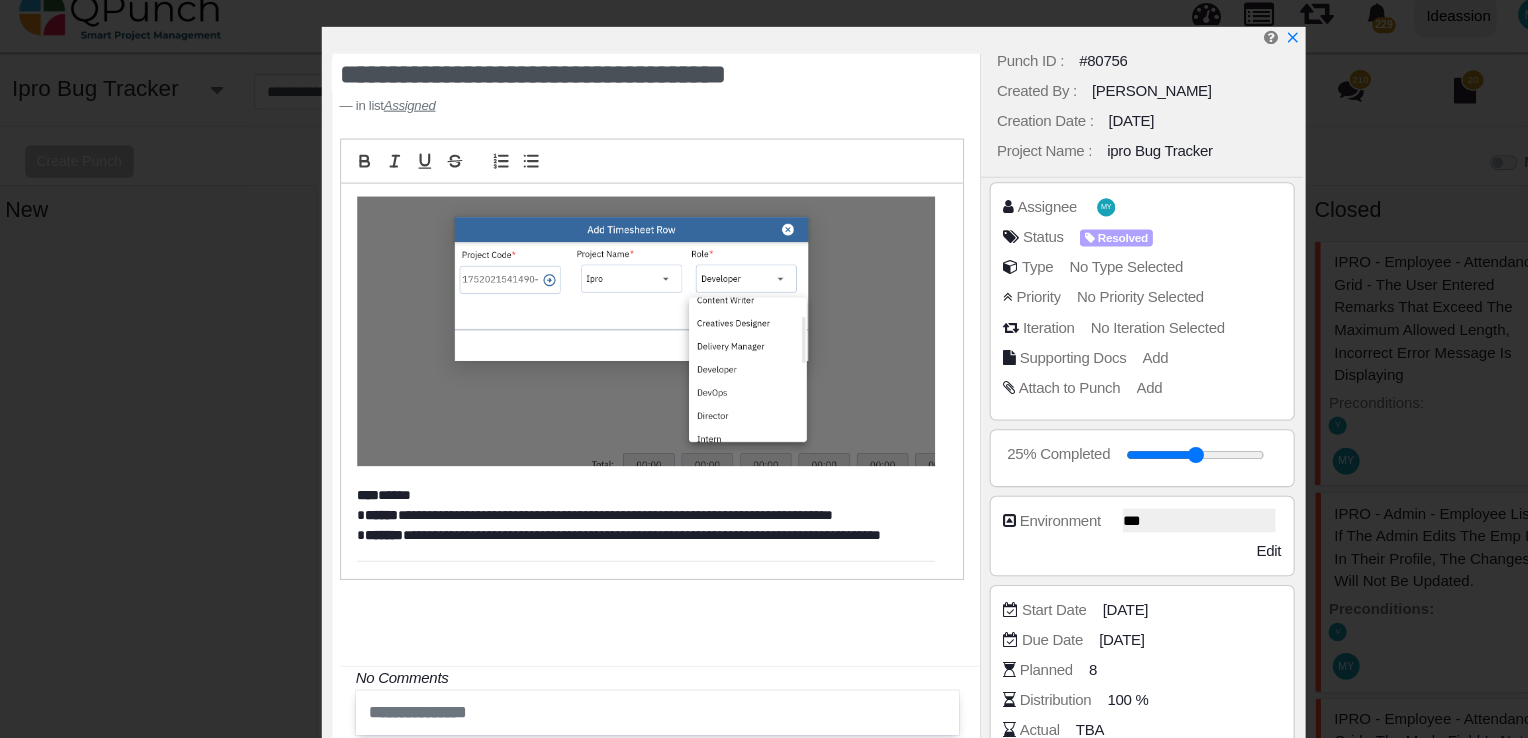 scroll, scrollTop: 15, scrollLeft: 0, axis: vertical 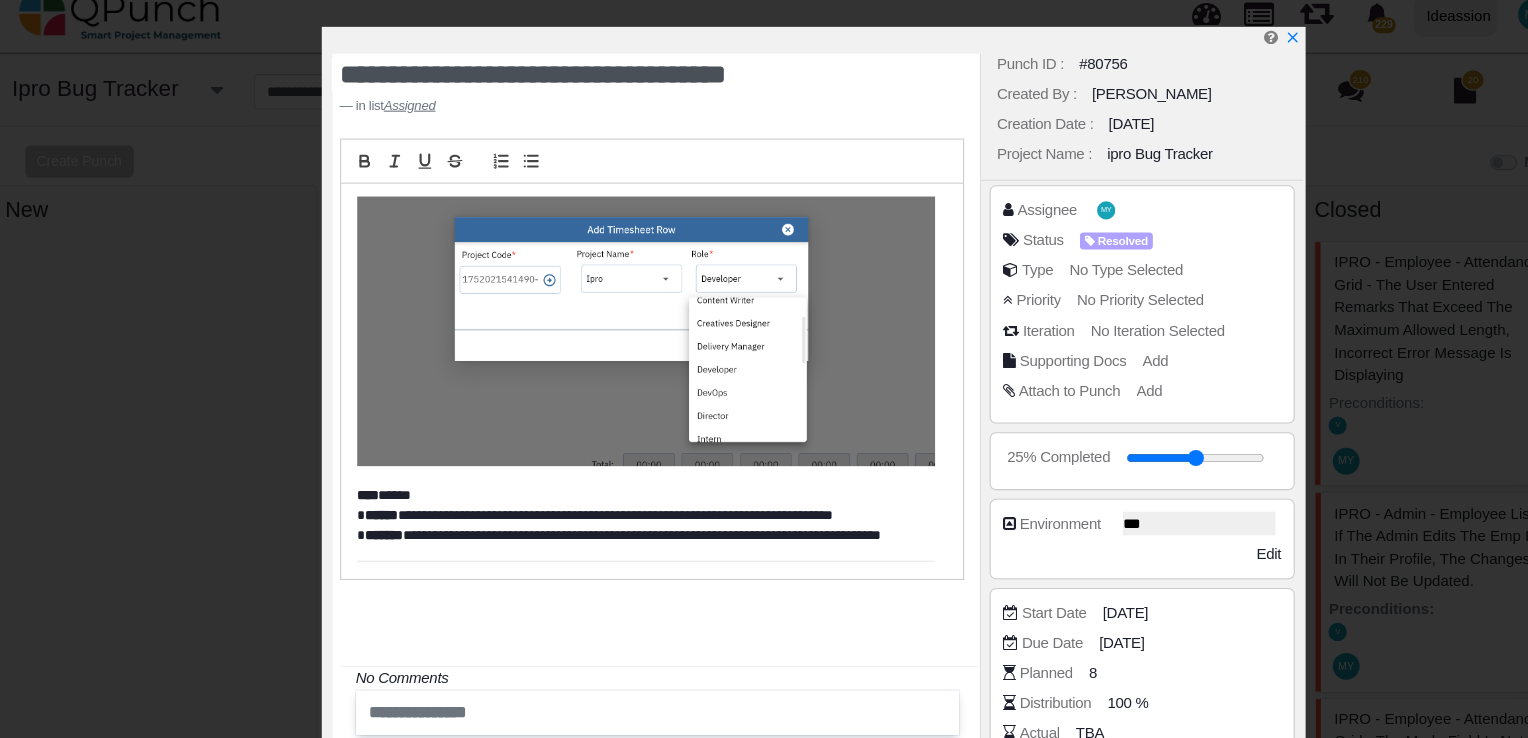 click on "Assignee
MY" at bounding box center [1070, 199] 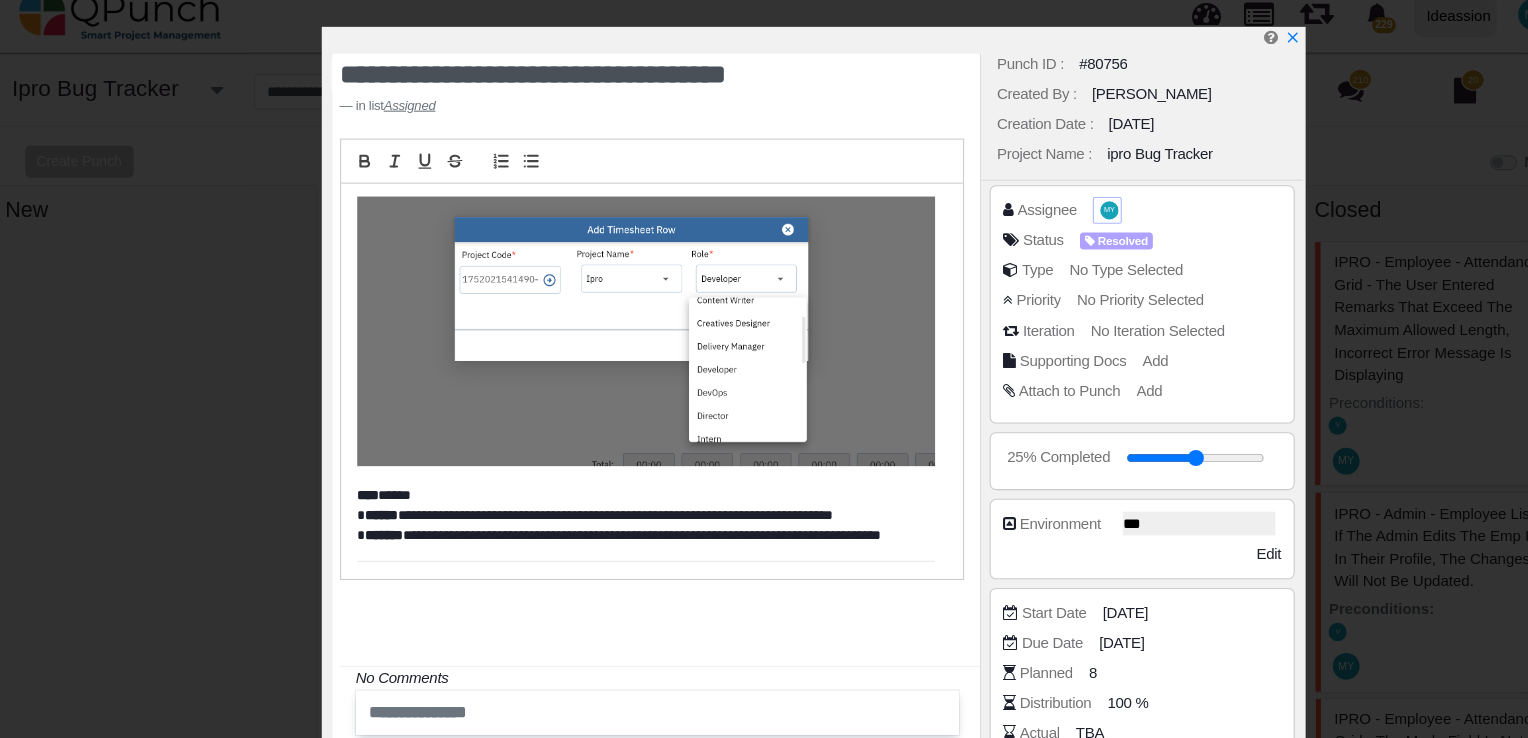 click on "MY" at bounding box center [1040, 195] 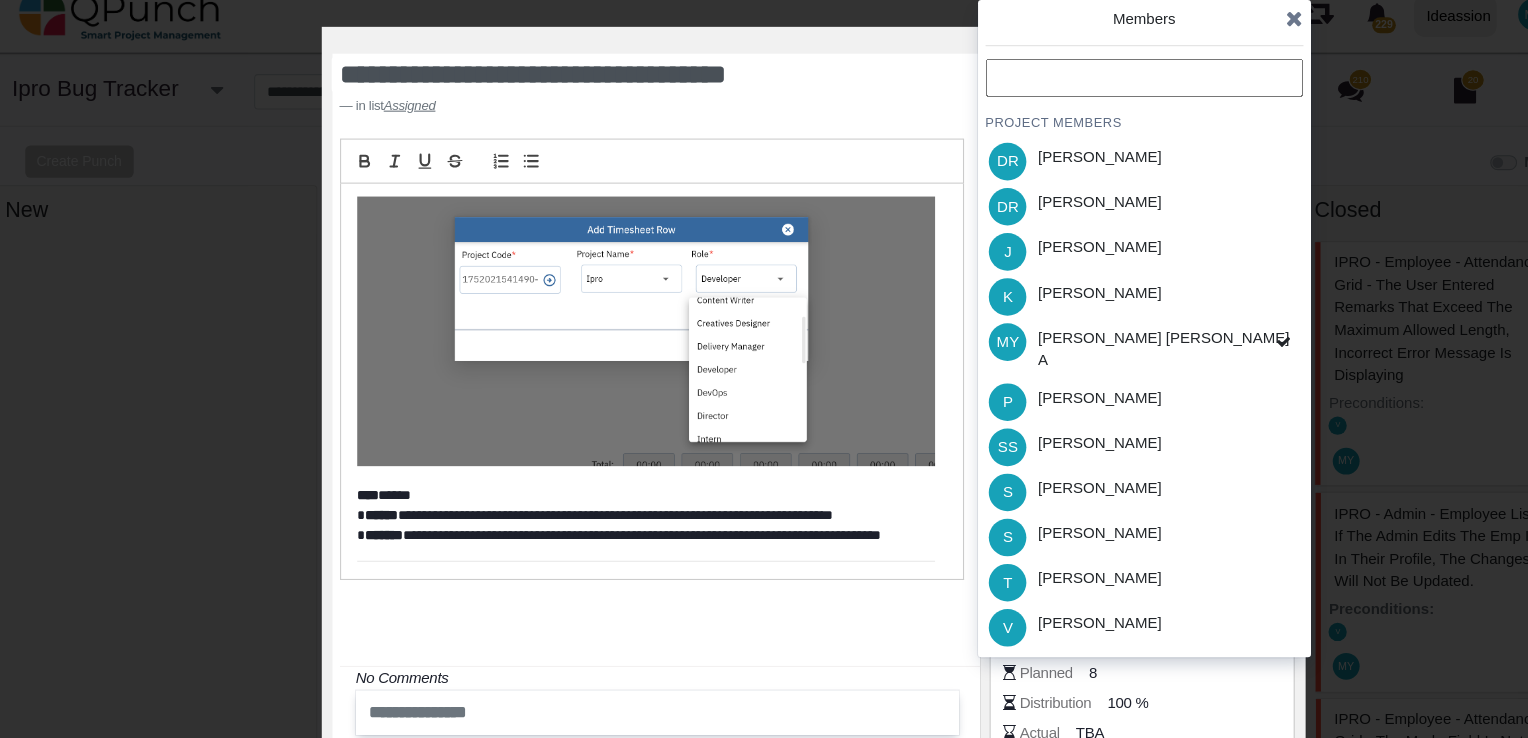 click on "[PERSON_NAME]" at bounding box center (1030, 454) 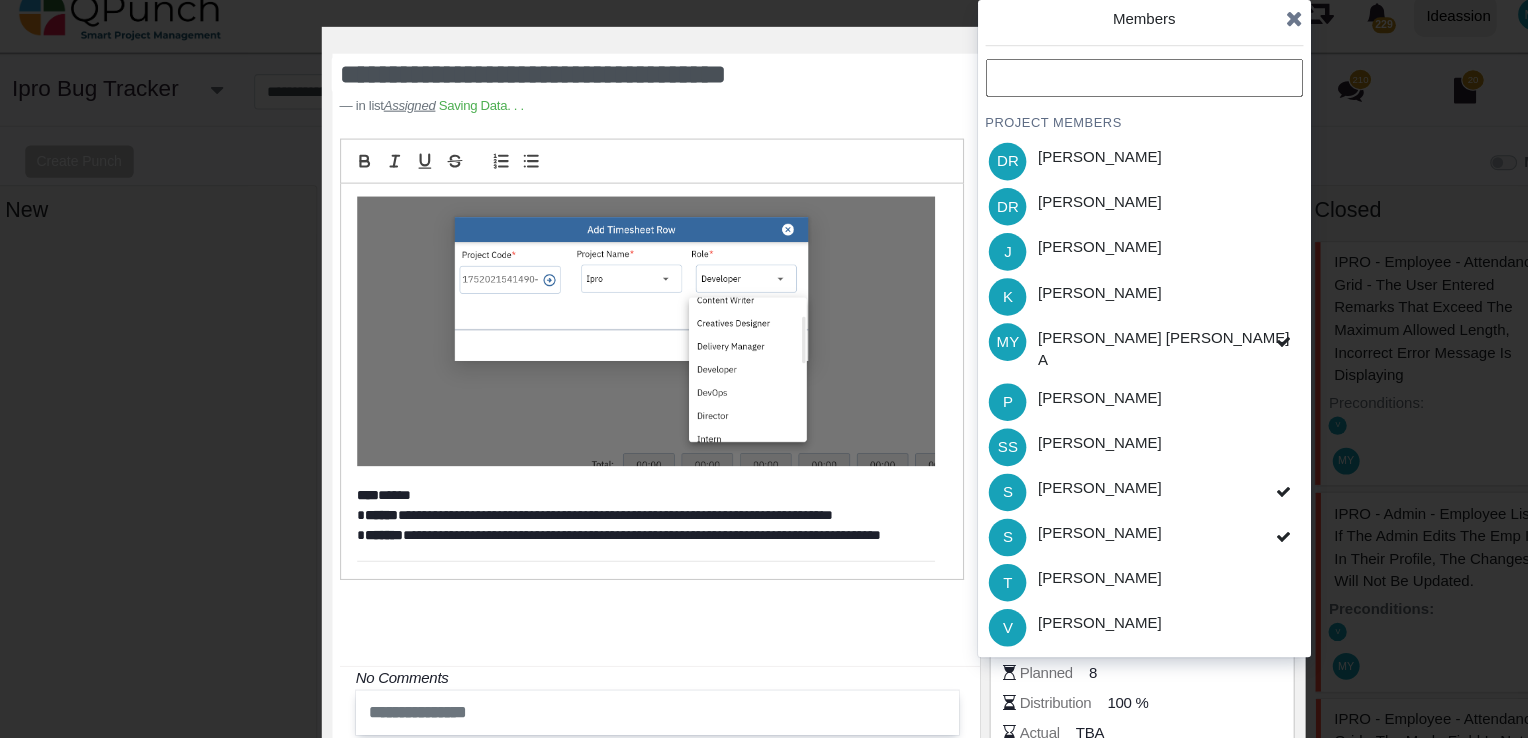click at bounding box center [1212, 17] 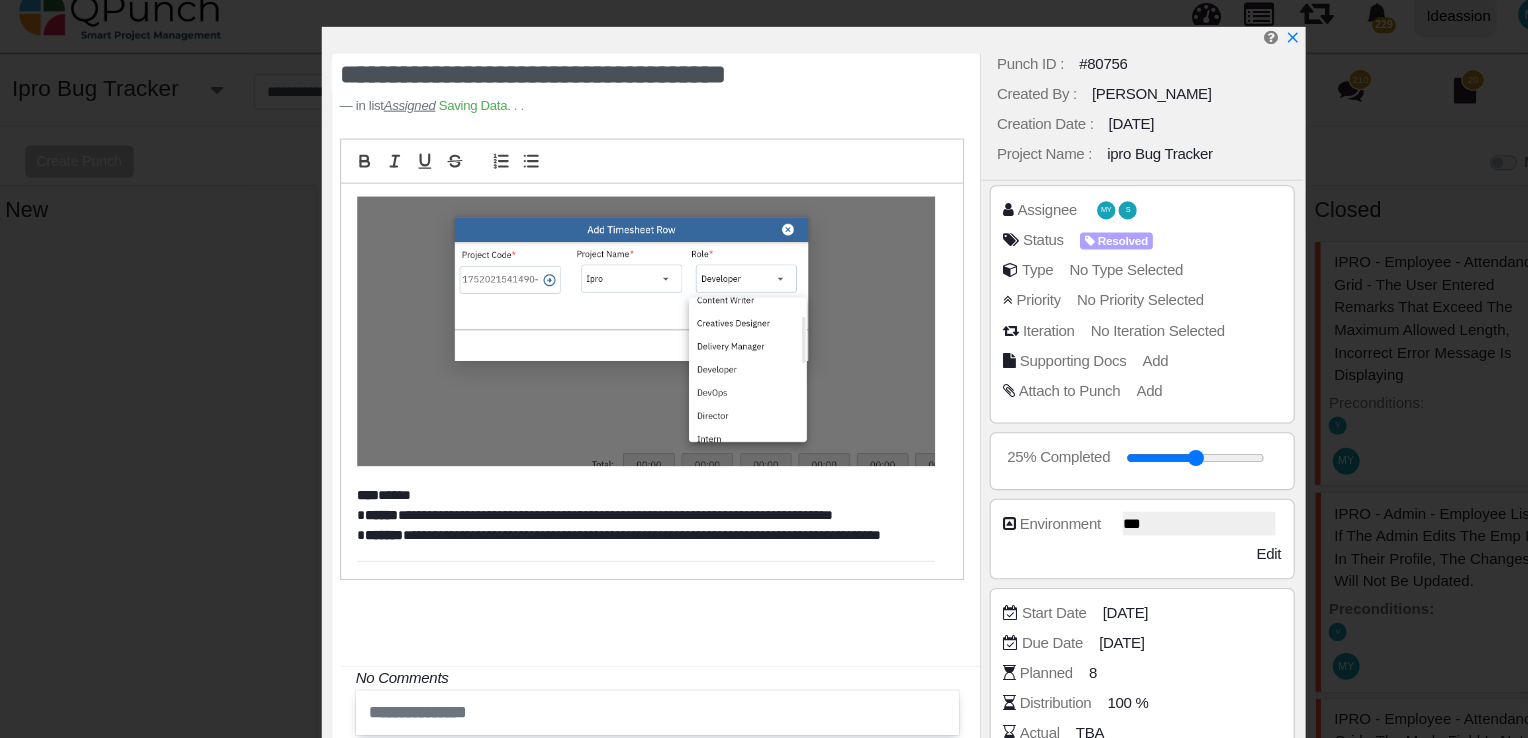 scroll, scrollTop: 358, scrollLeft: 0, axis: vertical 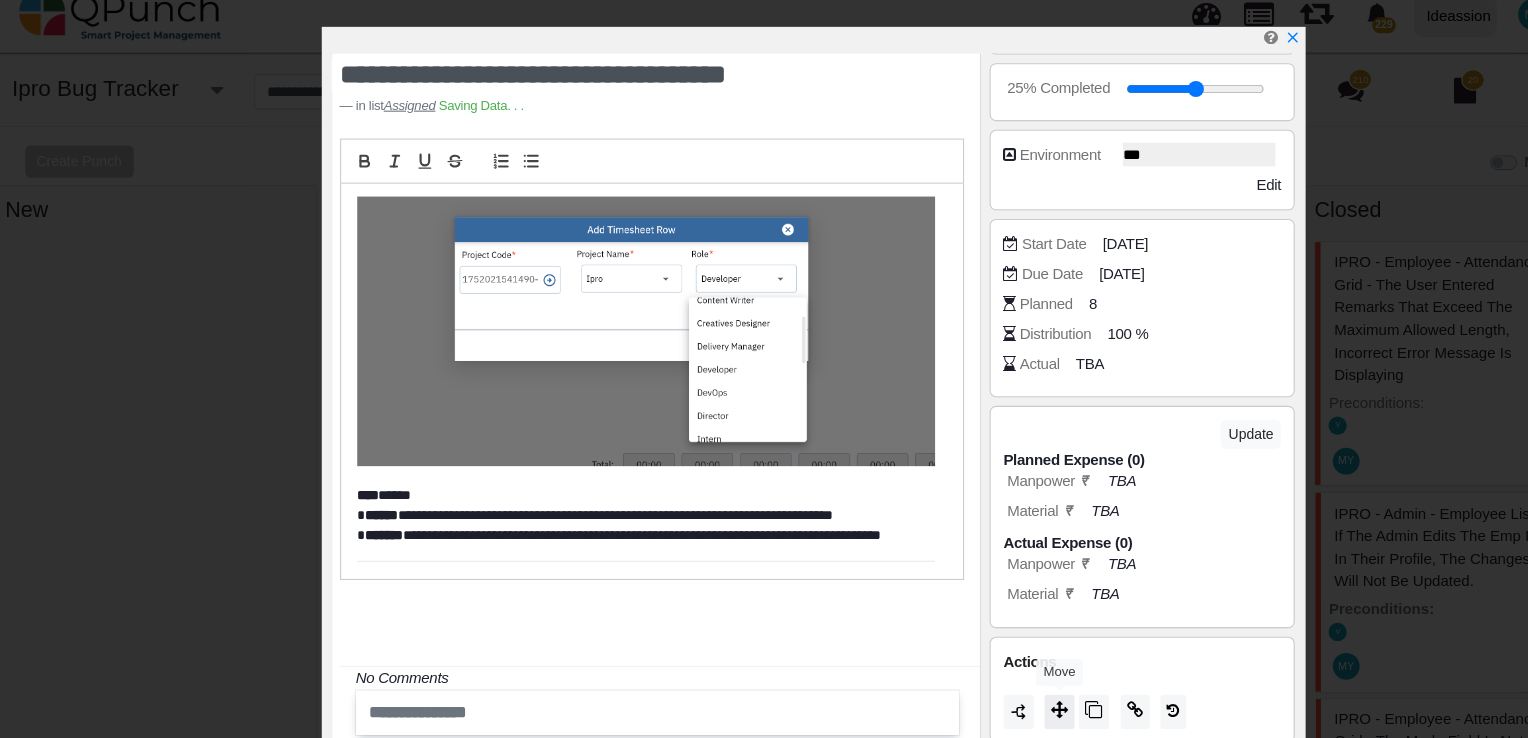 click at bounding box center [993, 661] 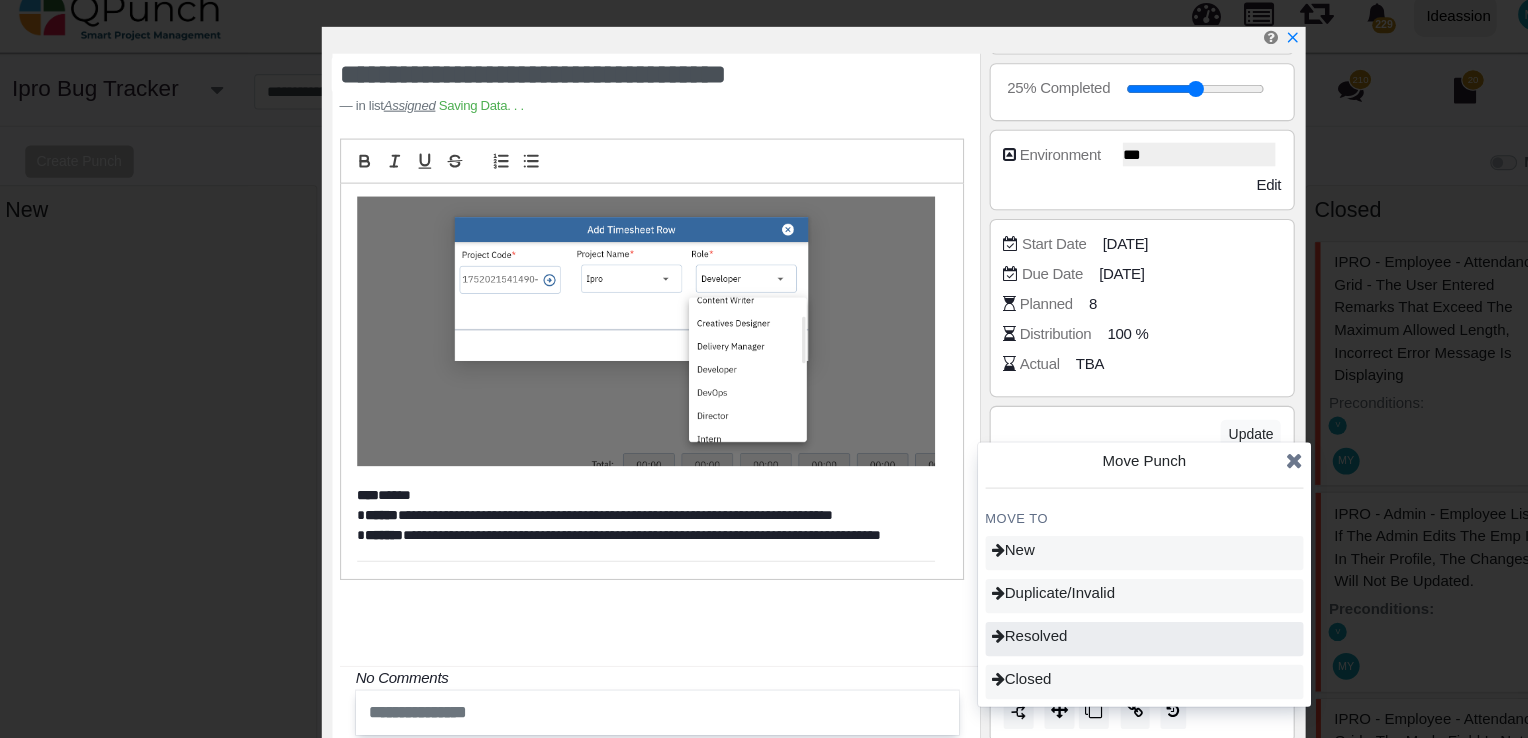 click on "Resolved" at bounding box center (965, 592) 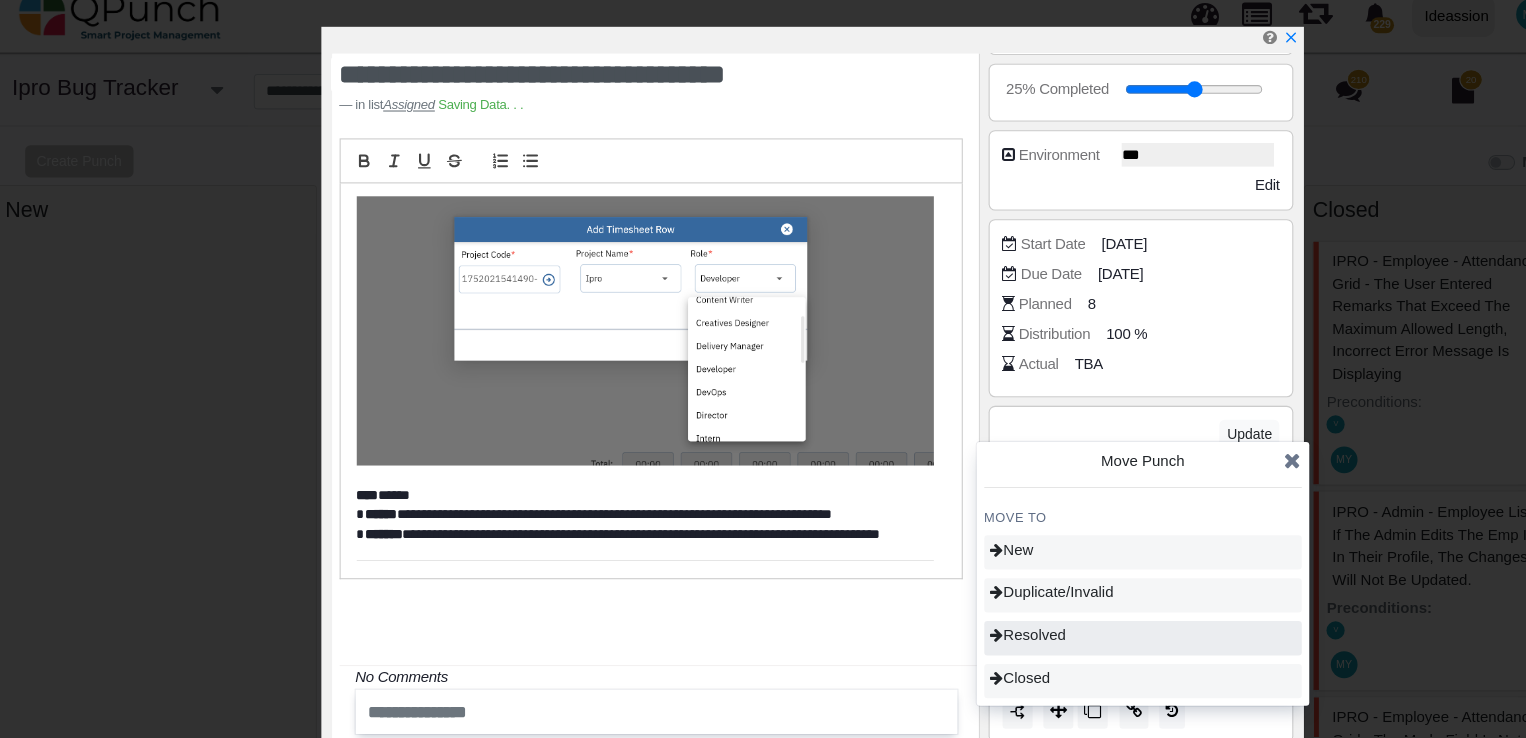 scroll, scrollTop: 620, scrollLeft: 0, axis: vertical 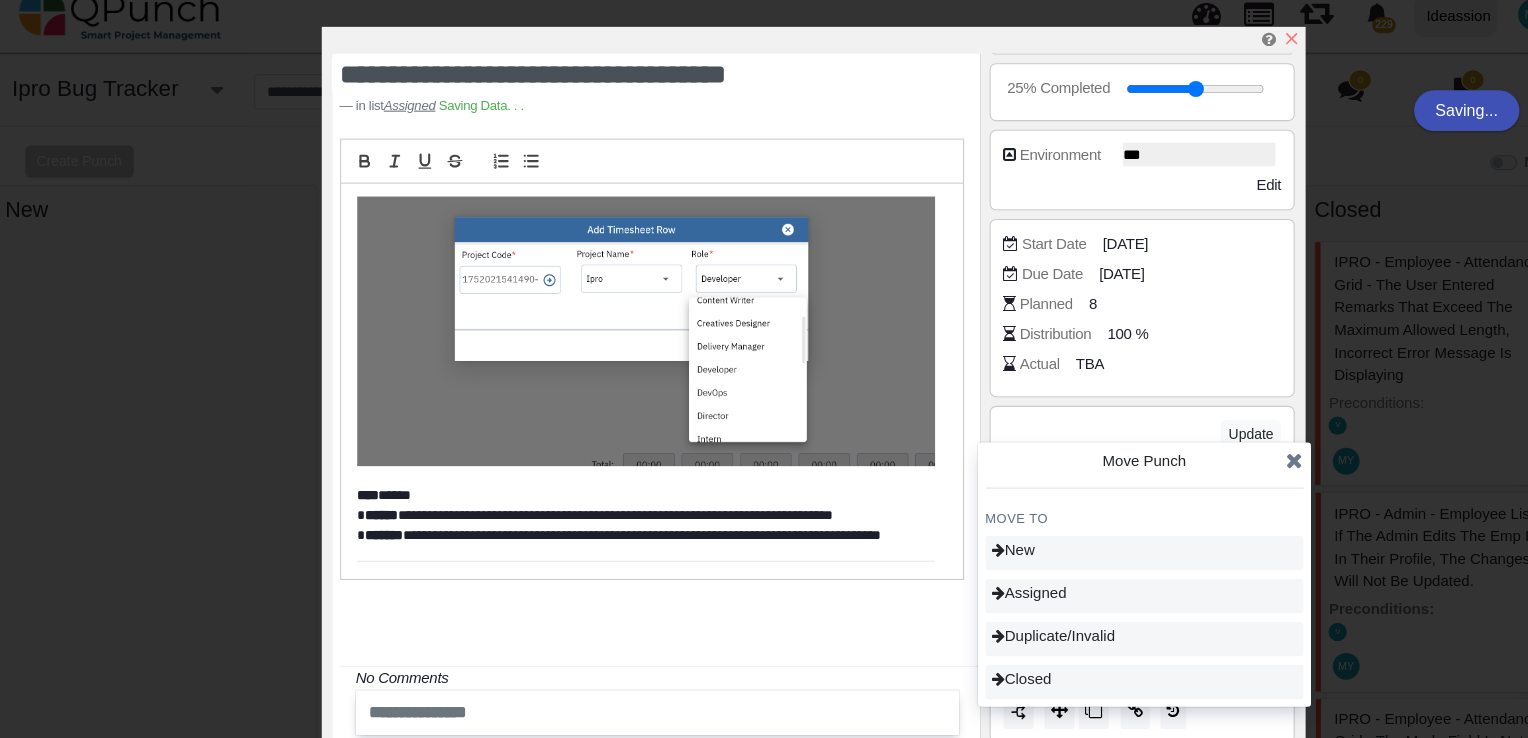 type on "**" 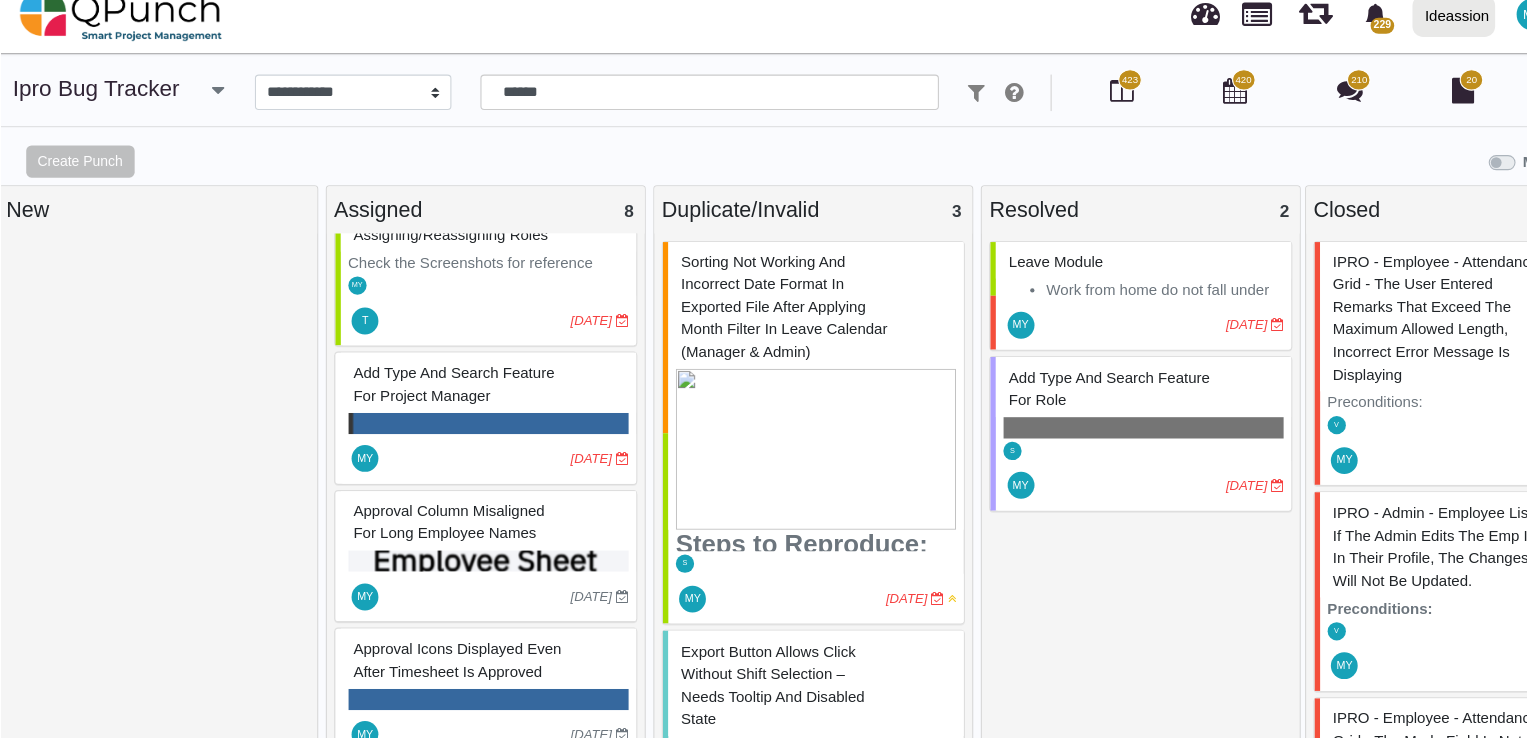 scroll, scrollTop: 619, scrollLeft: 0, axis: vertical 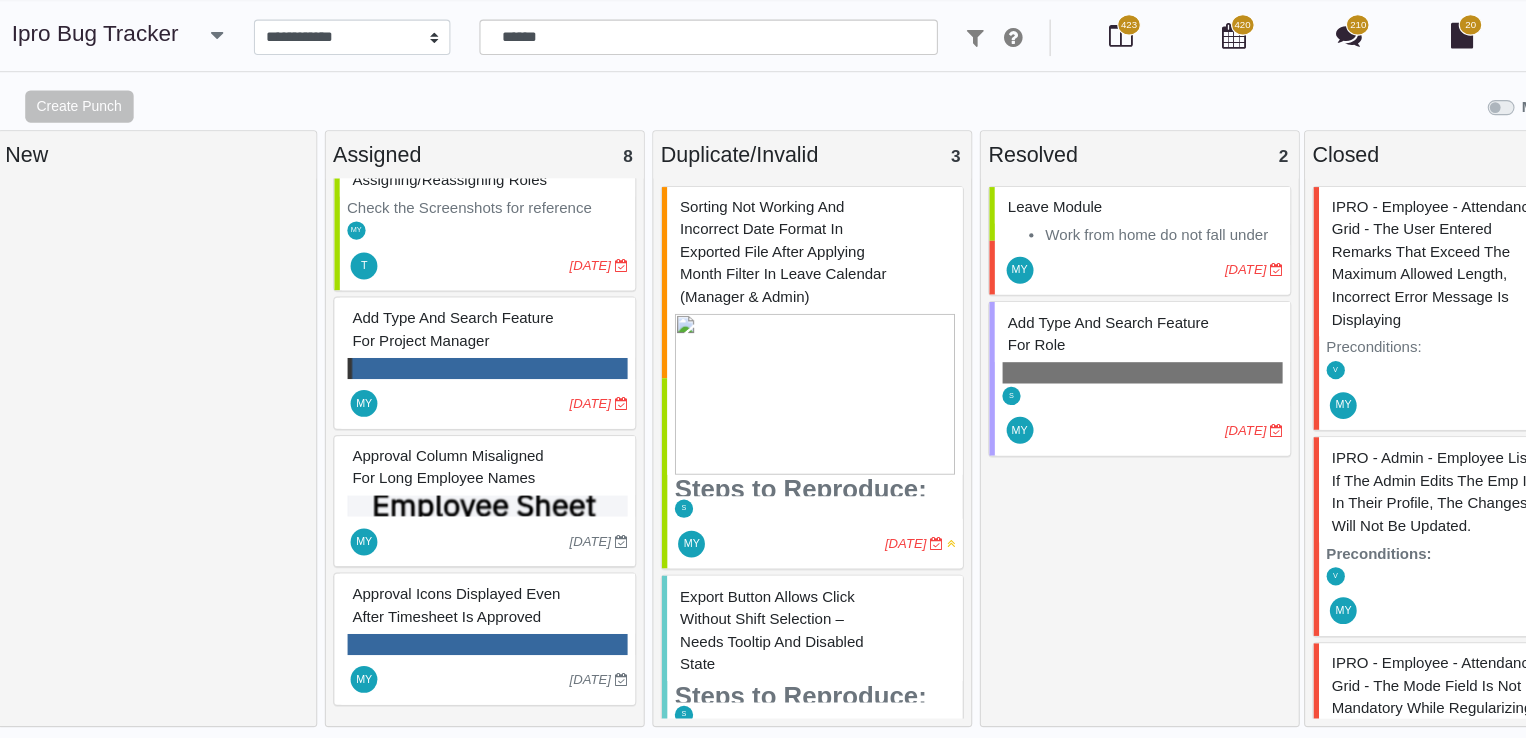 click on "Approval Column Misaligned for Long Employee Names" at bounding box center (424, 485) 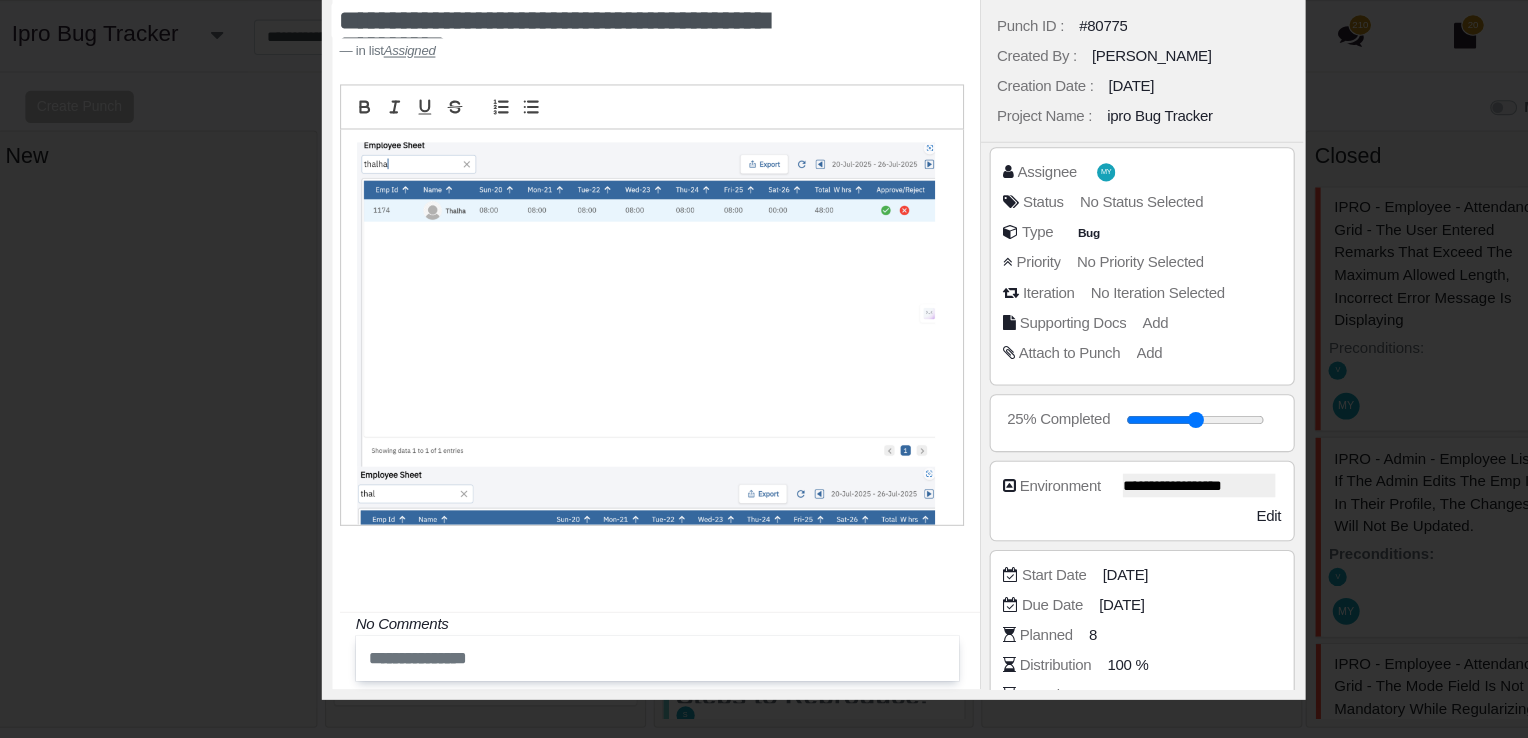 scroll, scrollTop: 600, scrollLeft: 0, axis: vertical 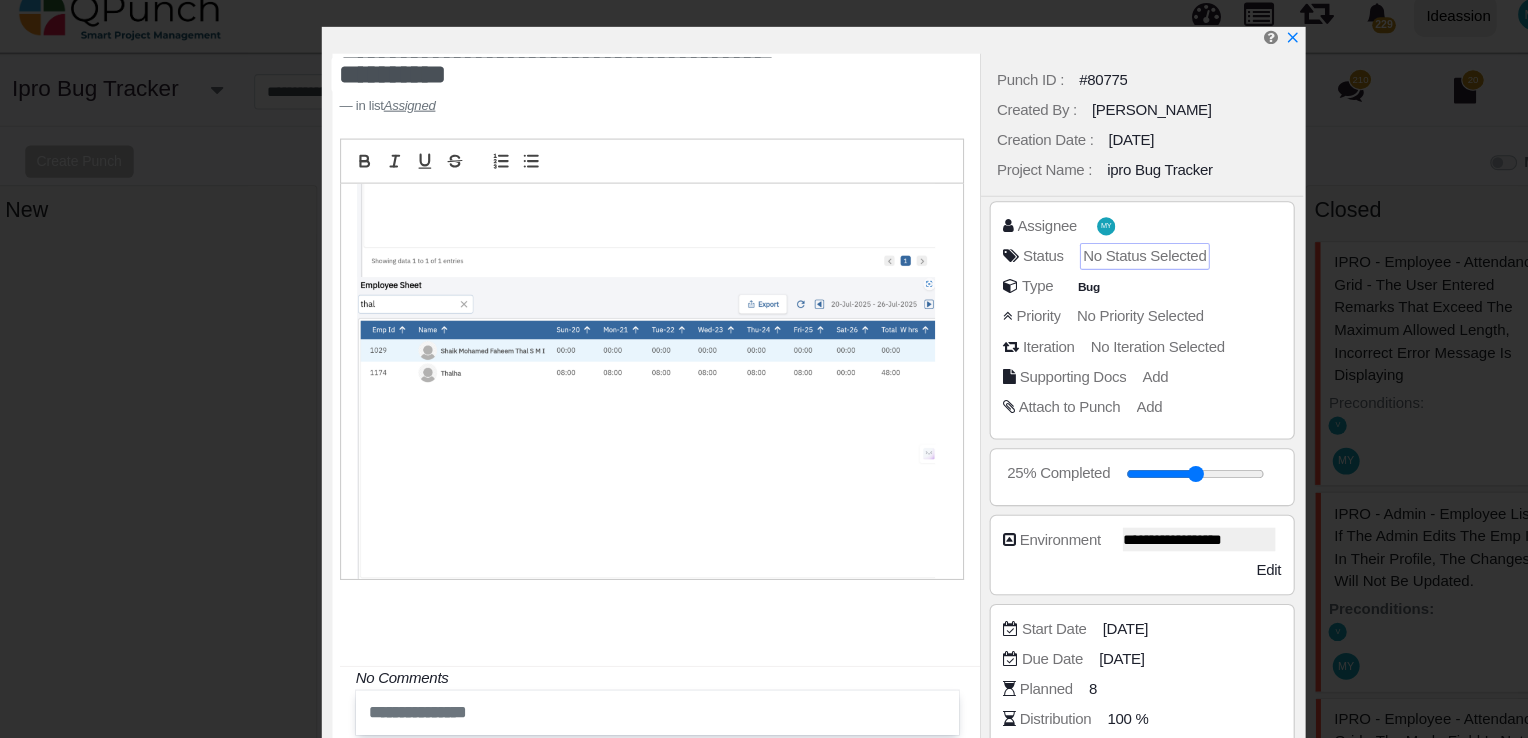 click on "No
Status
Selected" at bounding box center [1072, 238] 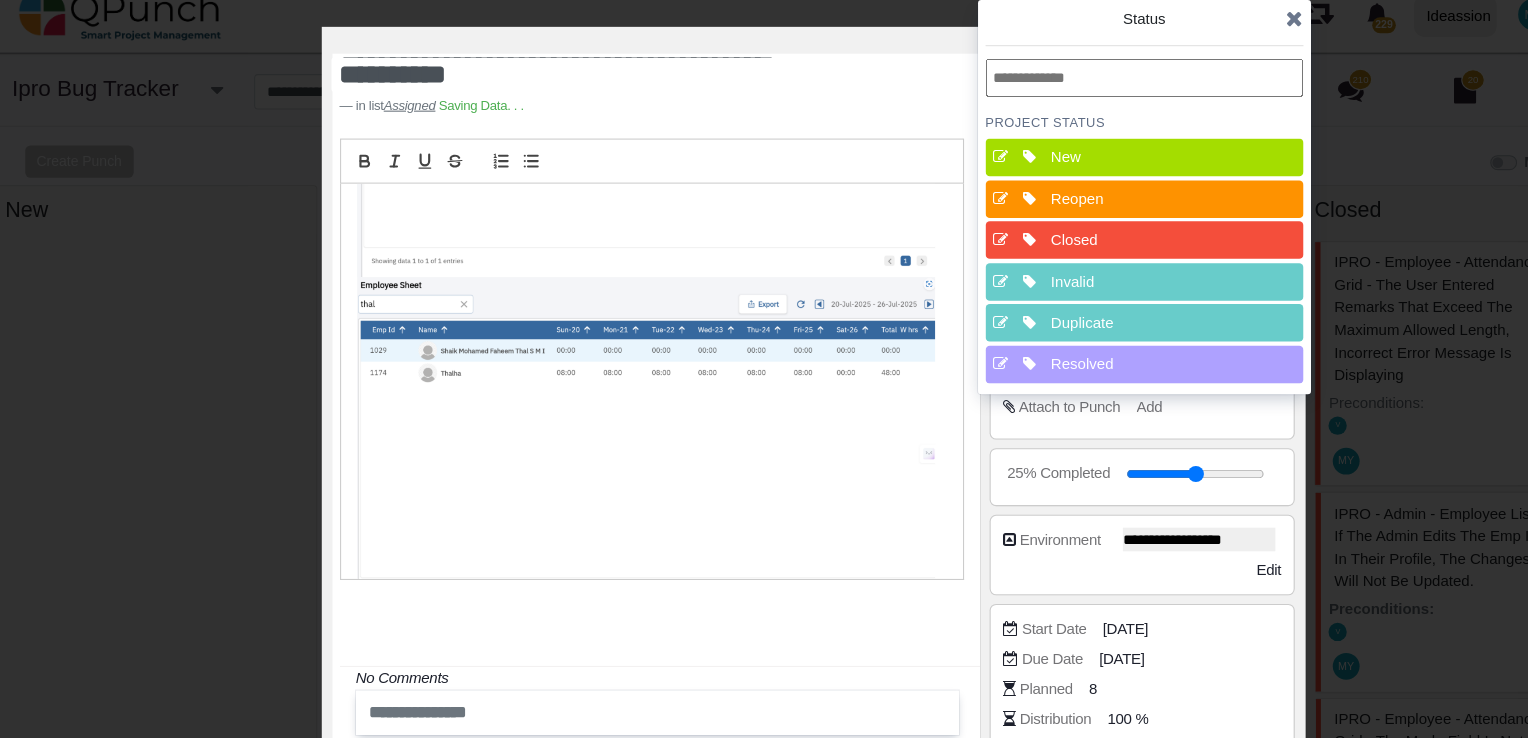 scroll, scrollTop: 619, scrollLeft: 0, axis: vertical 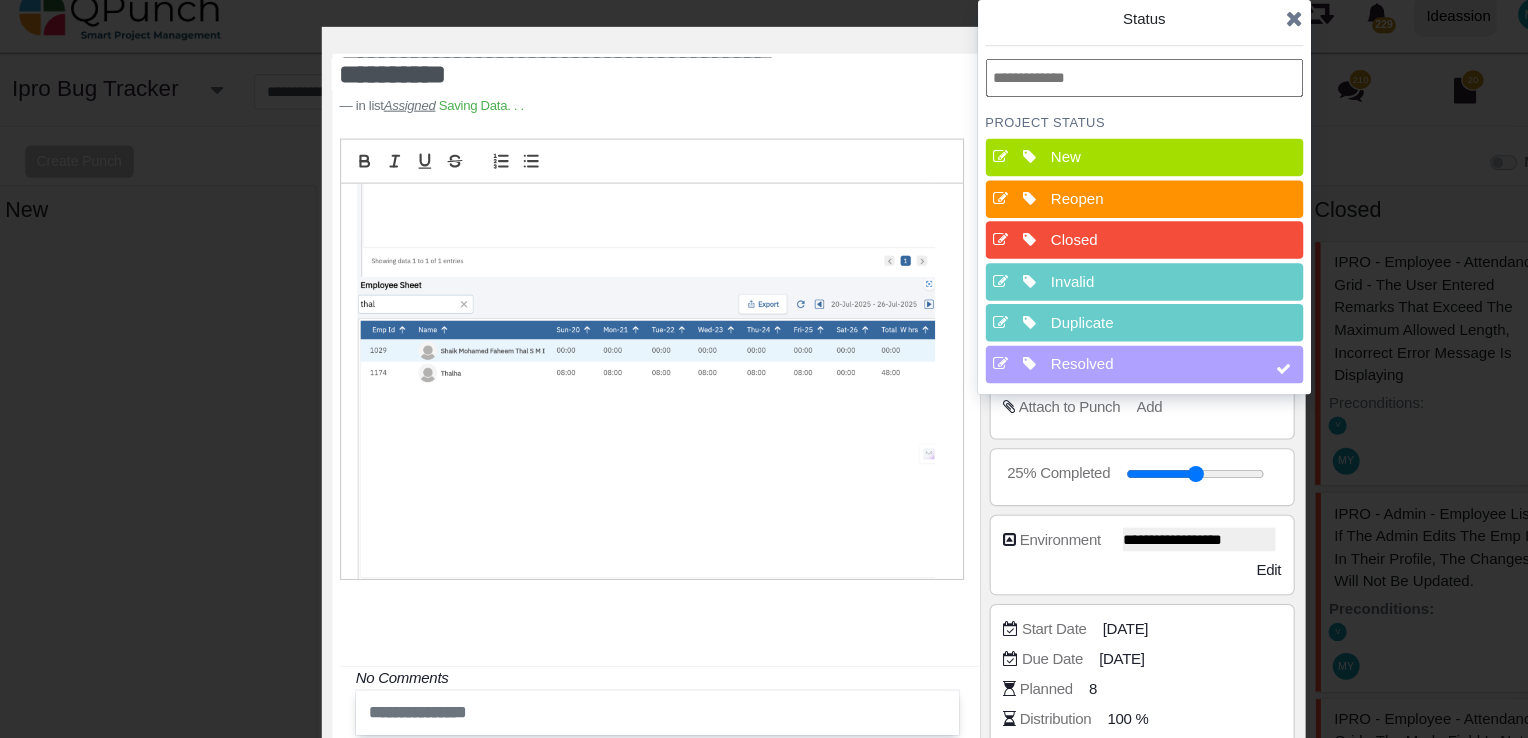 click at bounding box center (1212, 17) 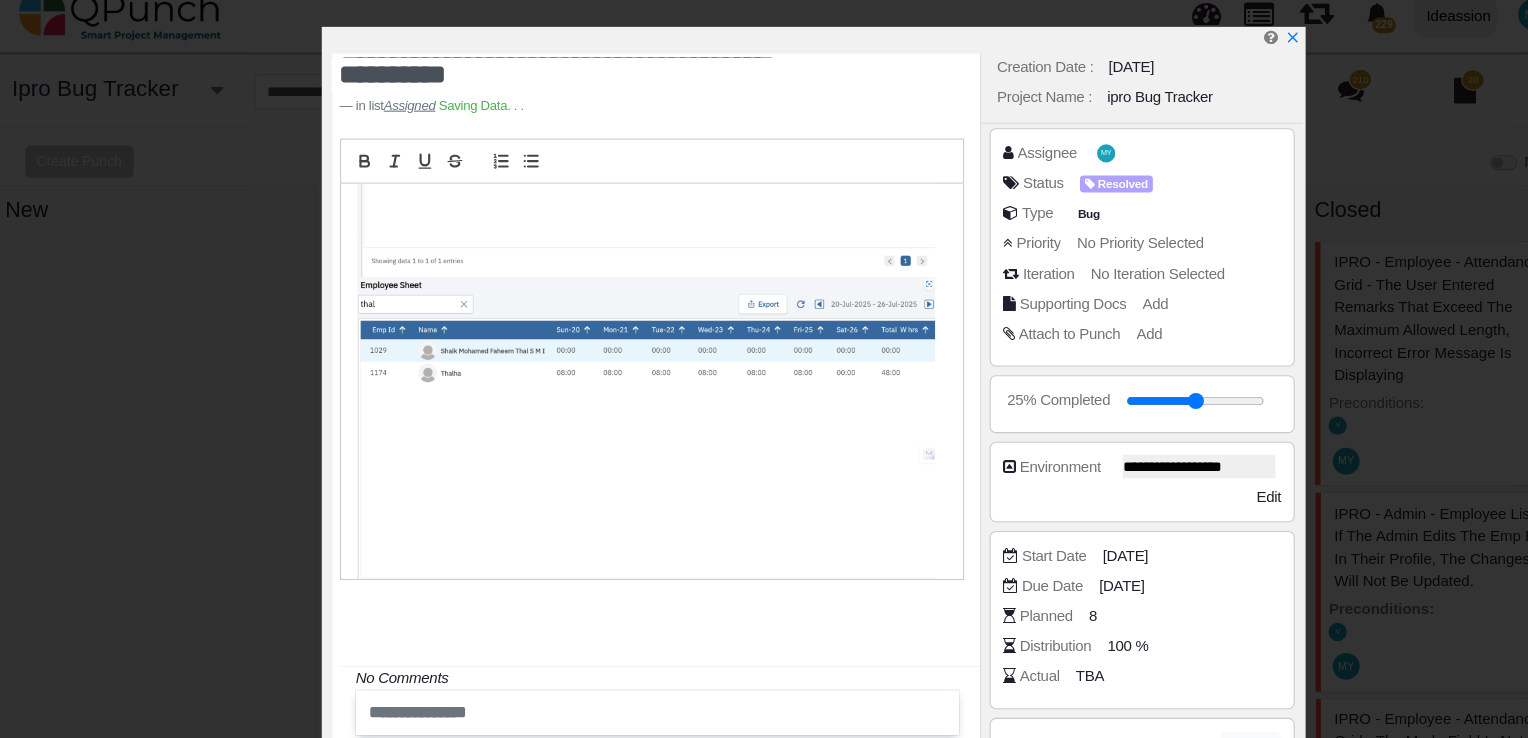scroll, scrollTop: 0, scrollLeft: 0, axis: both 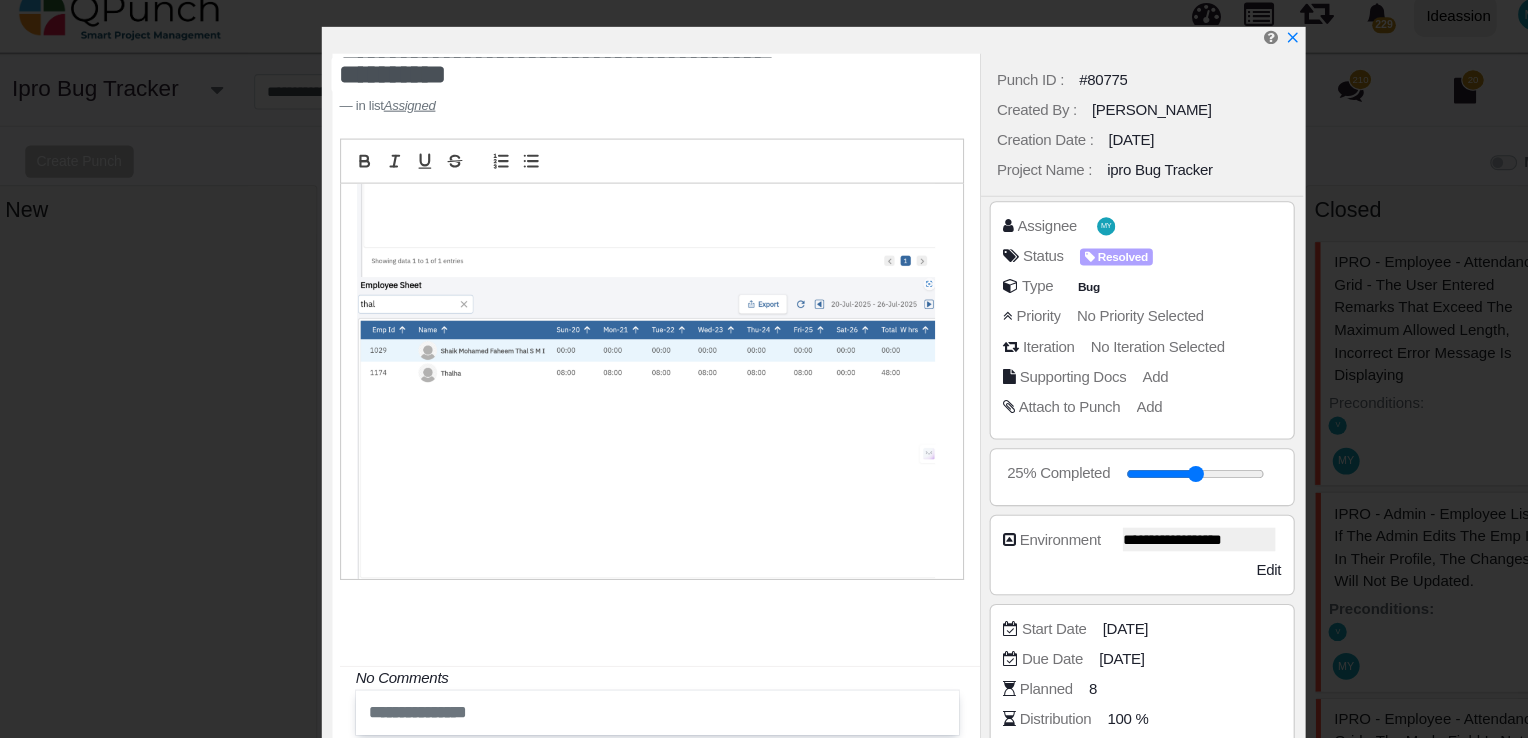 click on "Assignee
MY" at bounding box center (1075, 210) 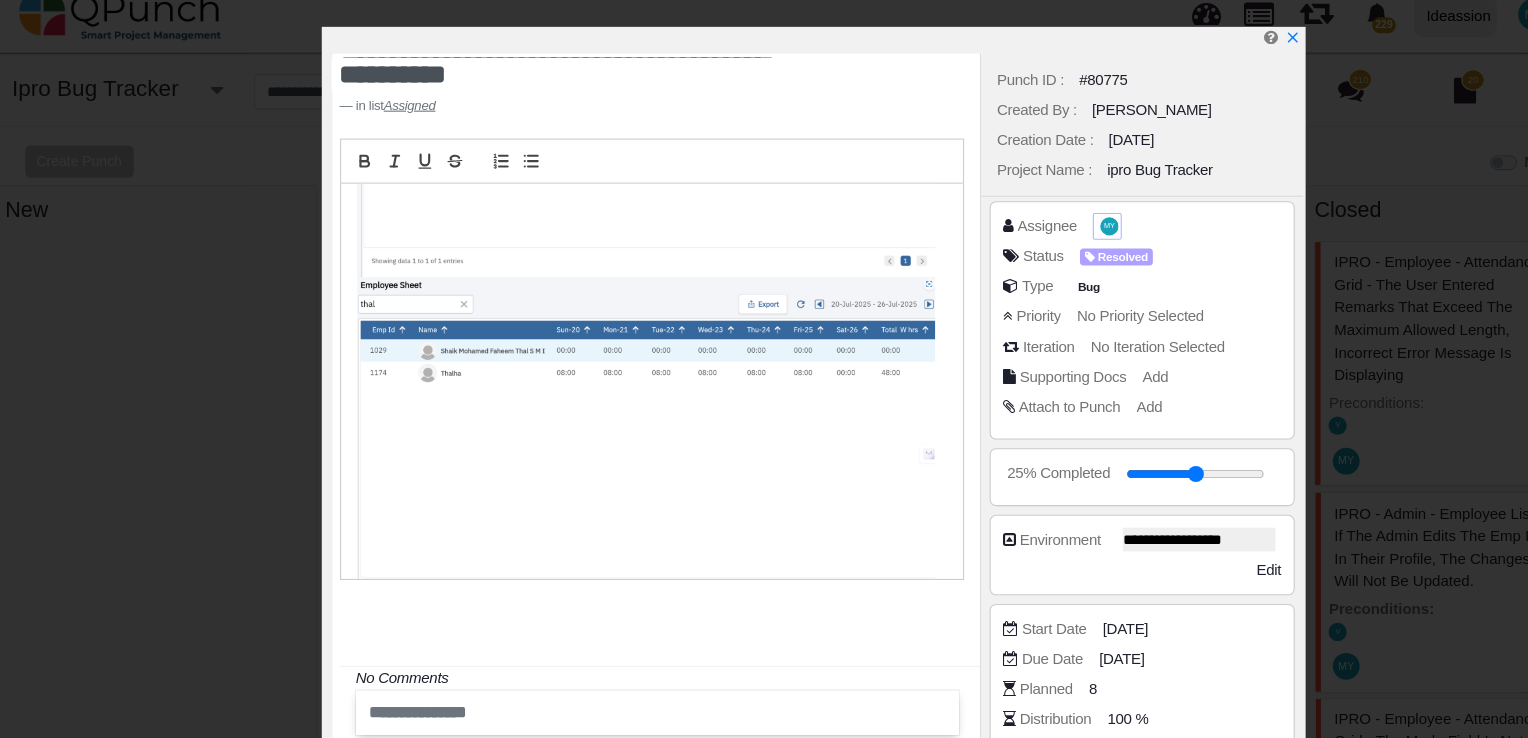 click on "MY" at bounding box center (1039, 210) 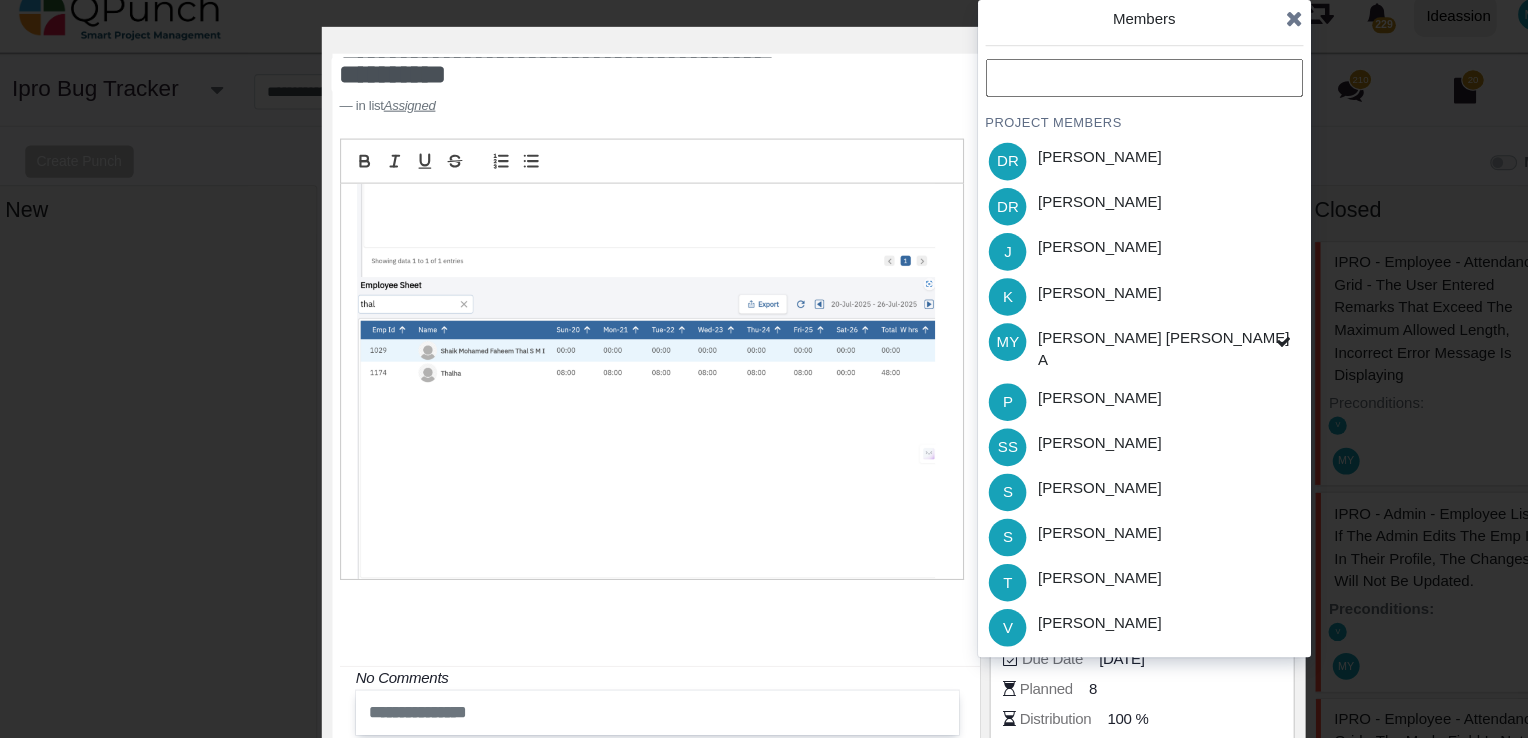 click on "[PERSON_NAME]" at bounding box center [1030, 416] 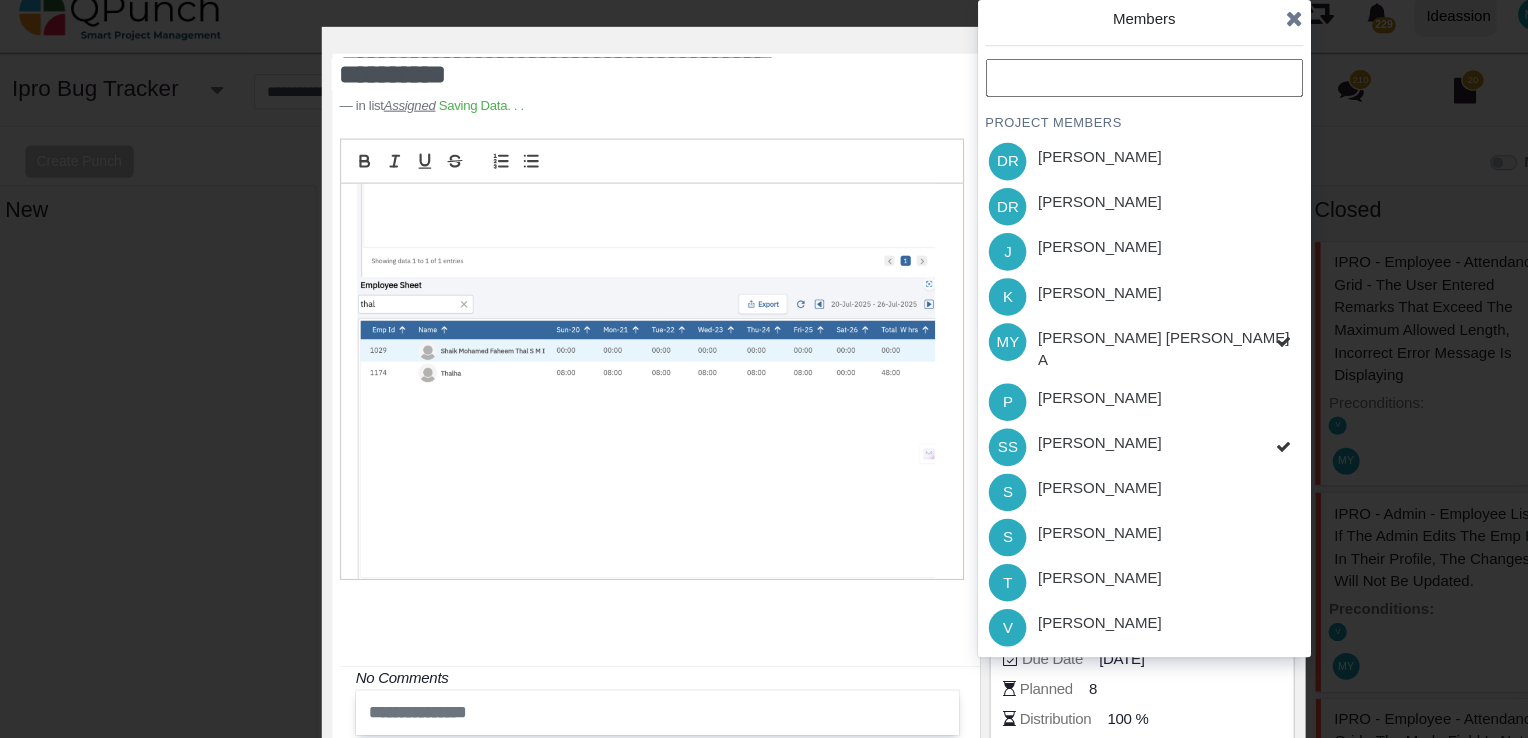 click on "[PERSON_NAME]" at bounding box center [1030, 416] 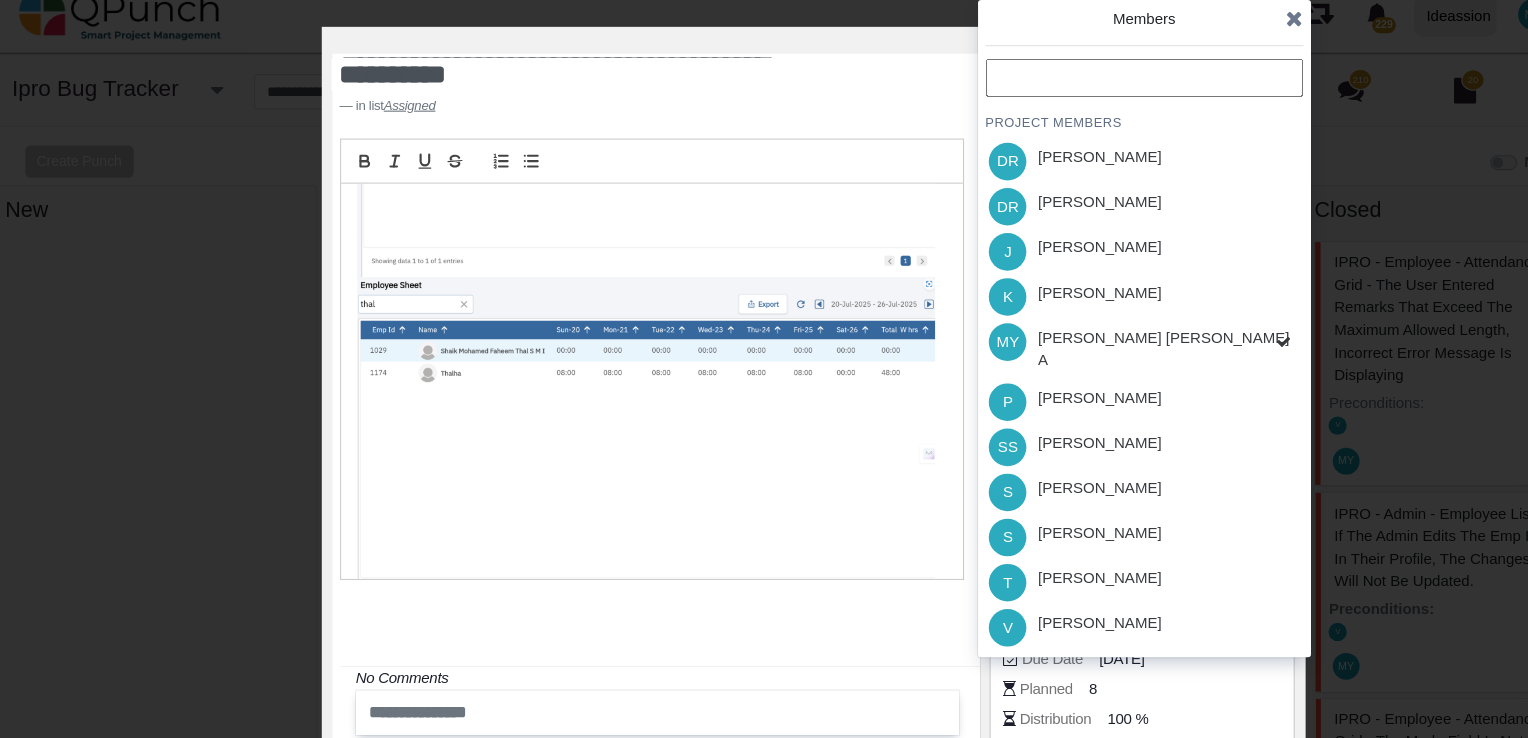 click on "PROJECT MEMBERS   DR   Daniel Raj B   DR   Deepika Rajagopalan   J   Jayalakshmi   K   Karthik   MY   Mohammed Yakub Raza Khan A   P   Pritha   SS   Safrin Safana   S   Selvarani   S   Selvarani   T   Thalha   V   Vinusha" at bounding box center [1072, 330] 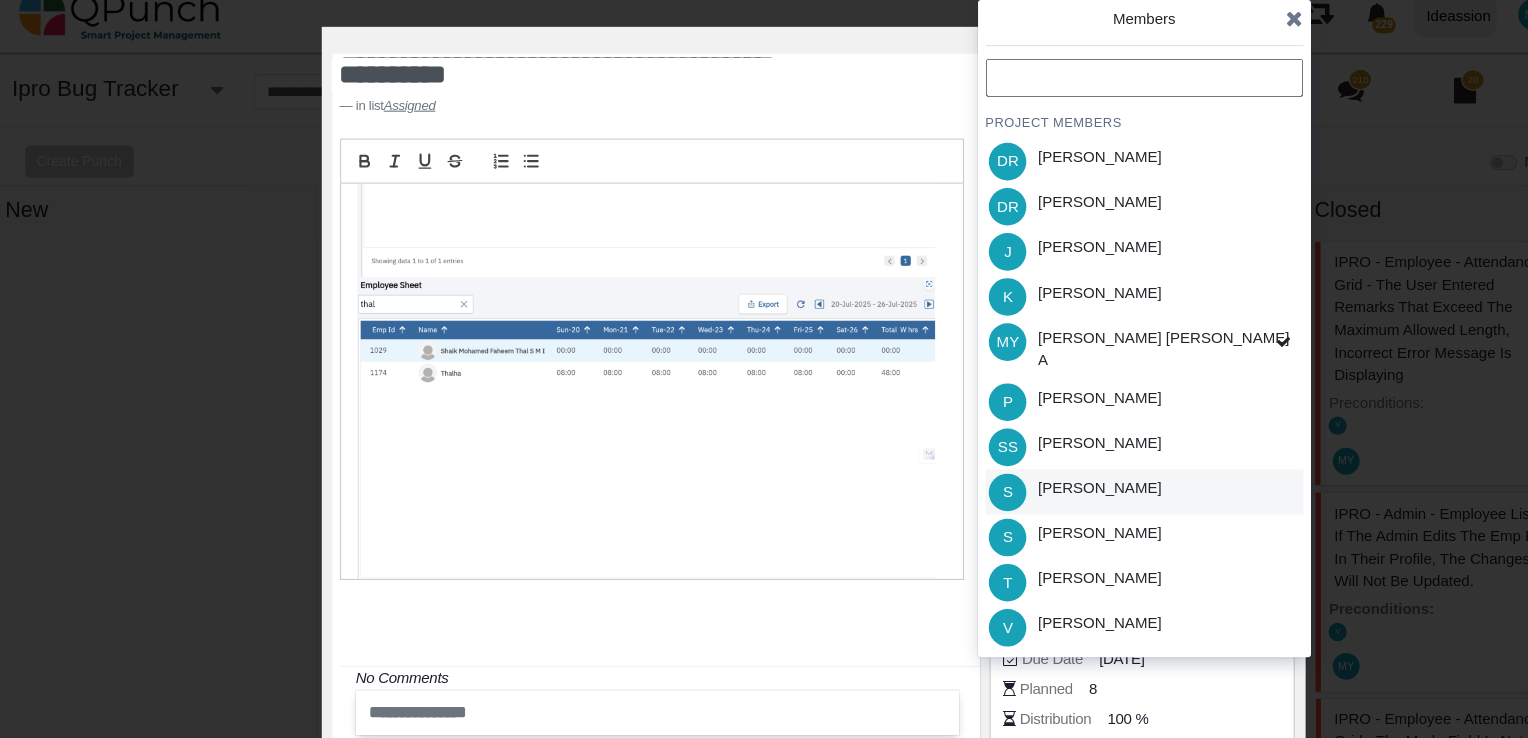 click on "S   Selvarani" at bounding box center (1072, 458) 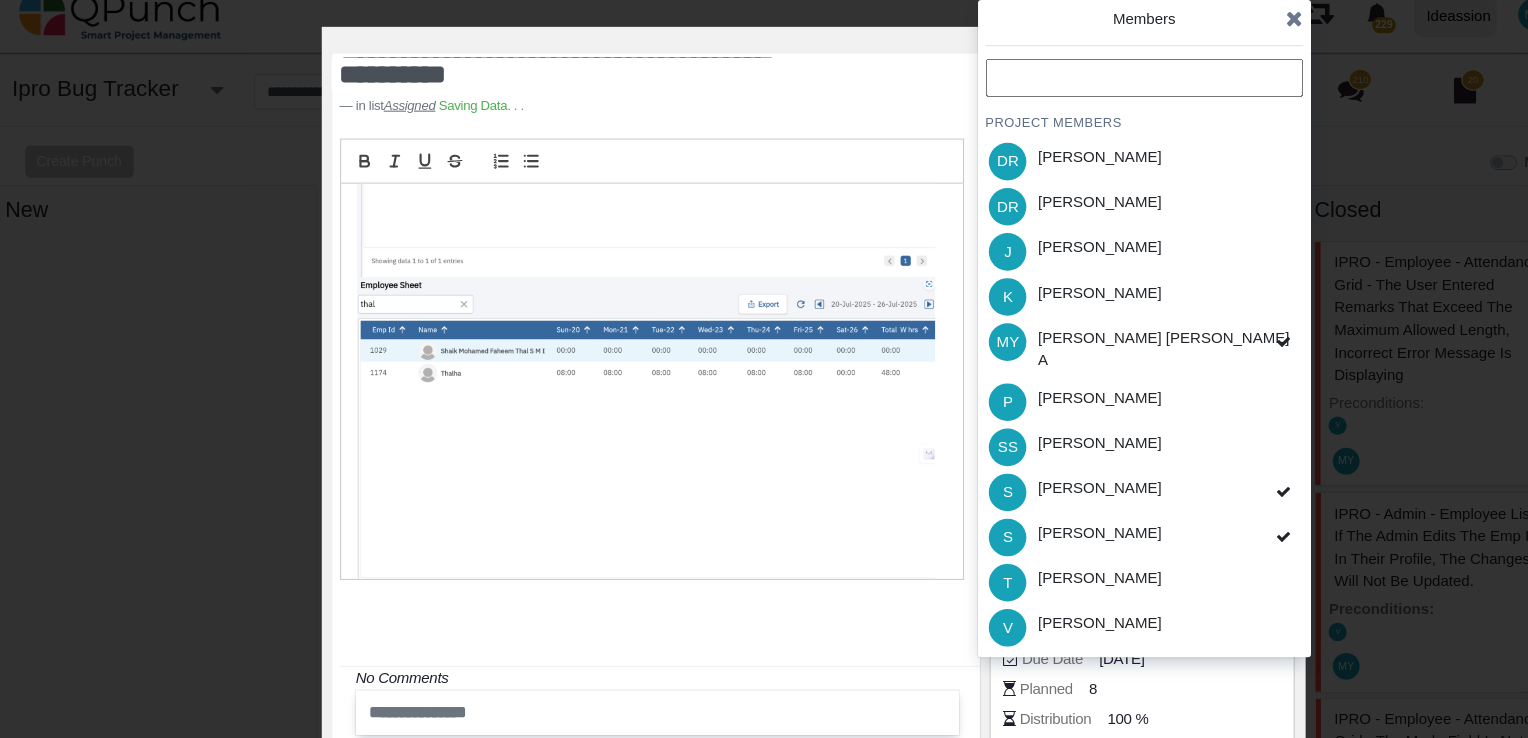 click at bounding box center (1212, 17) 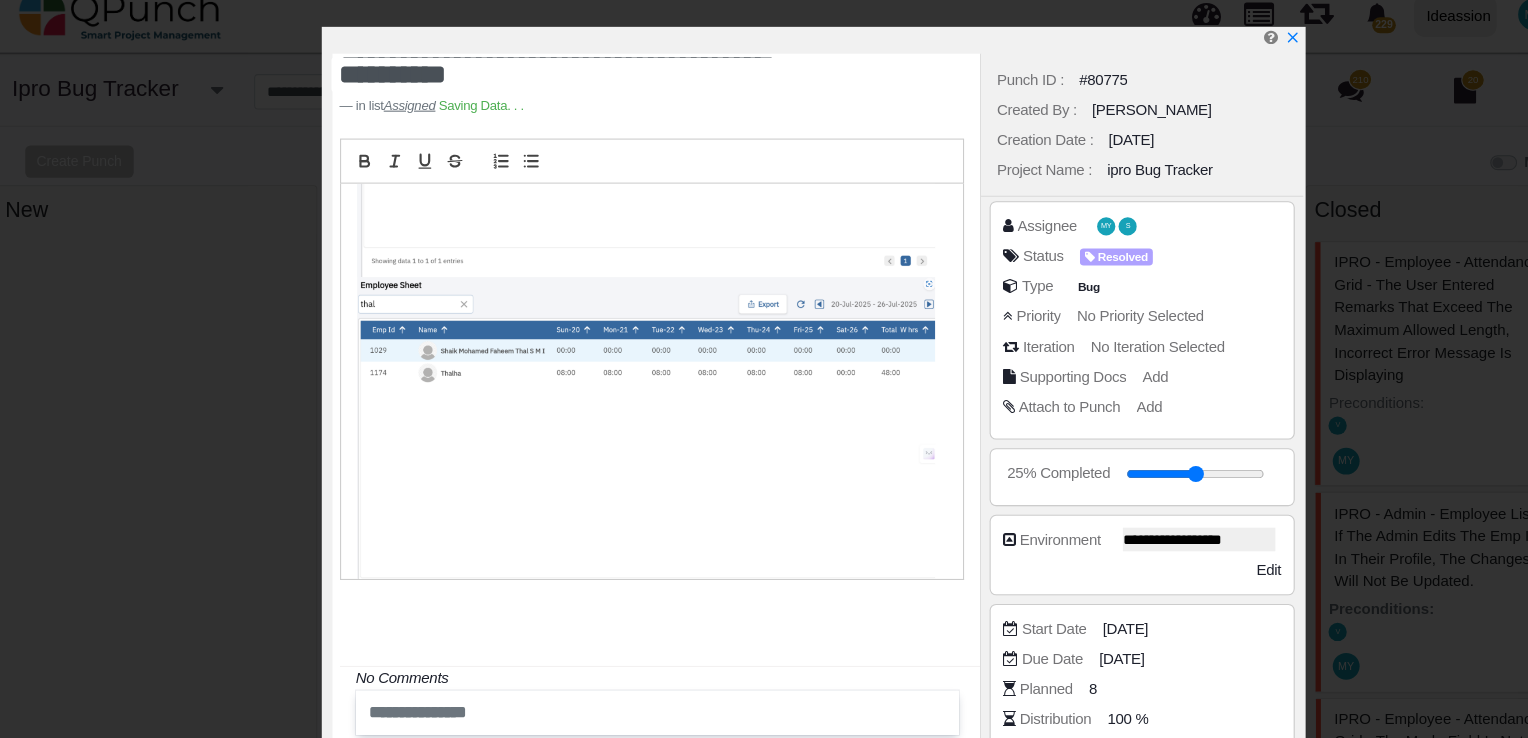 scroll, scrollTop: 358, scrollLeft: 0, axis: vertical 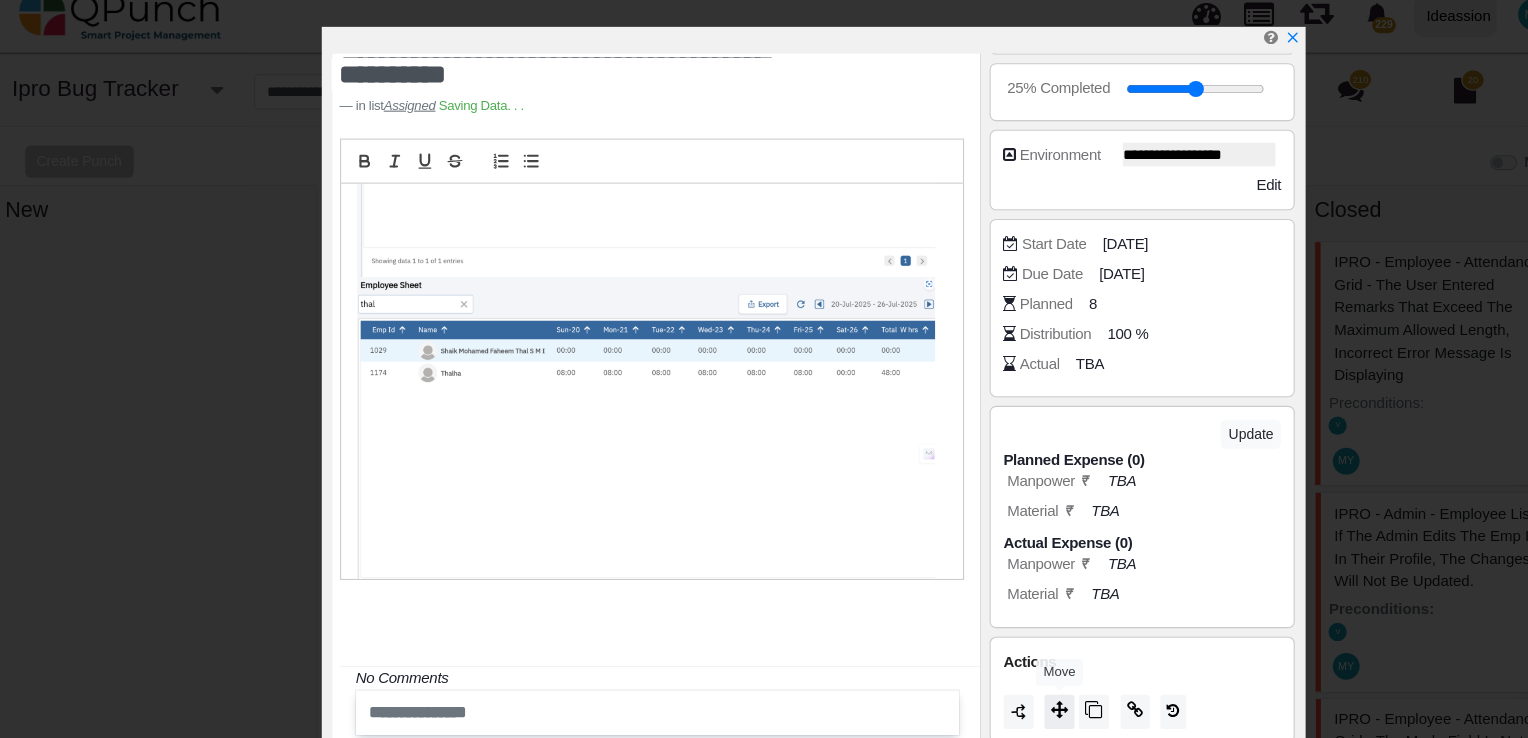 click at bounding box center (993, 661) 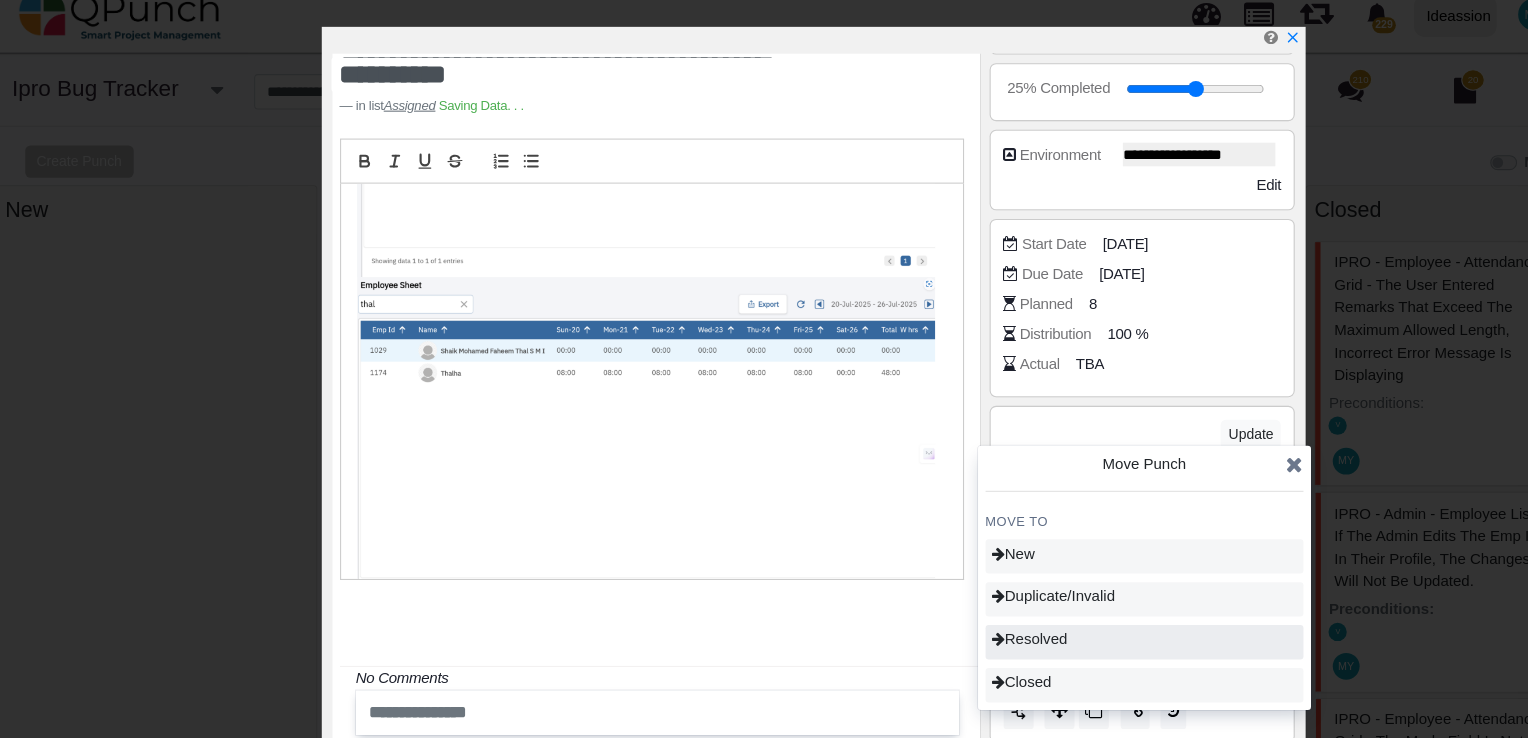click on "Resolved" at bounding box center (965, 595) 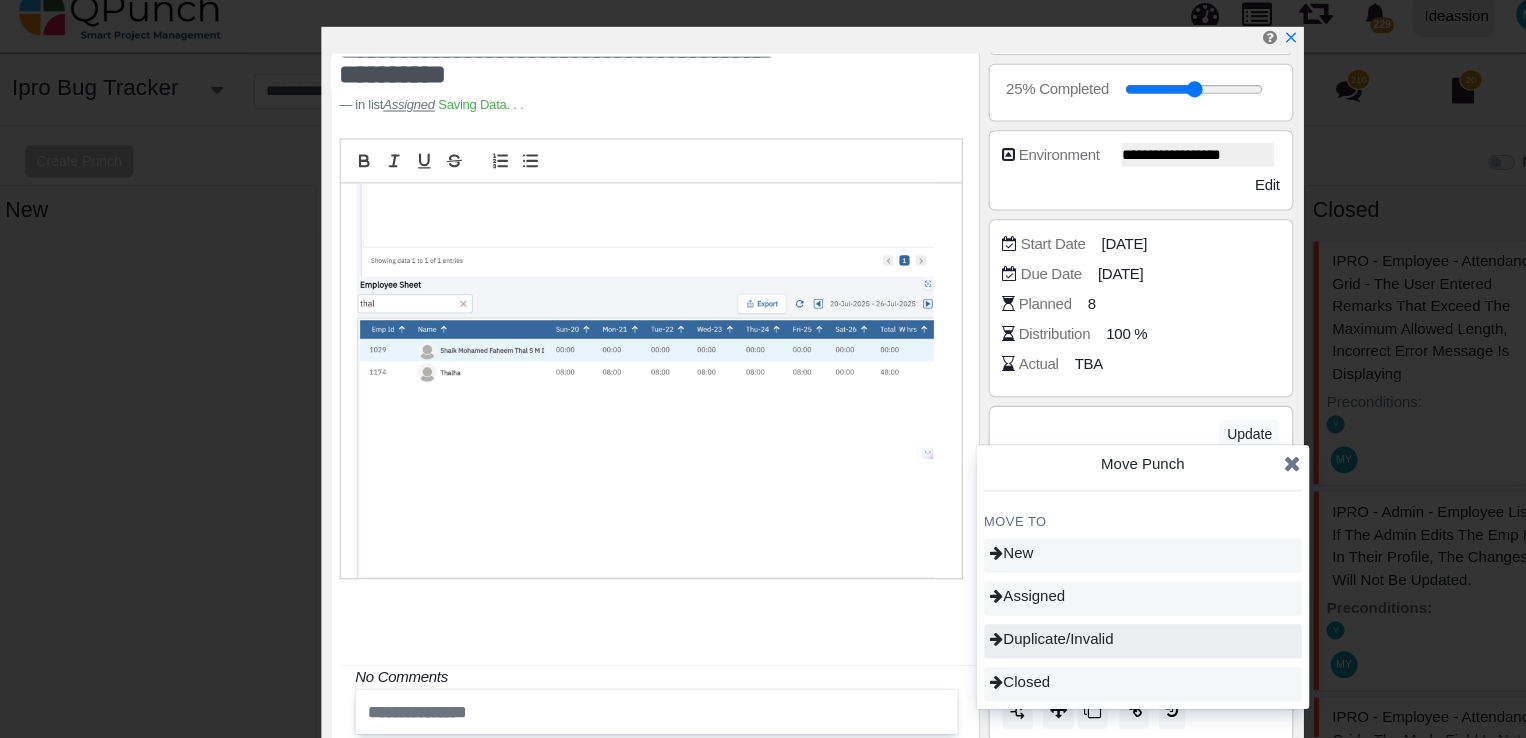 scroll, scrollTop: 491, scrollLeft: 0, axis: vertical 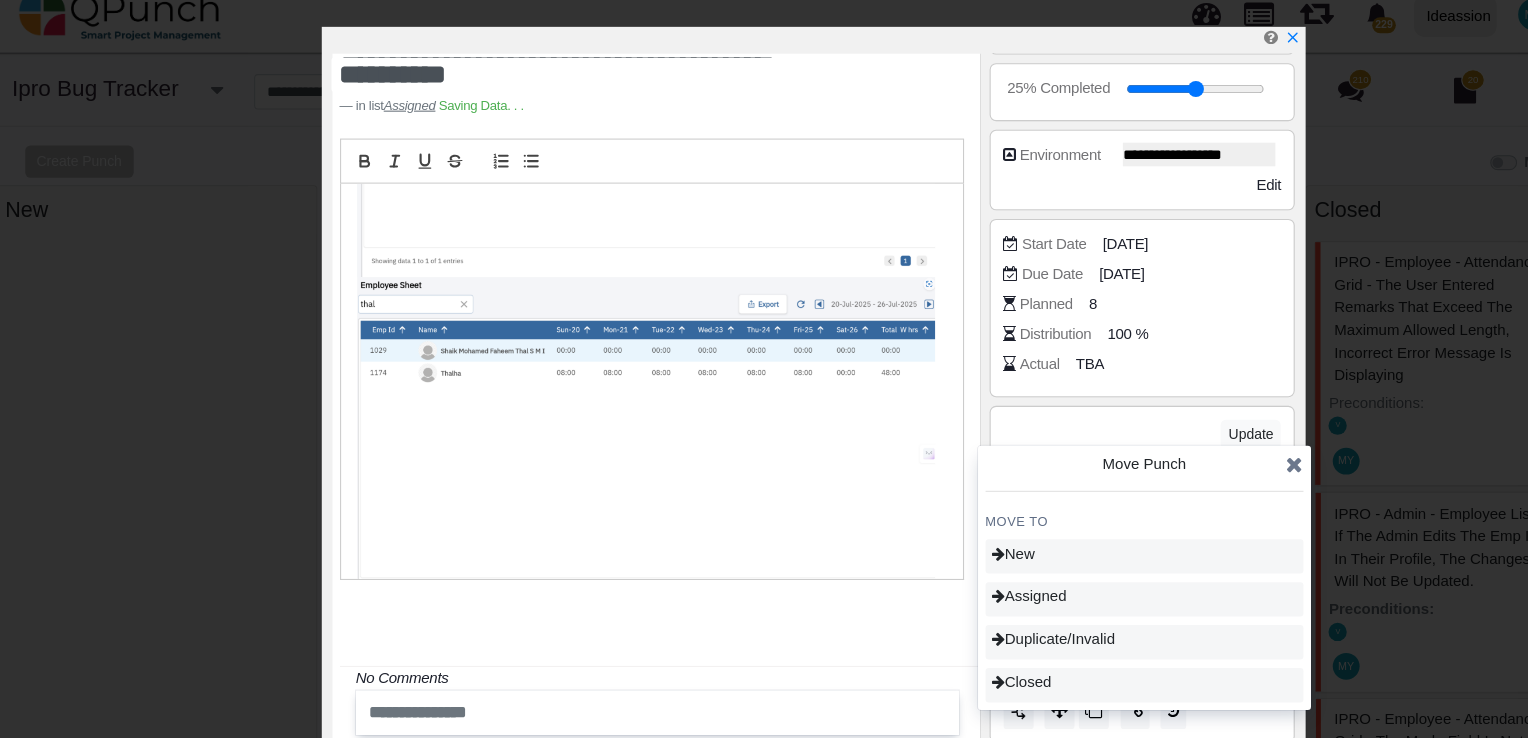 click at bounding box center (1212, 432) 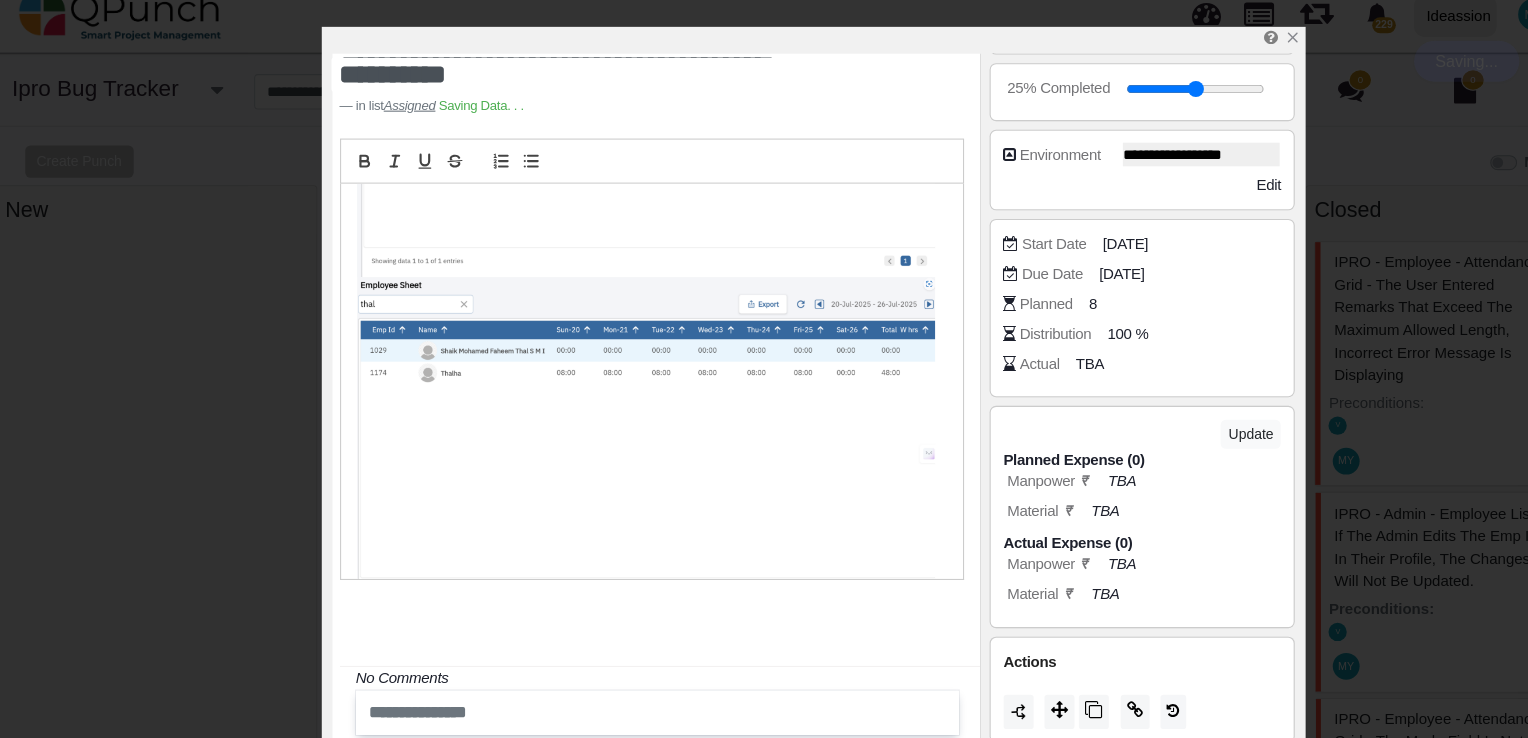 type on "**" 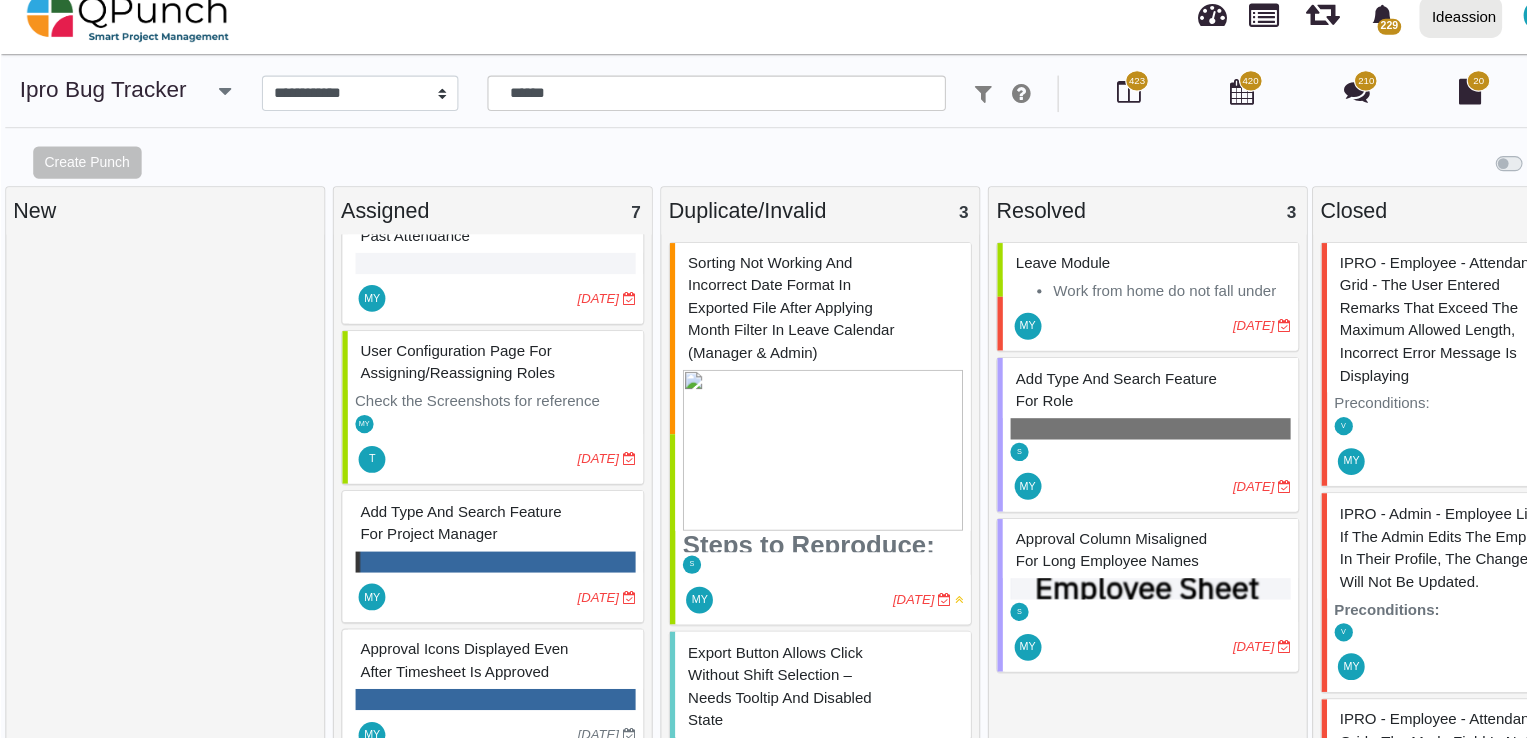 scroll, scrollTop: 20, scrollLeft: 0, axis: vertical 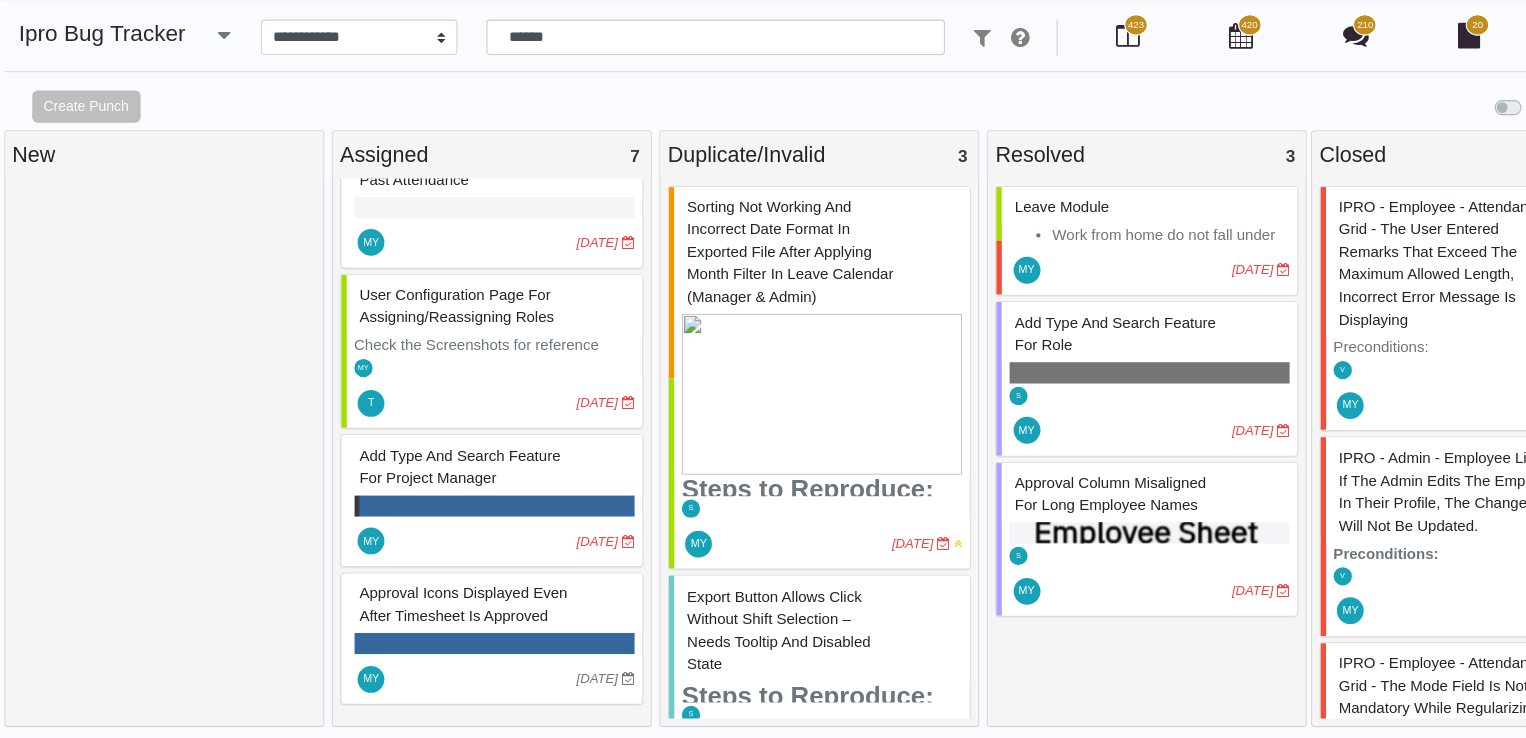 click on "Approval Icons Displayed Even After Timesheet is Approved" at bounding box center (432, 613) 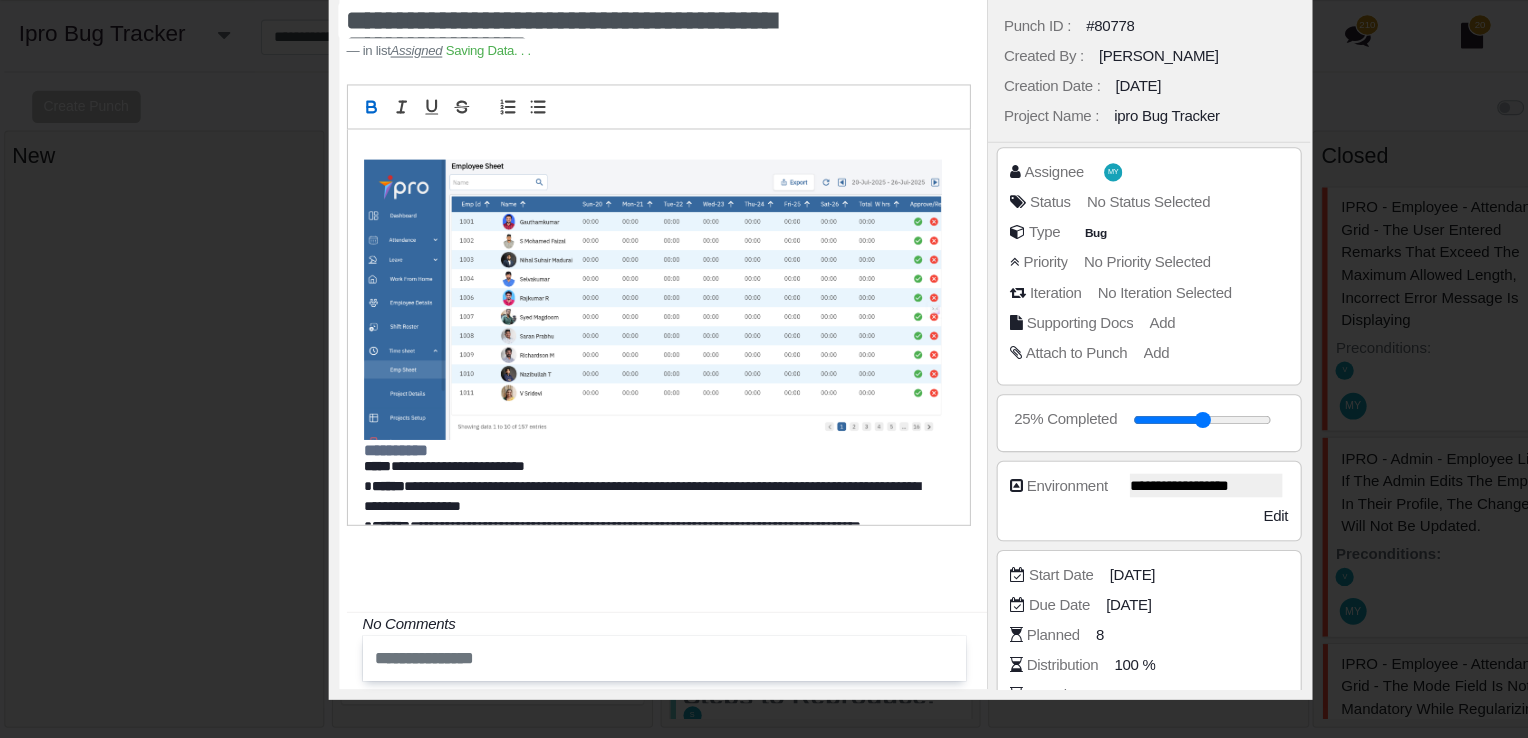 scroll, scrollTop: 160, scrollLeft: 0, axis: vertical 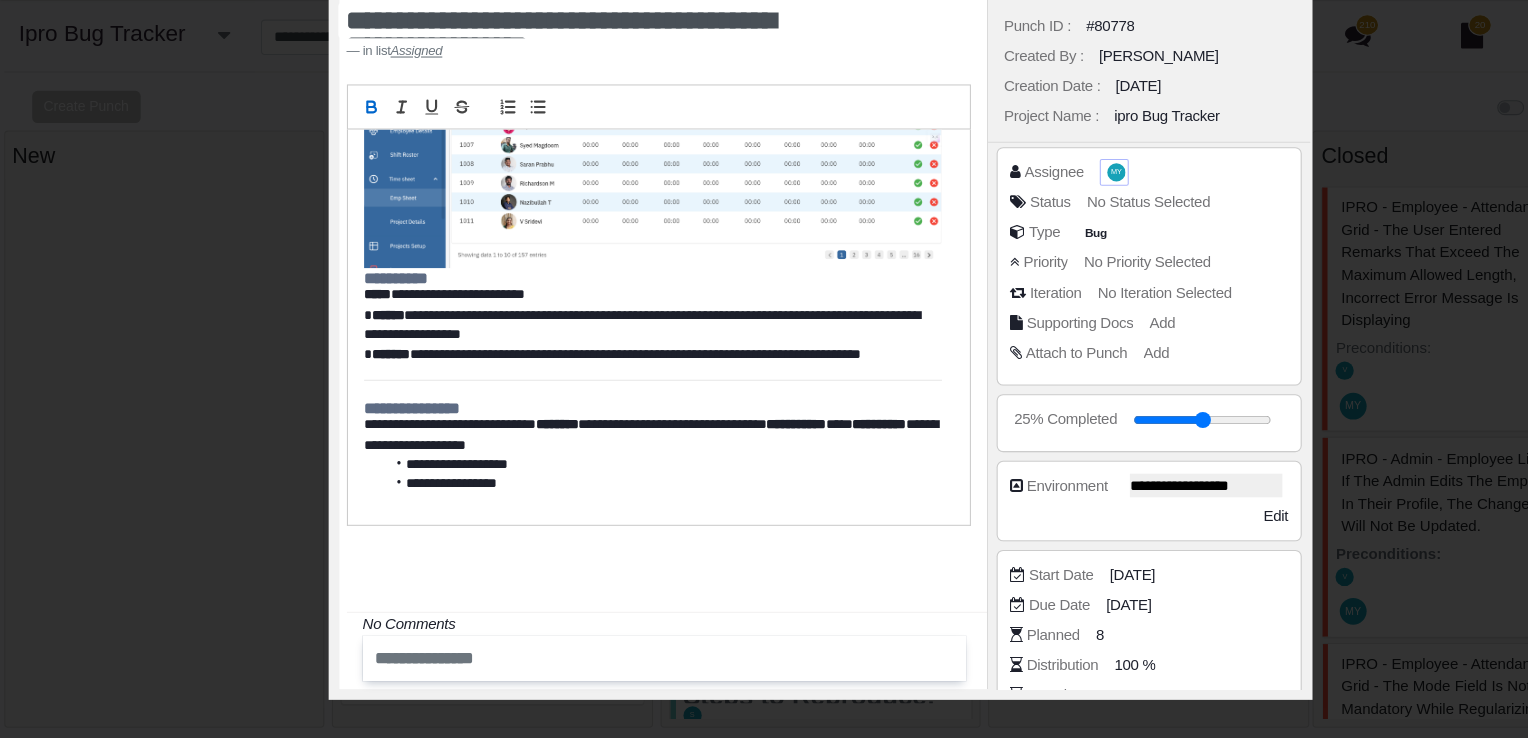 click on "MY" at bounding box center (1039, 210) 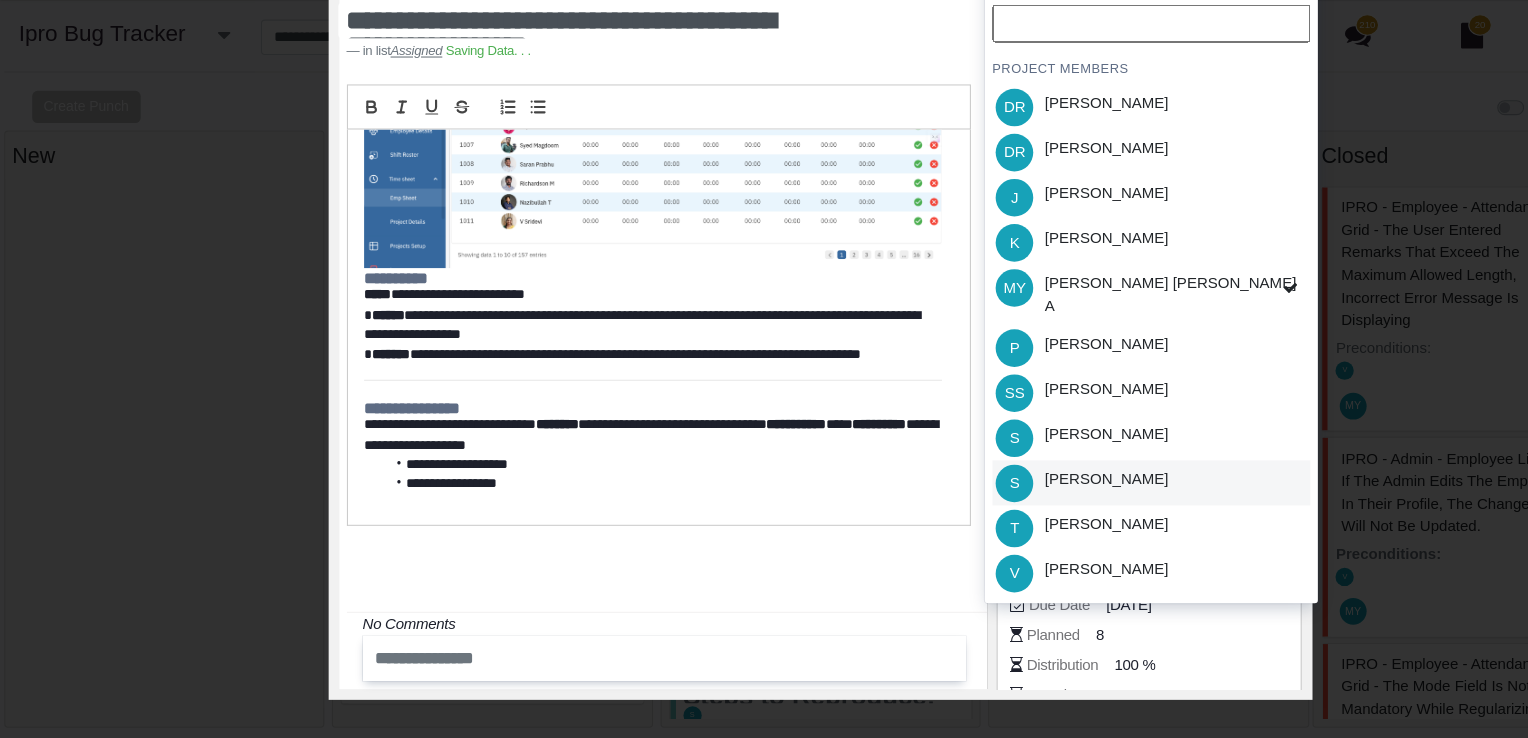 click on "[PERSON_NAME]" at bounding box center (1030, 500) 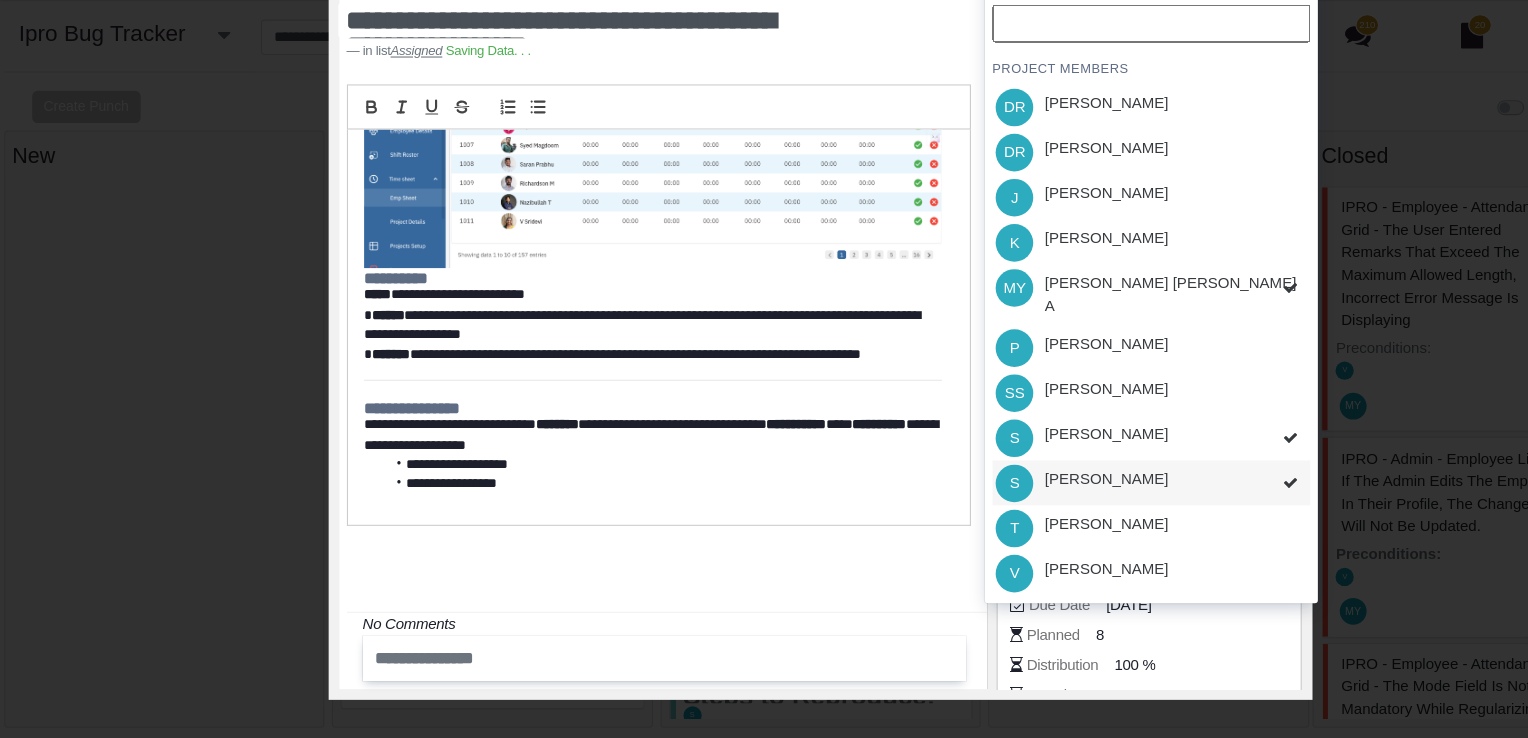 scroll, scrollTop: 512, scrollLeft: 0, axis: vertical 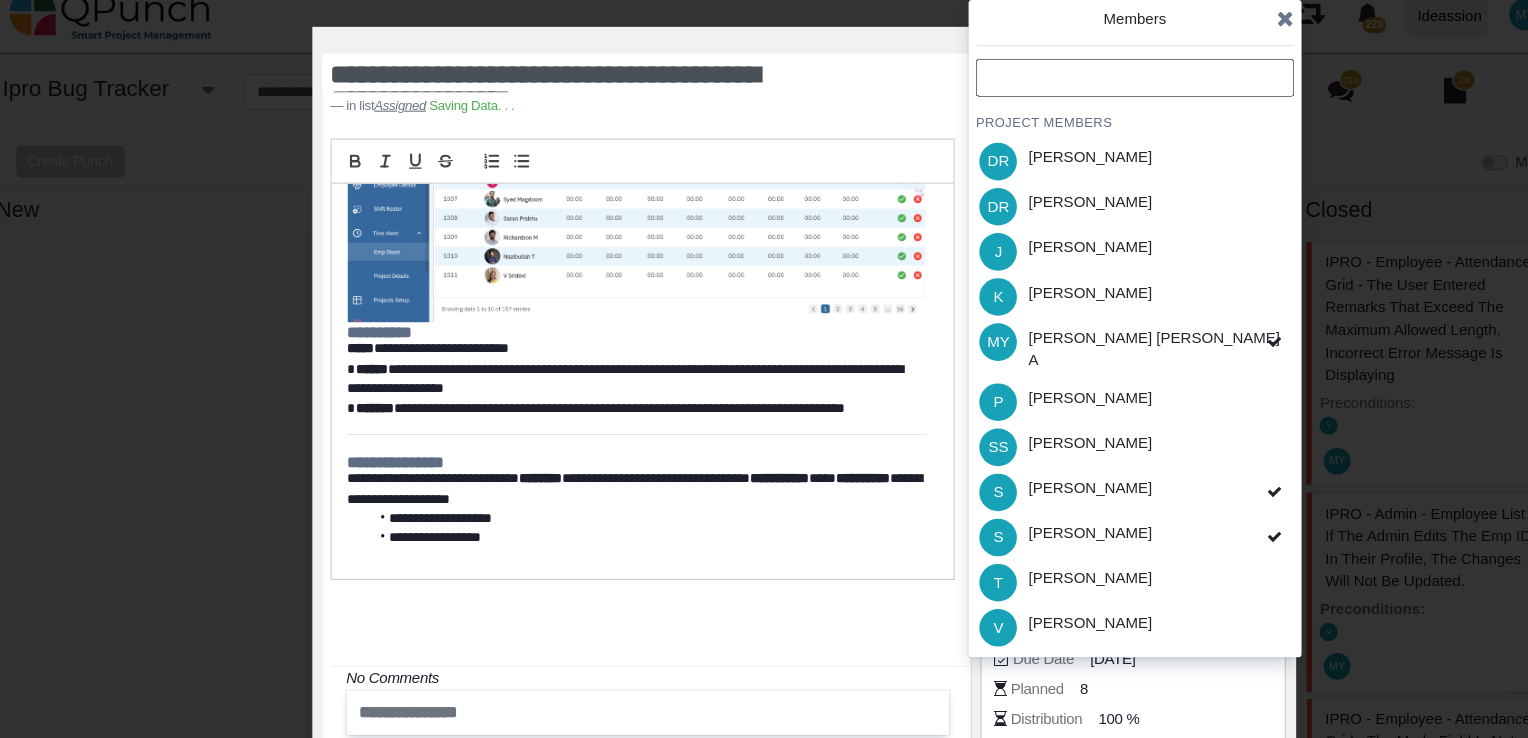 click at bounding box center (1212, 17) 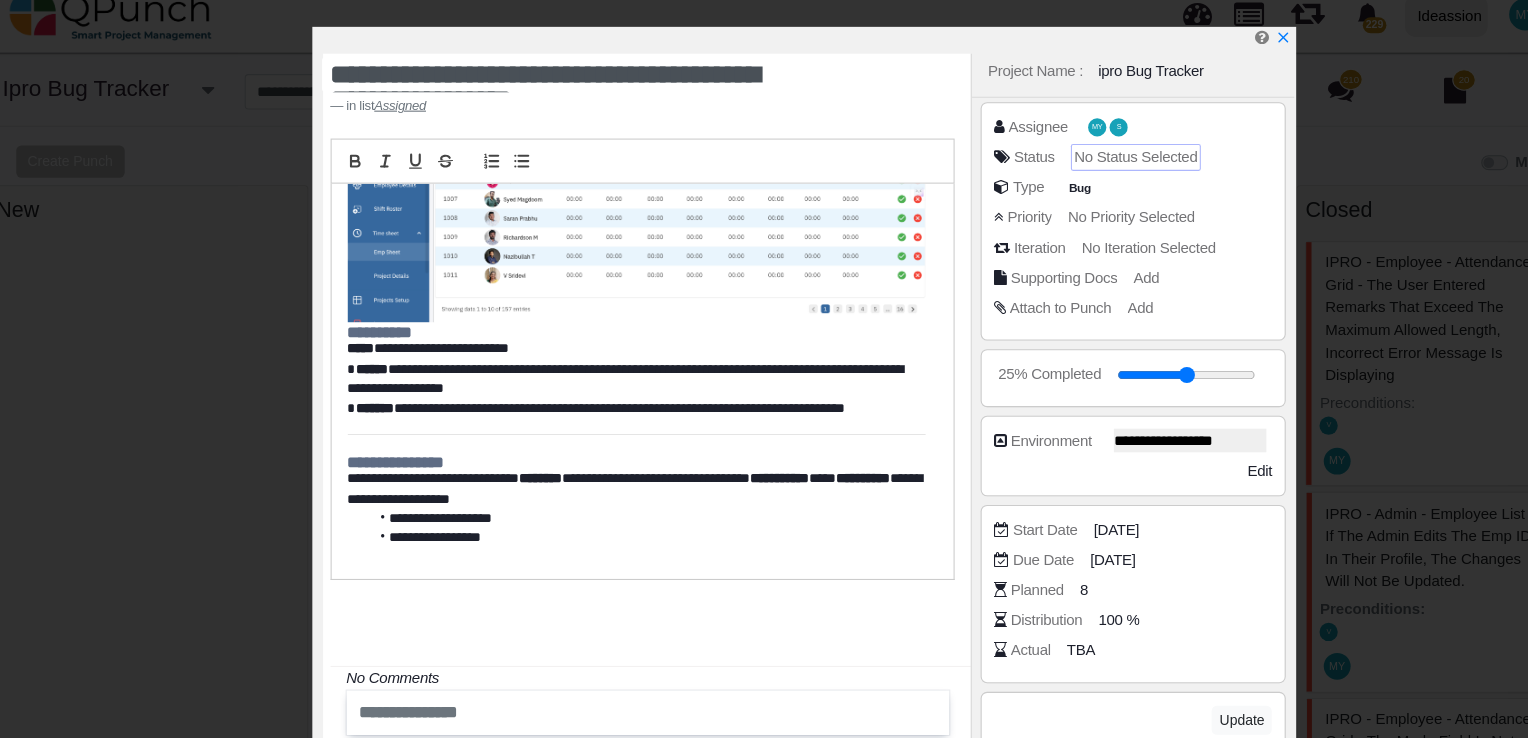scroll, scrollTop: 91, scrollLeft: 0, axis: vertical 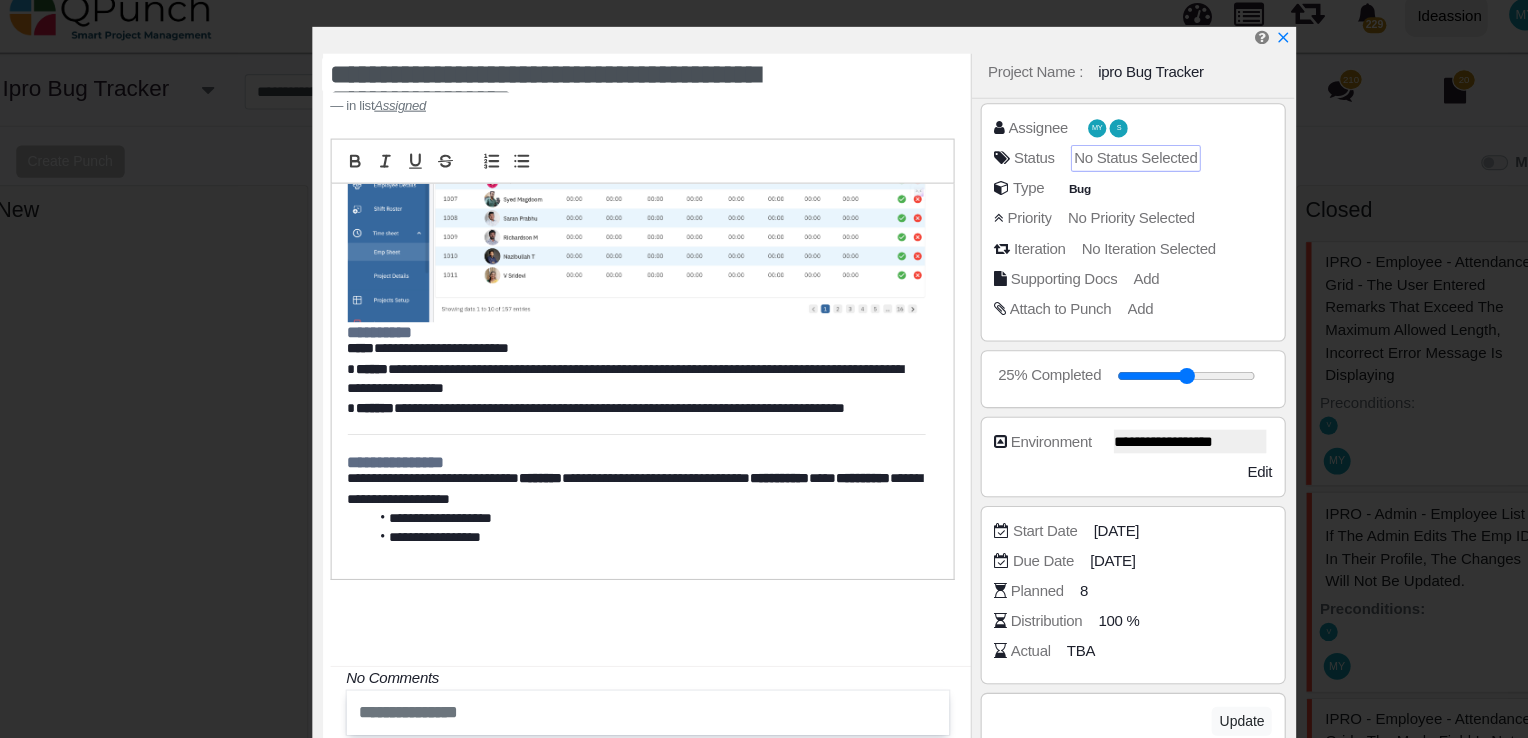click on "No
Status
Selected" at bounding box center (1072, 147) 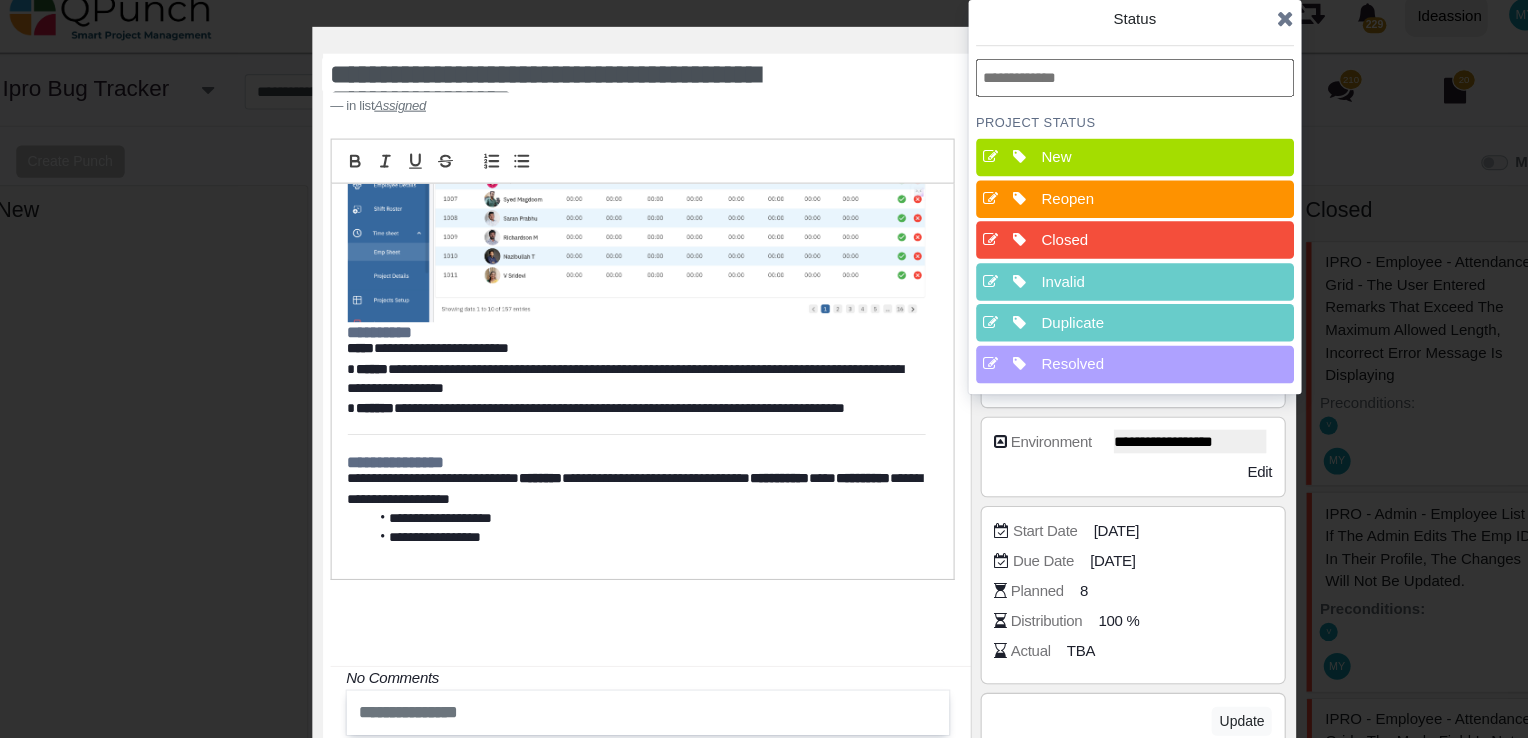 click on "Resolved" at bounding box center [1078, 339] 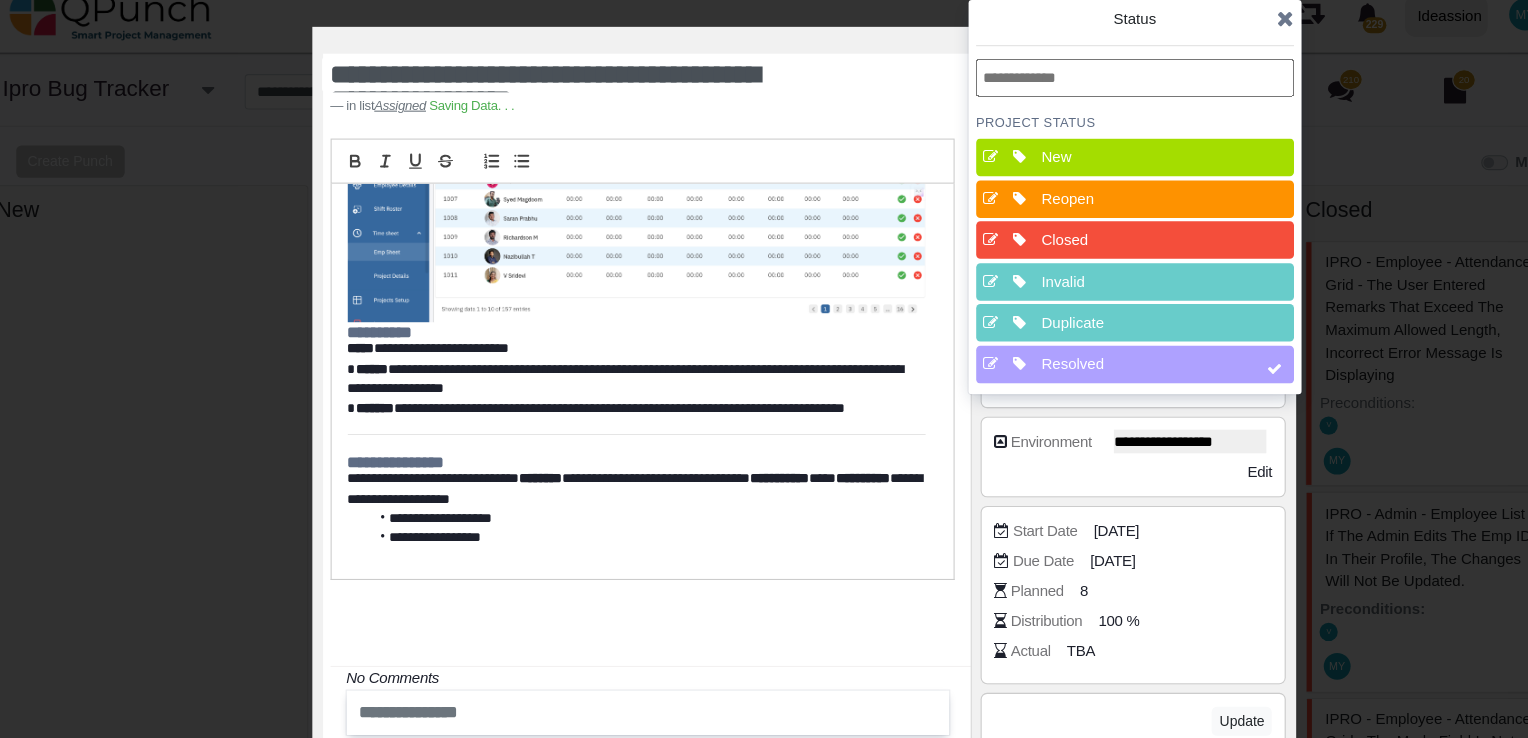 click at bounding box center (1212, 17) 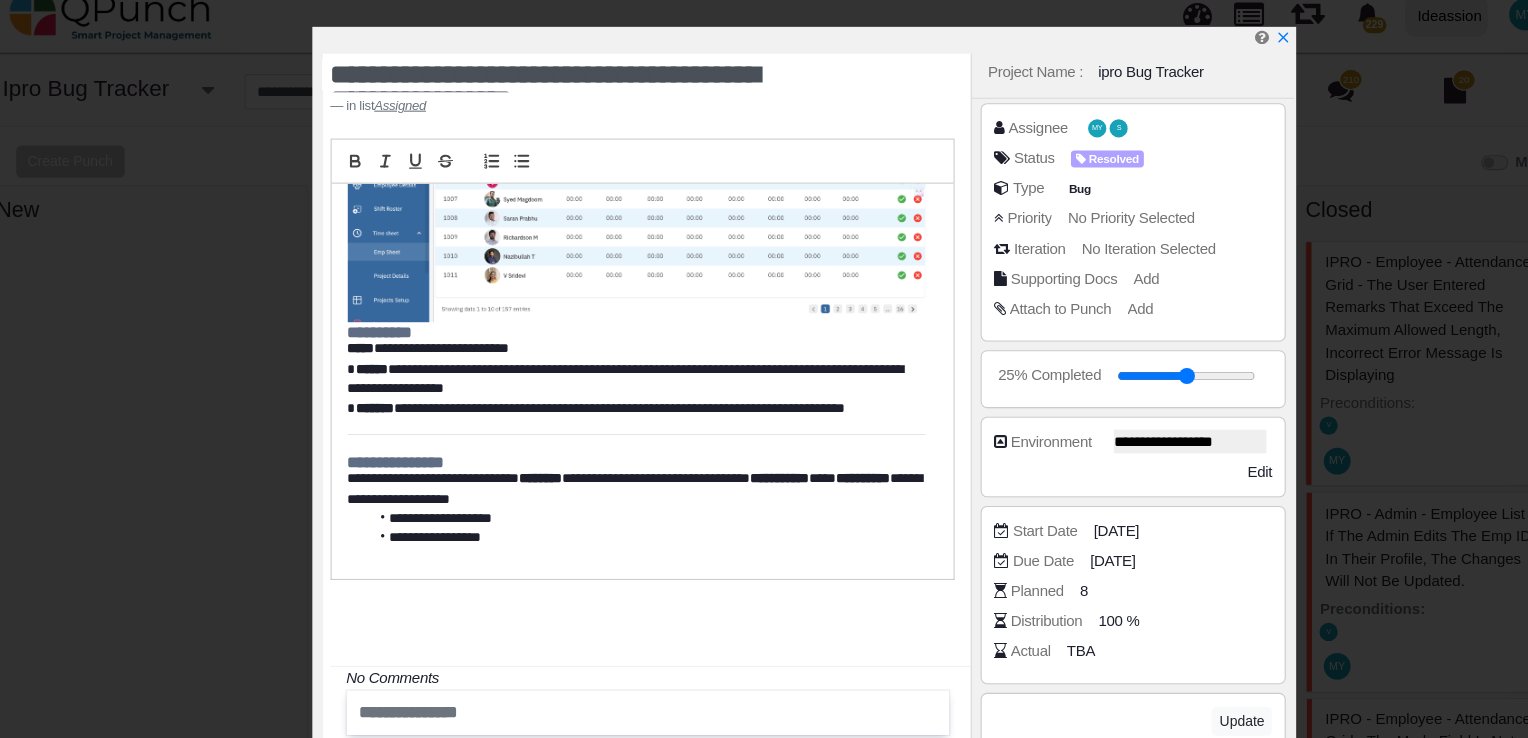 scroll, scrollTop: 358, scrollLeft: 0, axis: vertical 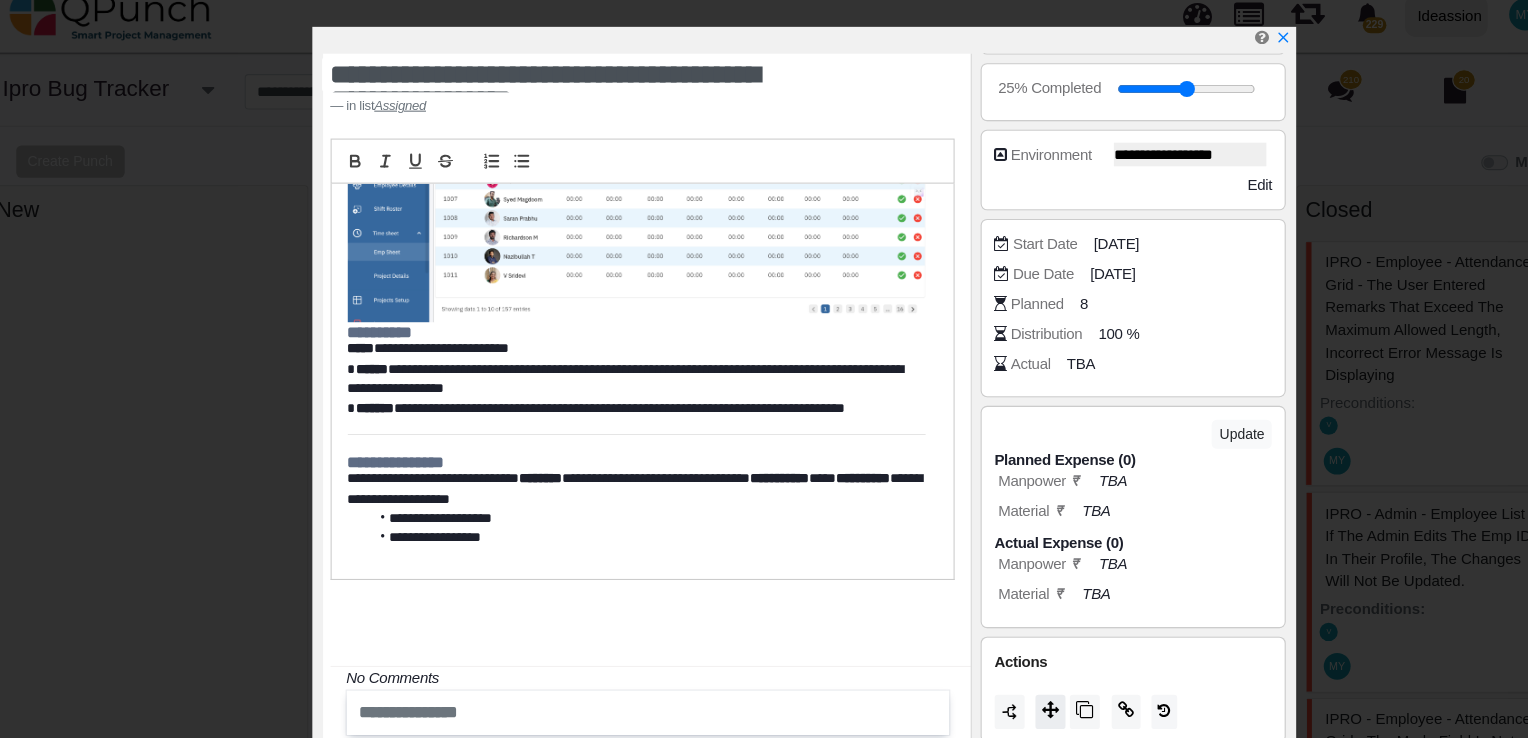 click at bounding box center [993, 661] 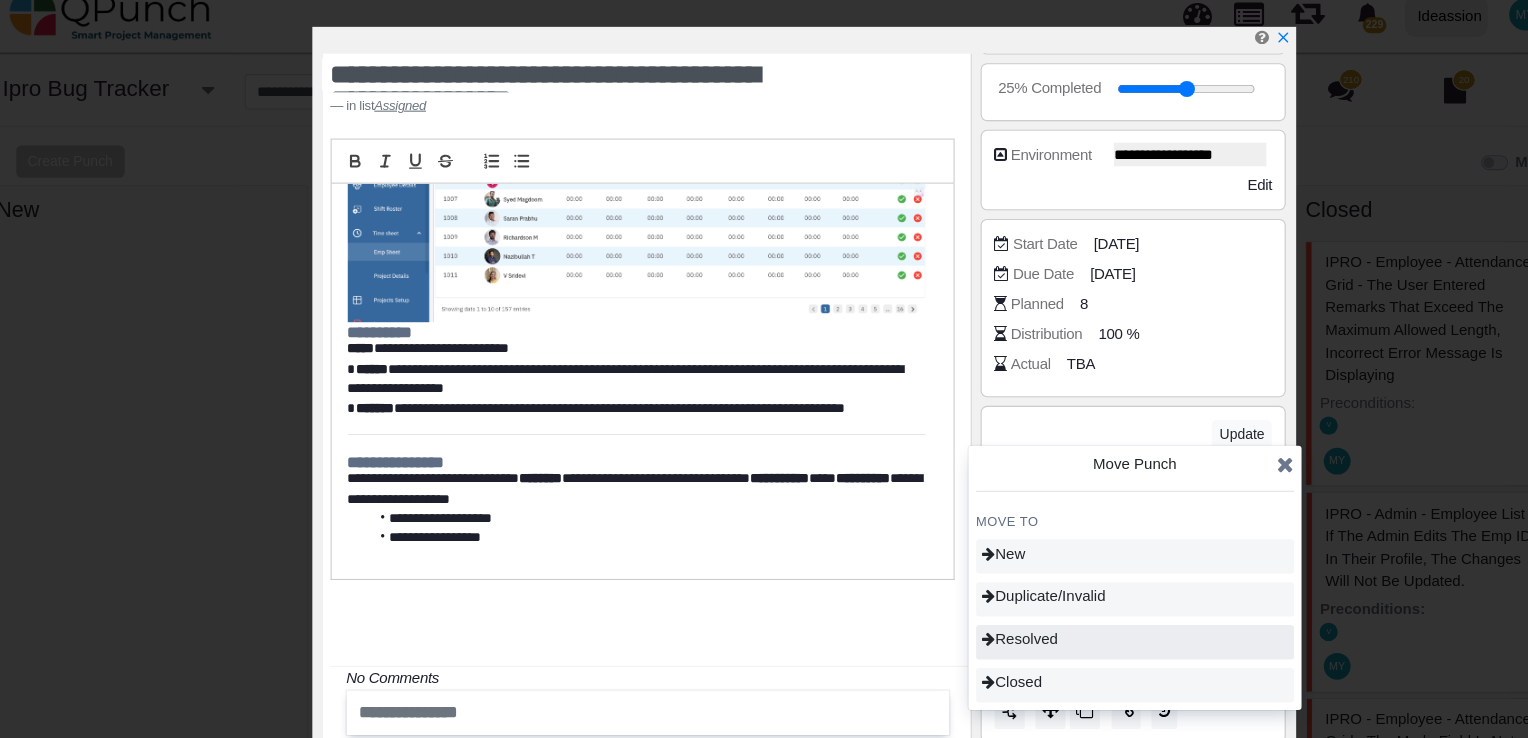 click on "Resolved" at bounding box center [1072, 598] 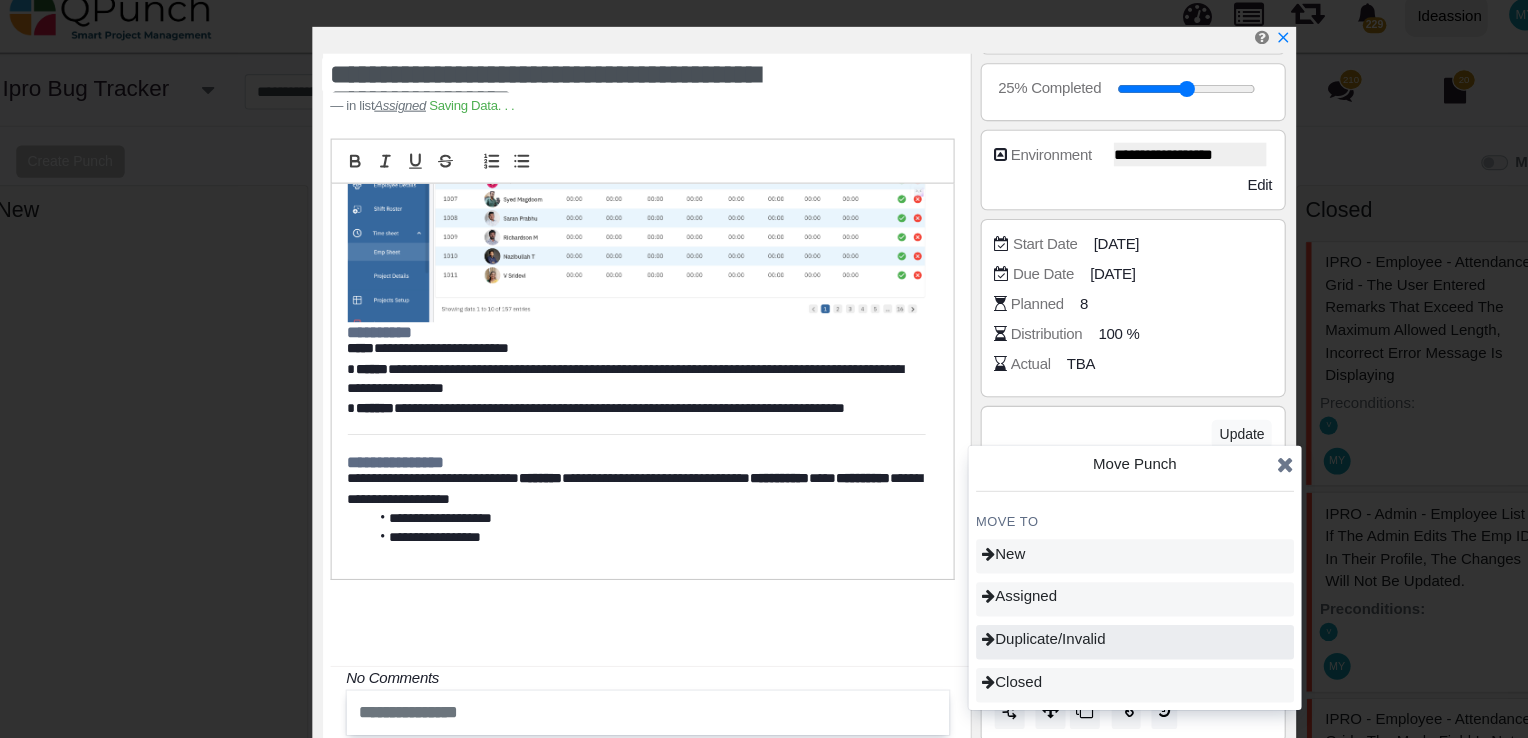 scroll, scrollTop: 342, scrollLeft: 0, axis: vertical 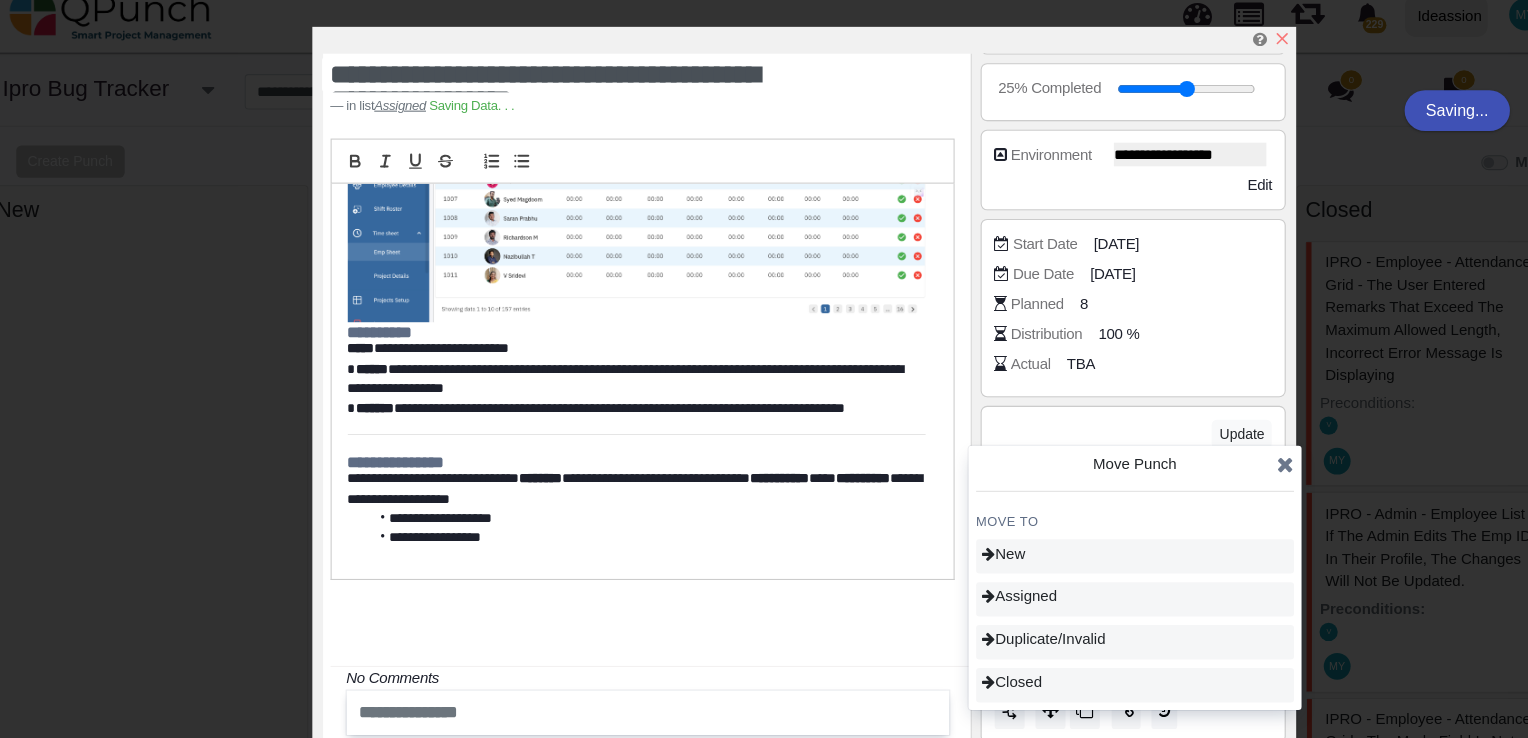 type on "**" 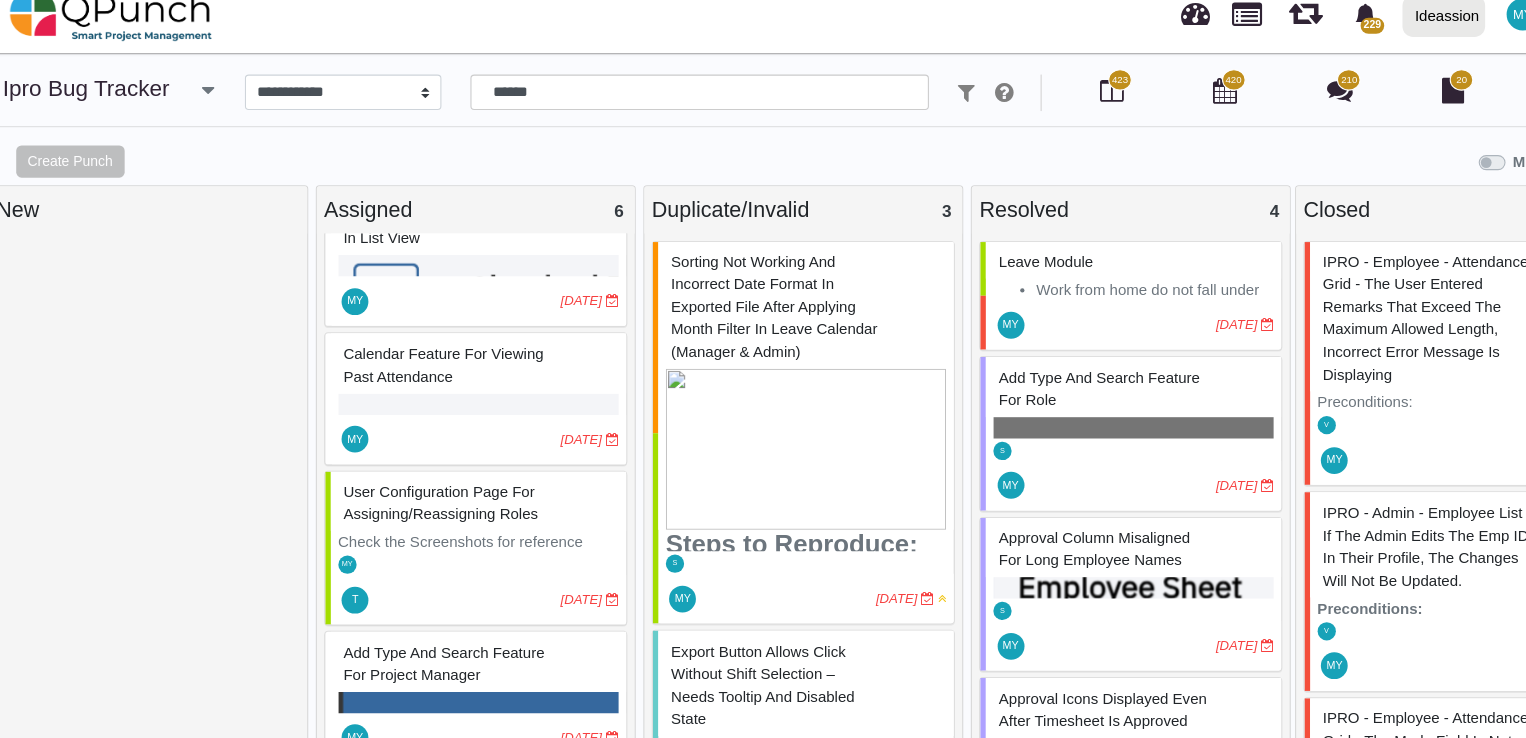 click on "MY" at bounding box center (460, 524) 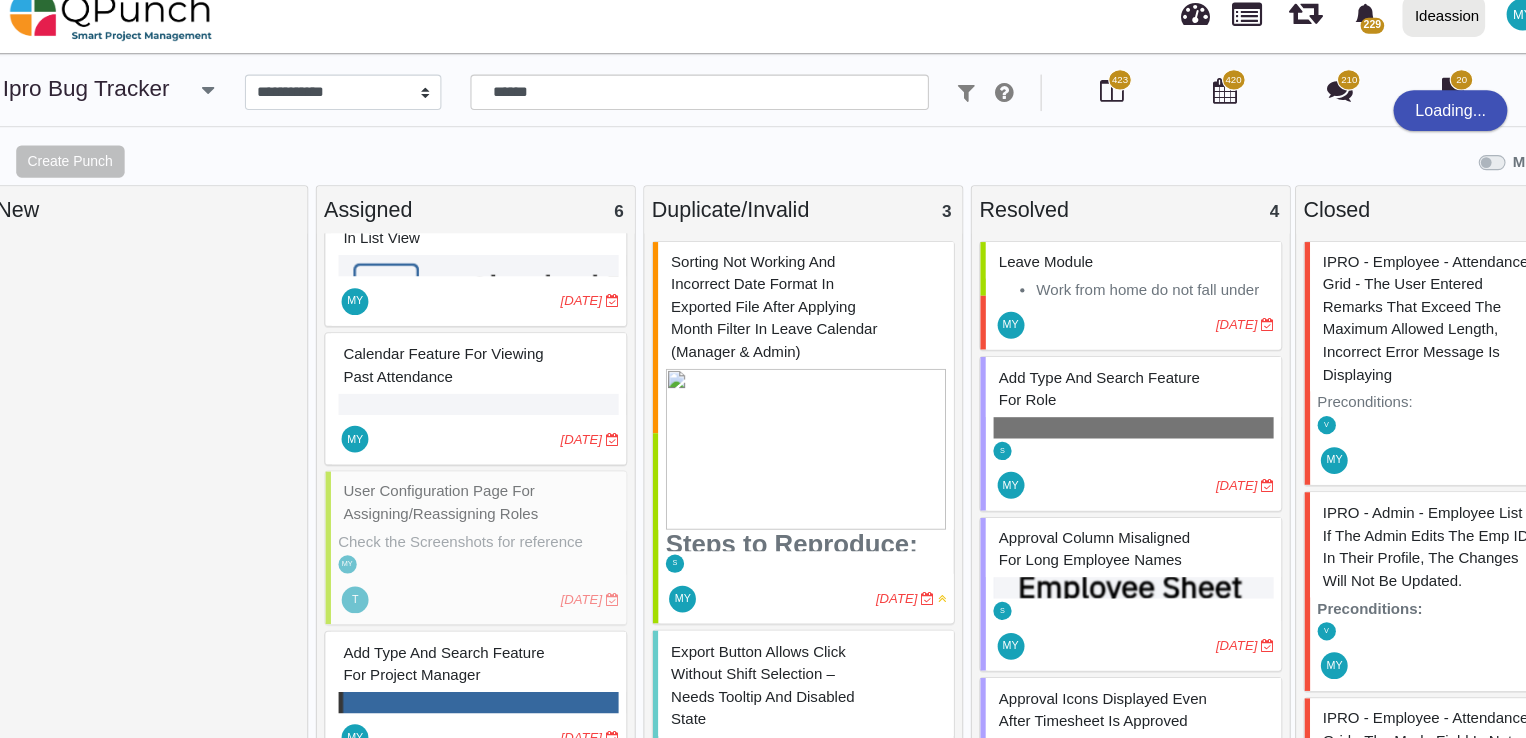 select on "****" 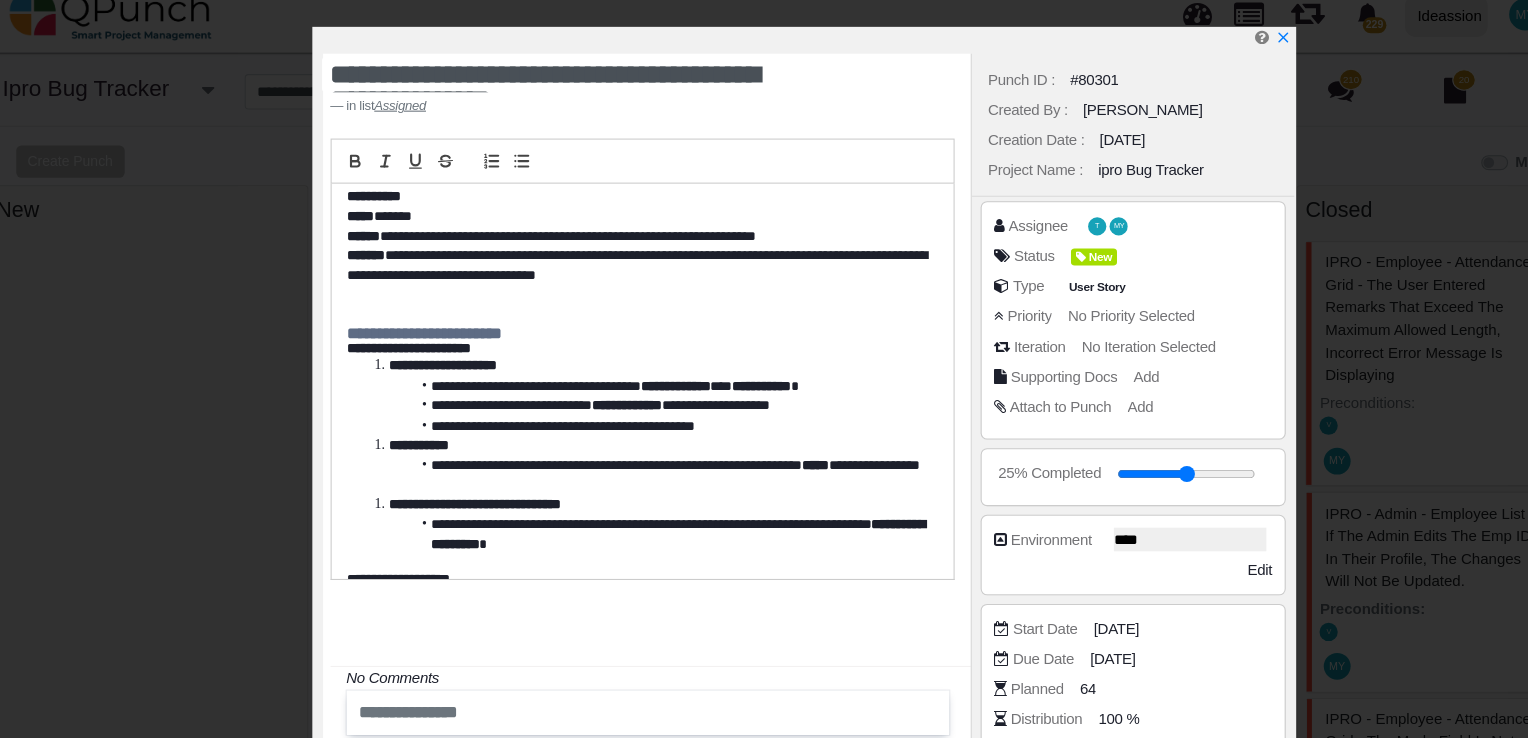 scroll, scrollTop: 112, scrollLeft: 0, axis: vertical 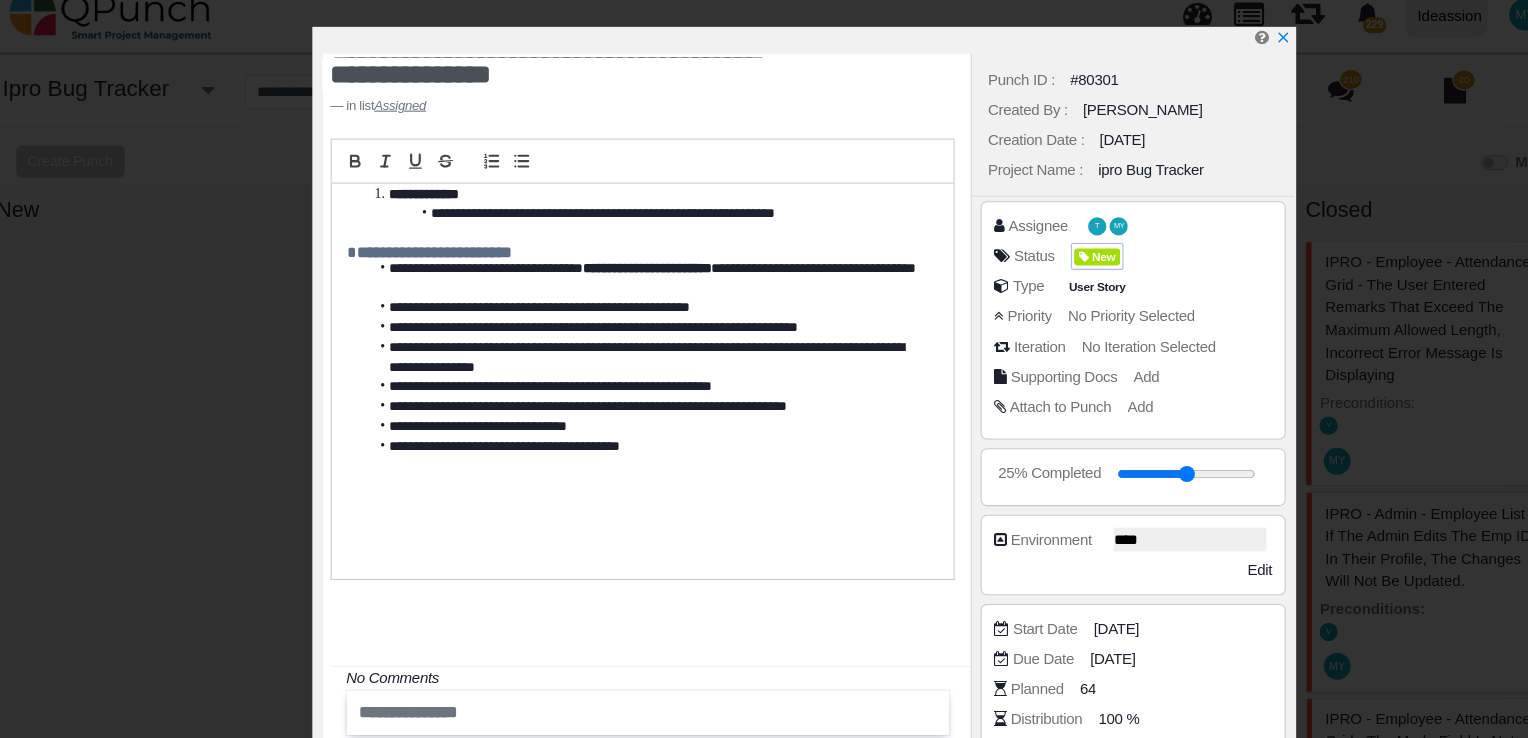 click at bounding box center (1025, 239) 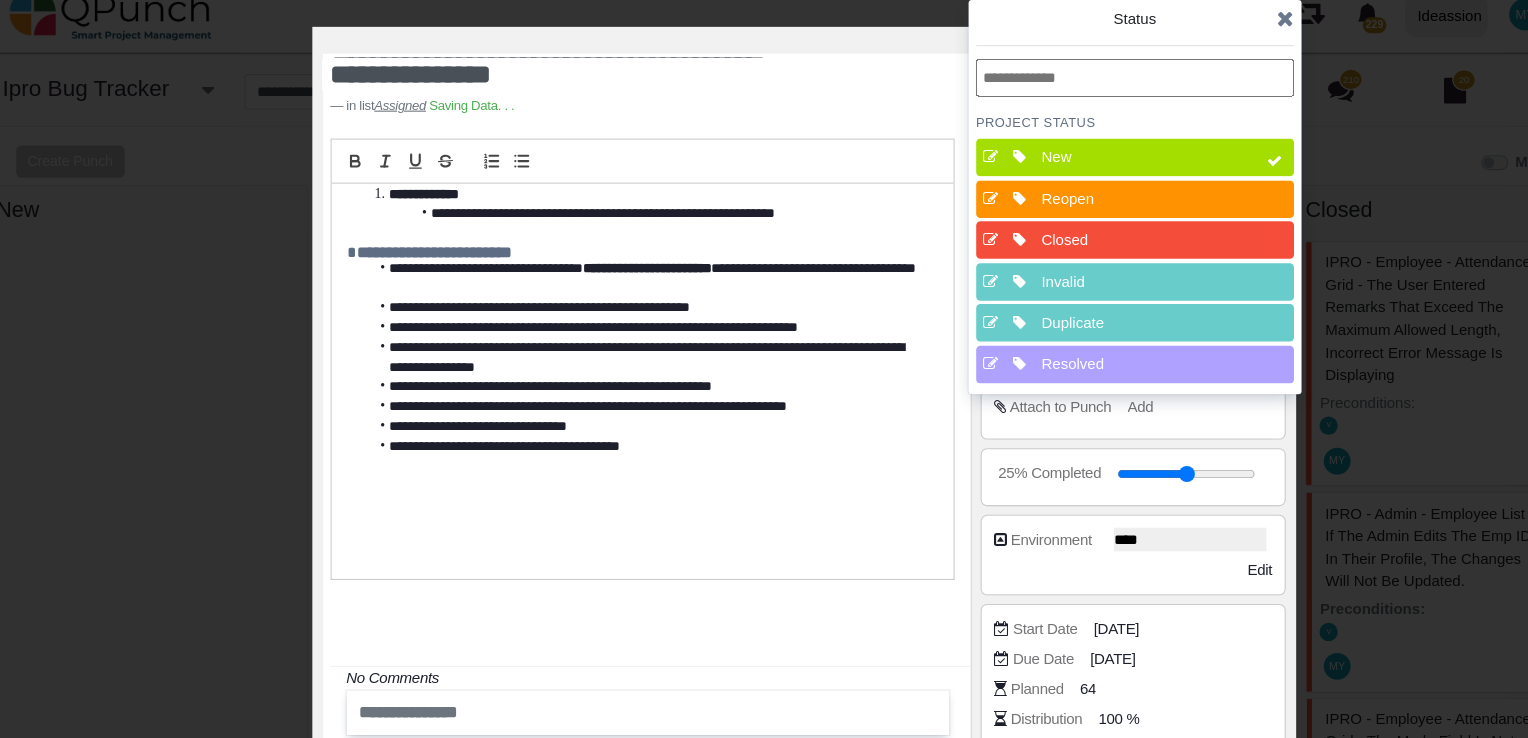 scroll, scrollTop: 342, scrollLeft: 0, axis: vertical 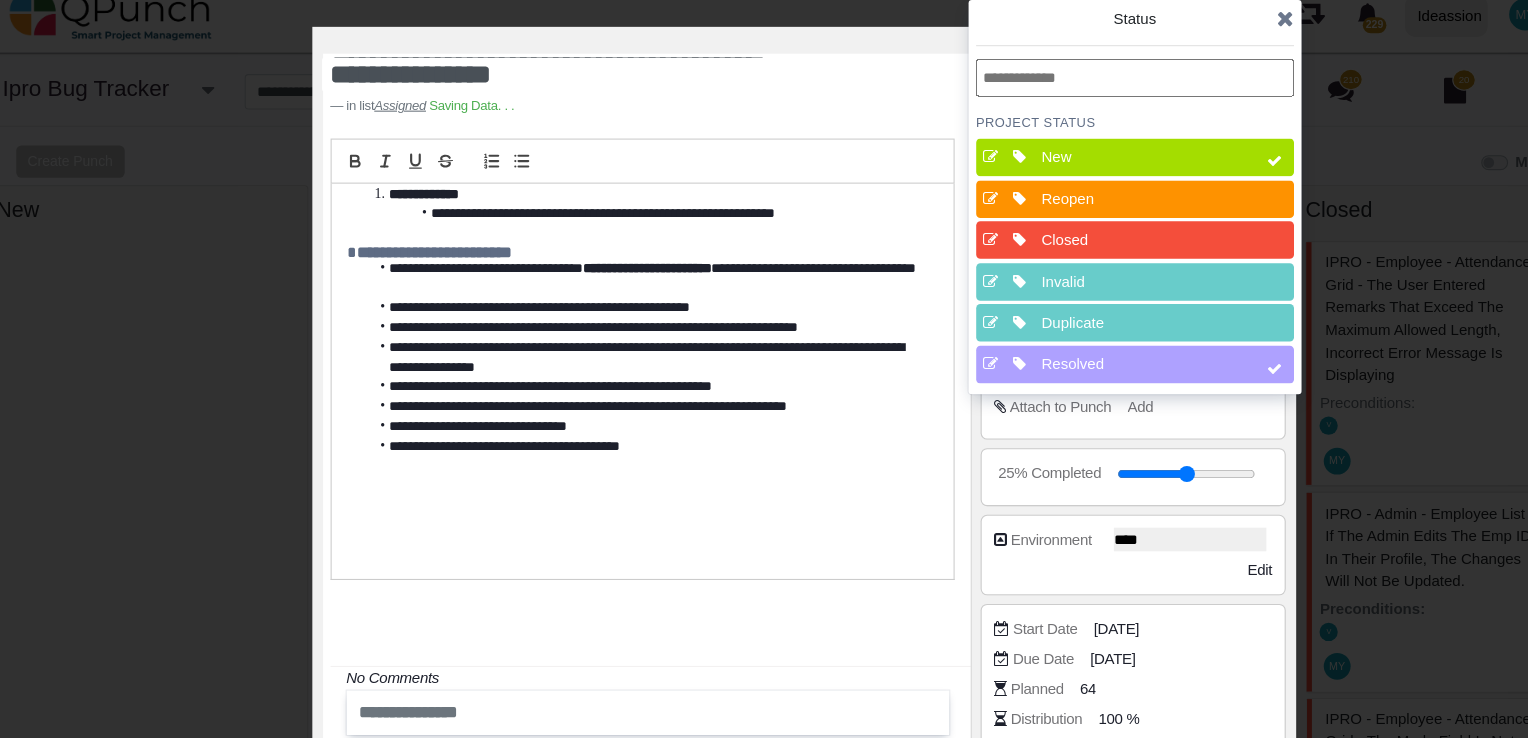 click at bounding box center (1202, 150) 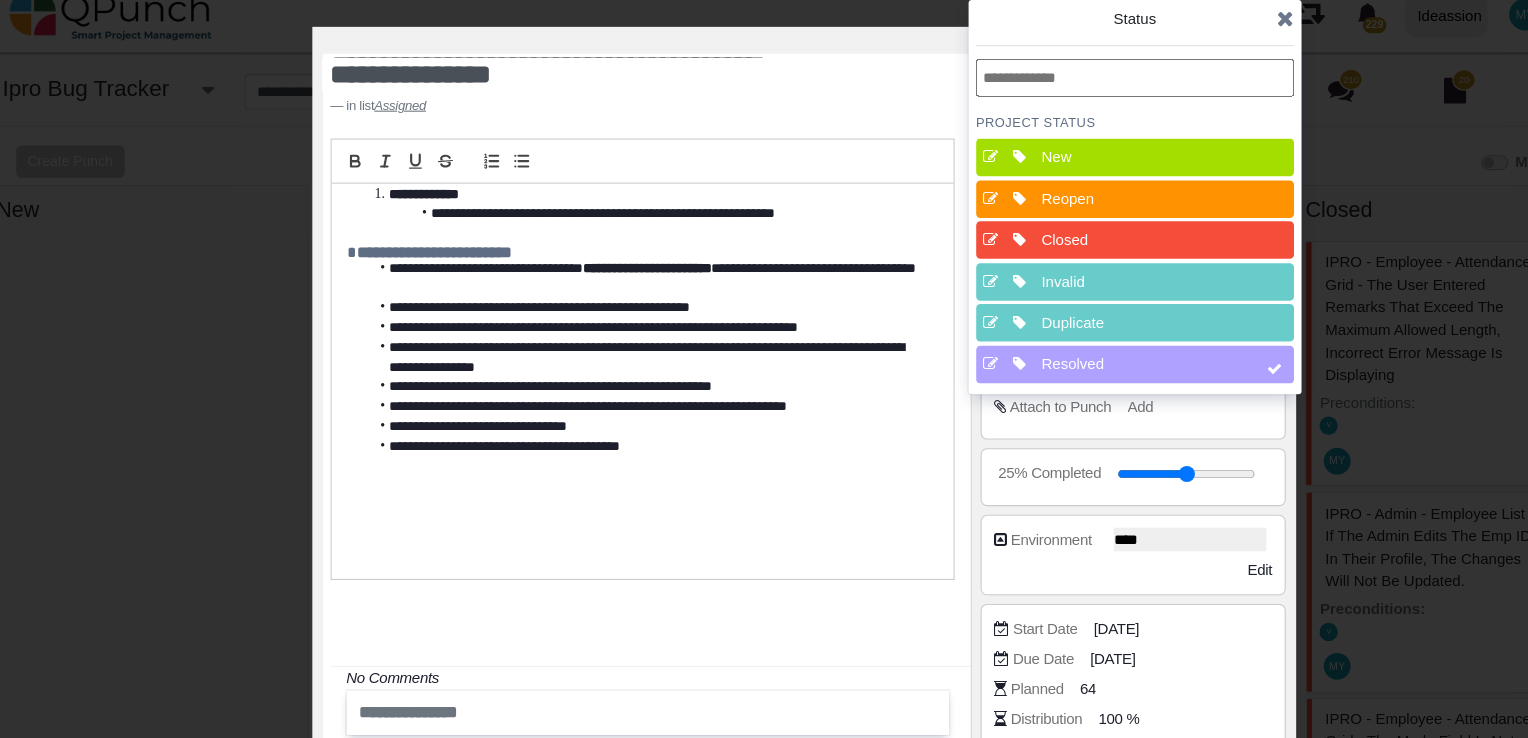 click at bounding box center [1212, 17] 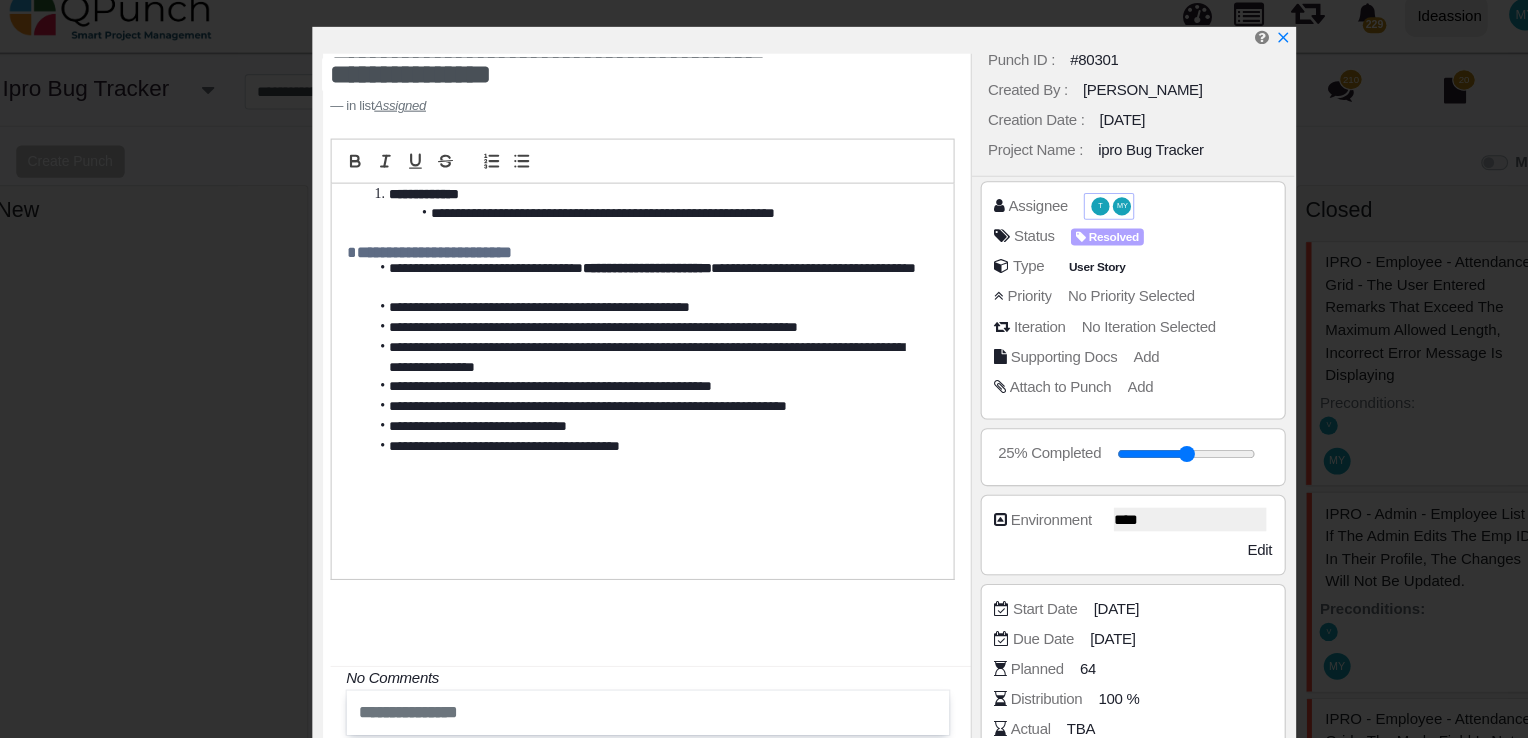 scroll, scrollTop: 16, scrollLeft: 0, axis: vertical 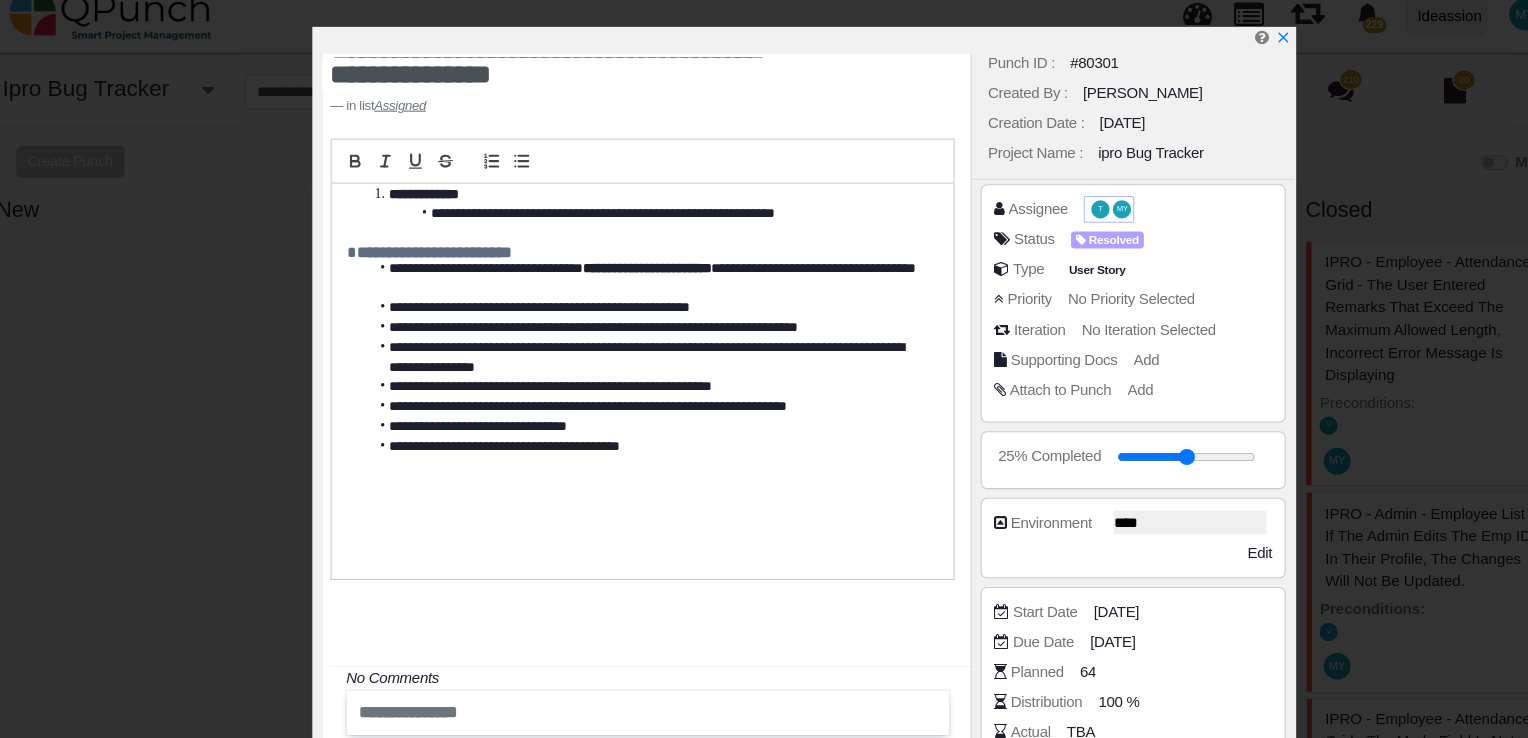 click on "T" at bounding box center [1039, 194] 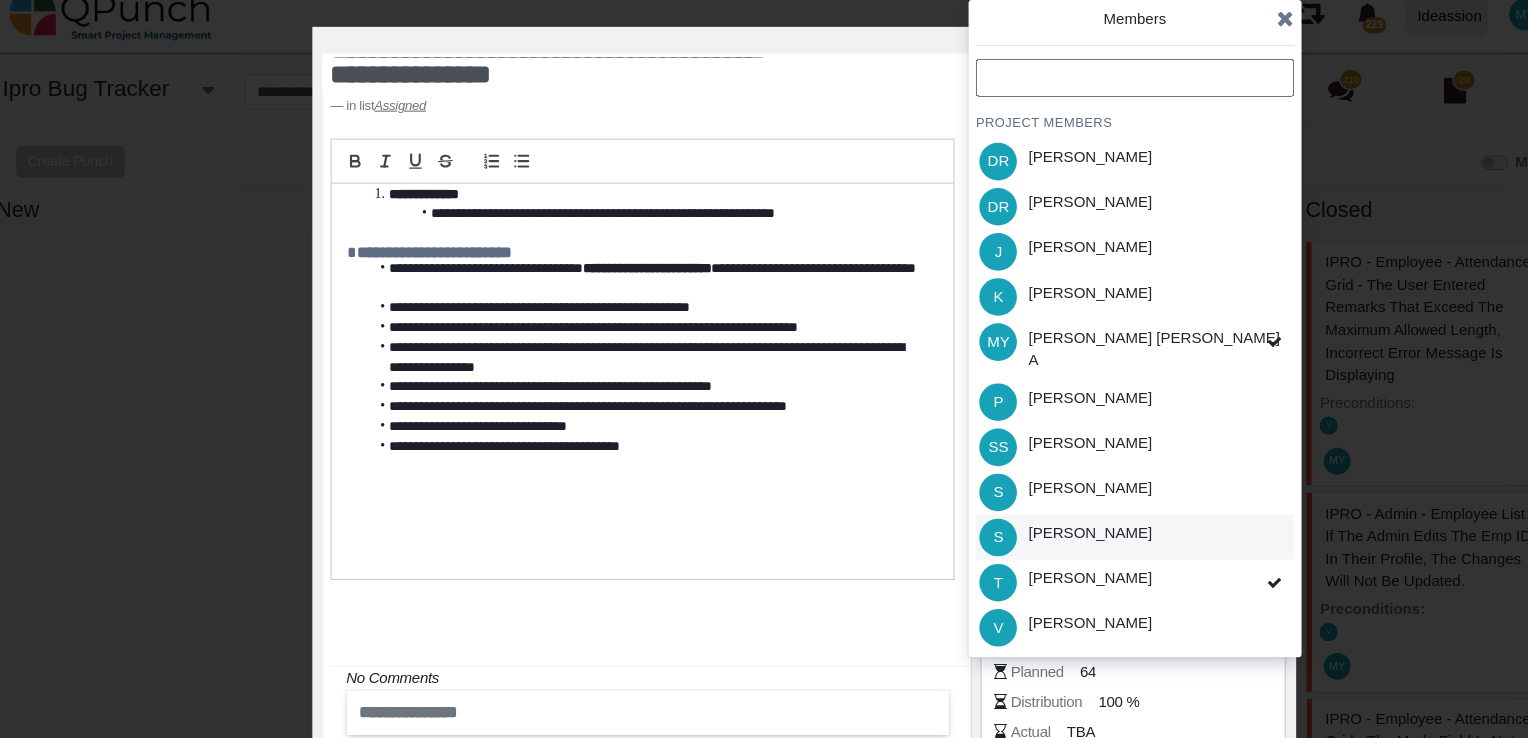 click on "[PERSON_NAME]" at bounding box center [1030, 496] 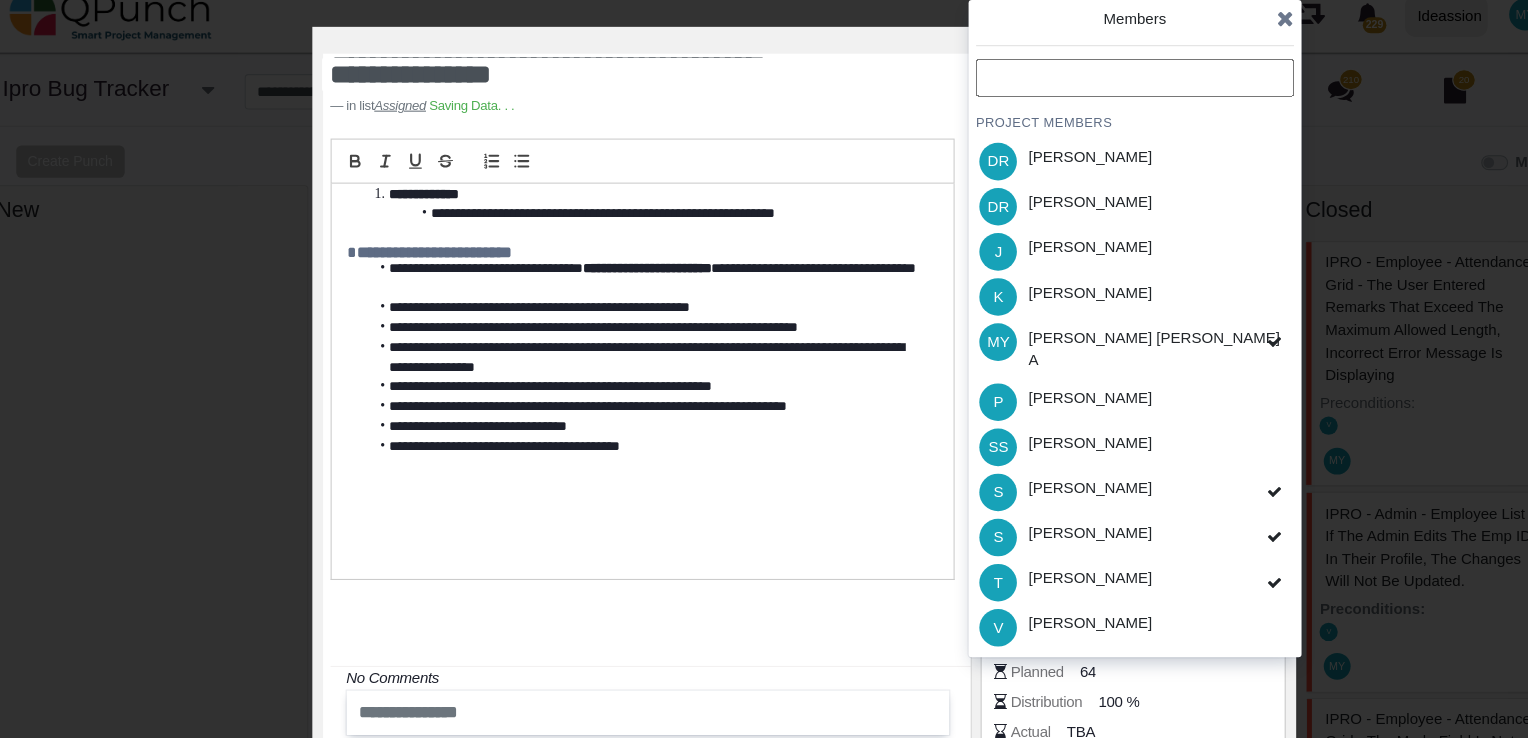 click at bounding box center (1212, 17) 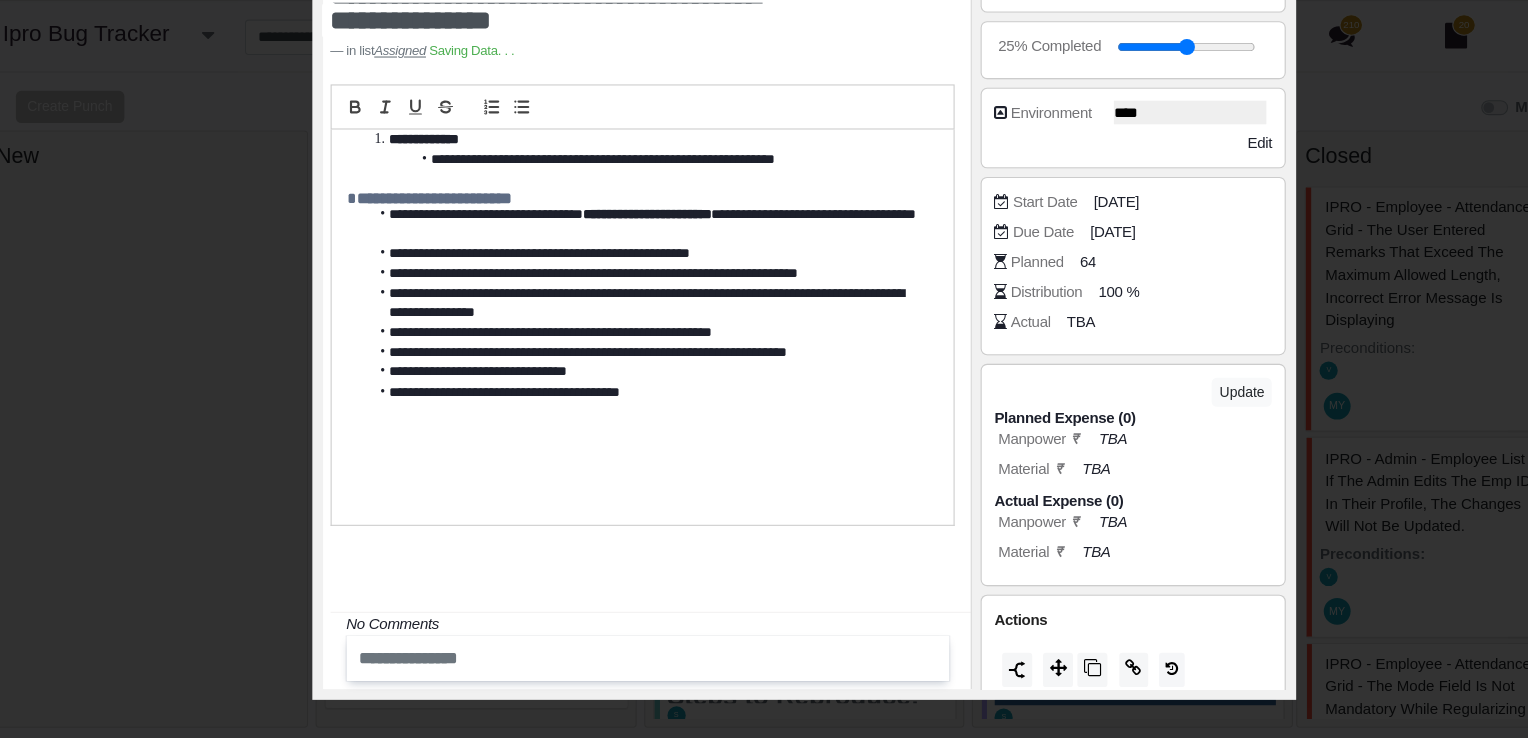 scroll, scrollTop: 358, scrollLeft: 0, axis: vertical 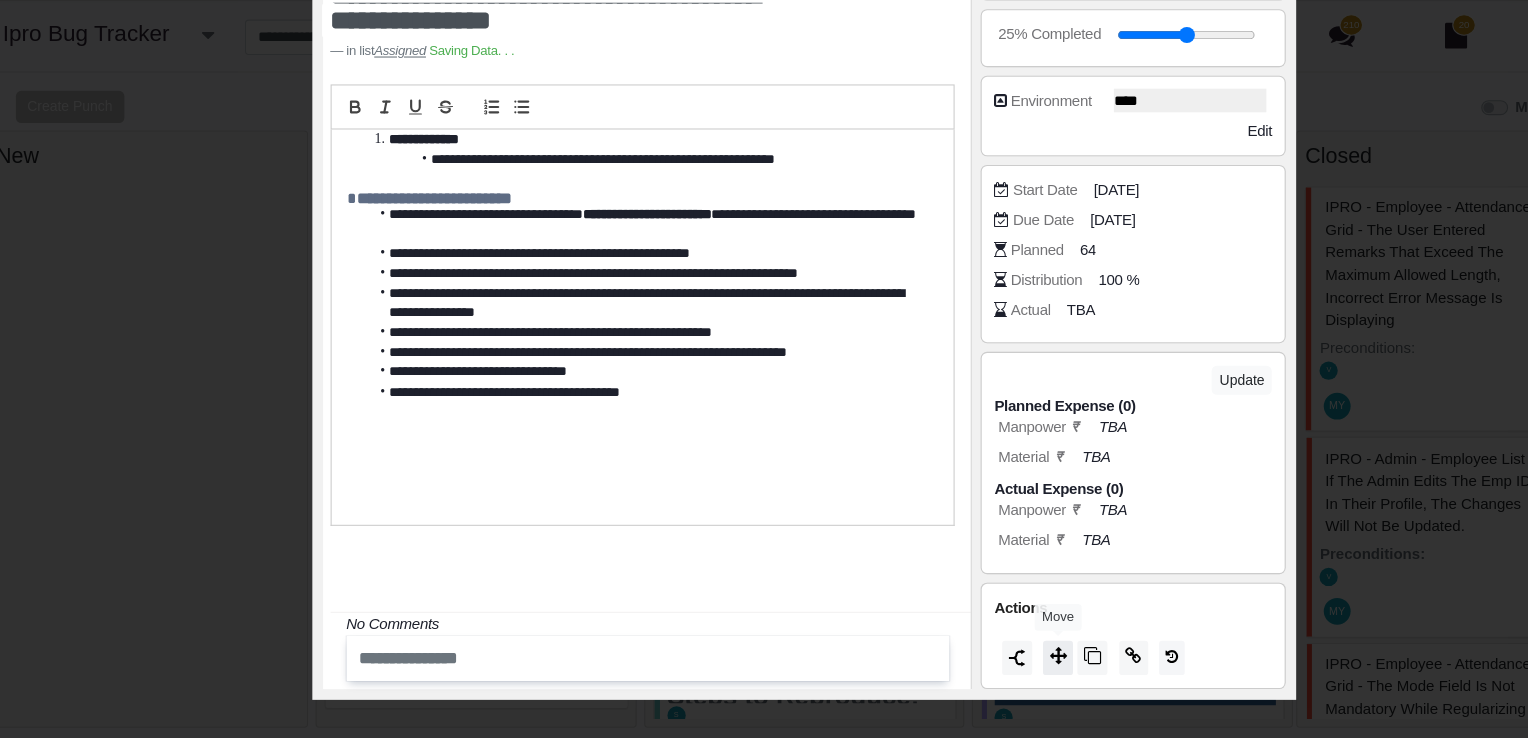 click at bounding box center [1000, 661] 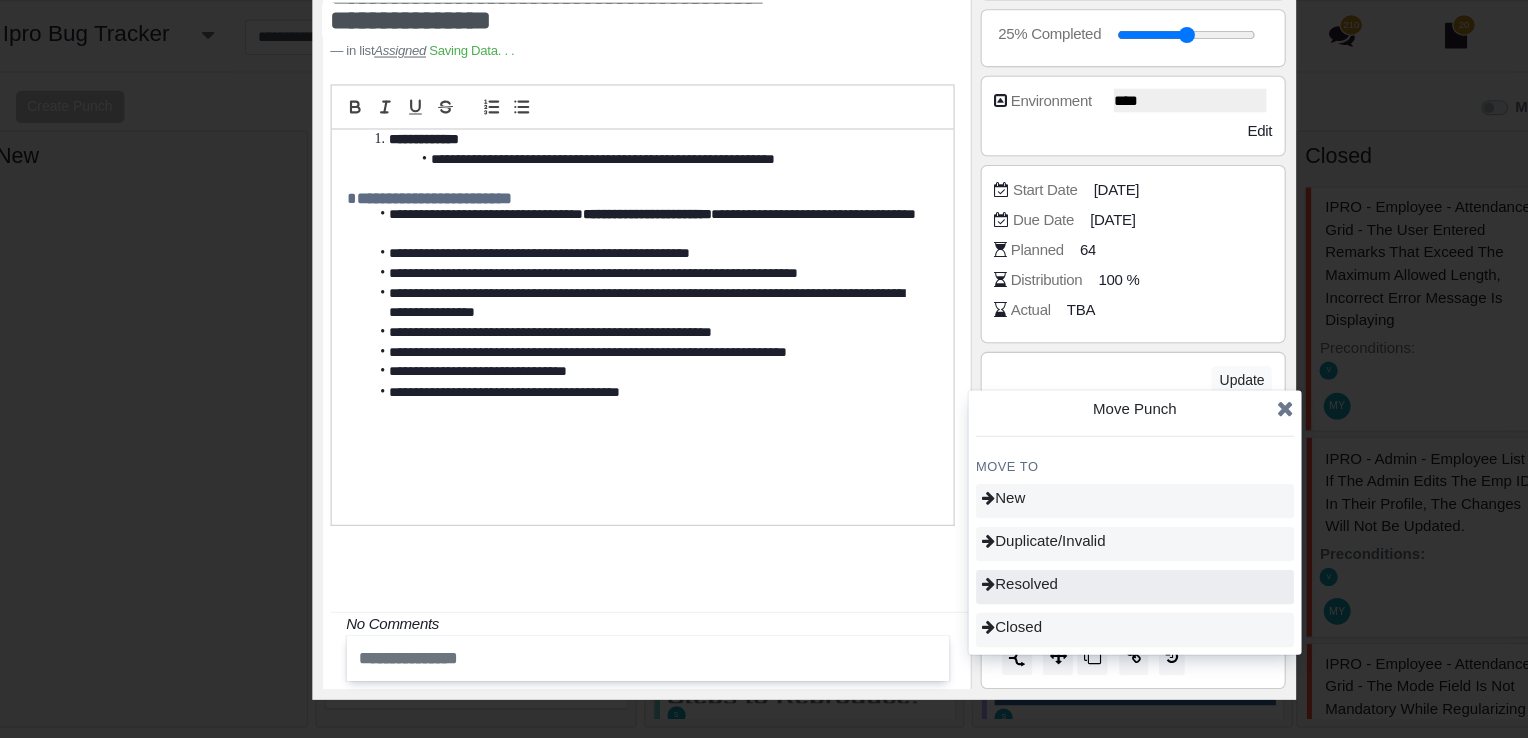 click on "Resolved" at bounding box center (1072, 597) 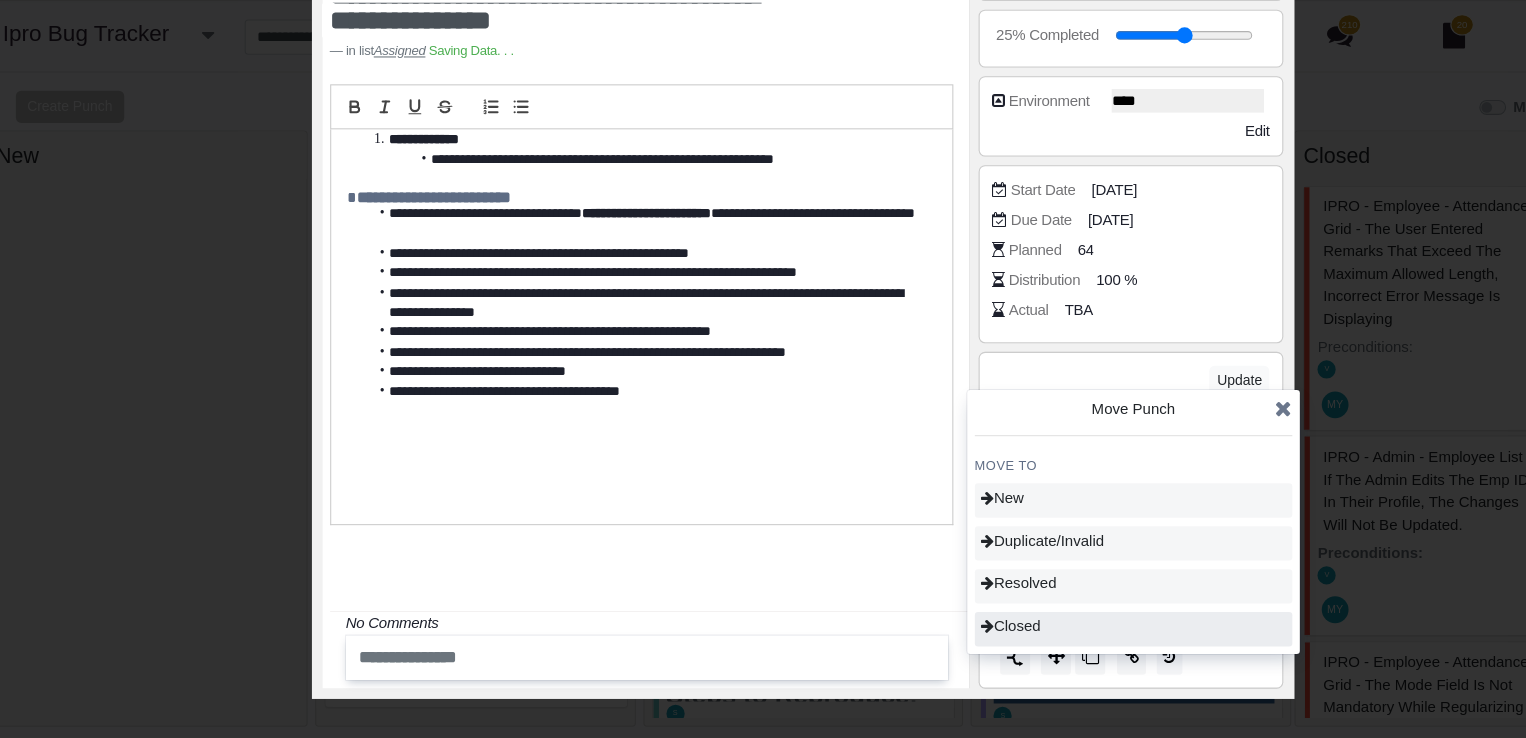 scroll, scrollTop: 193, scrollLeft: 0, axis: vertical 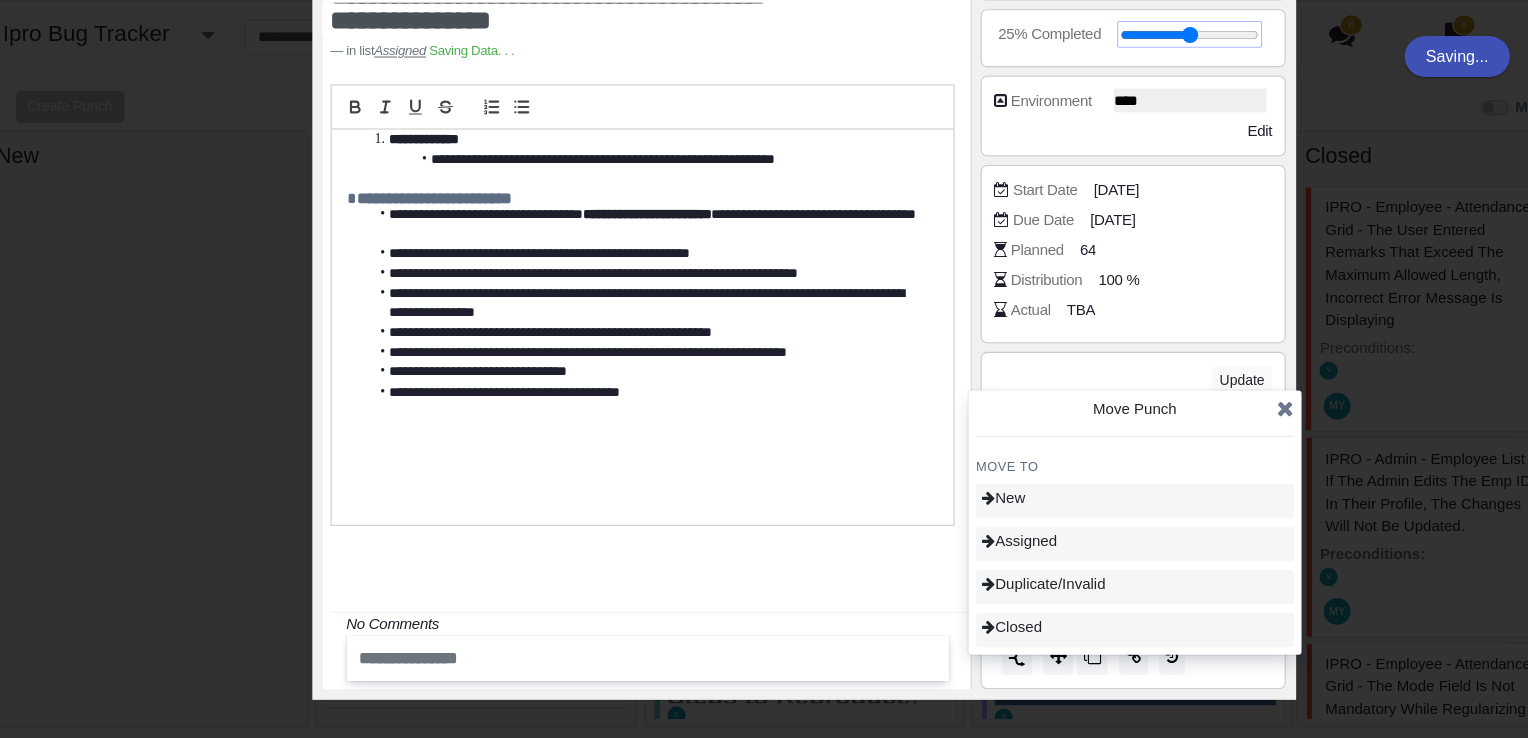 type on "**" 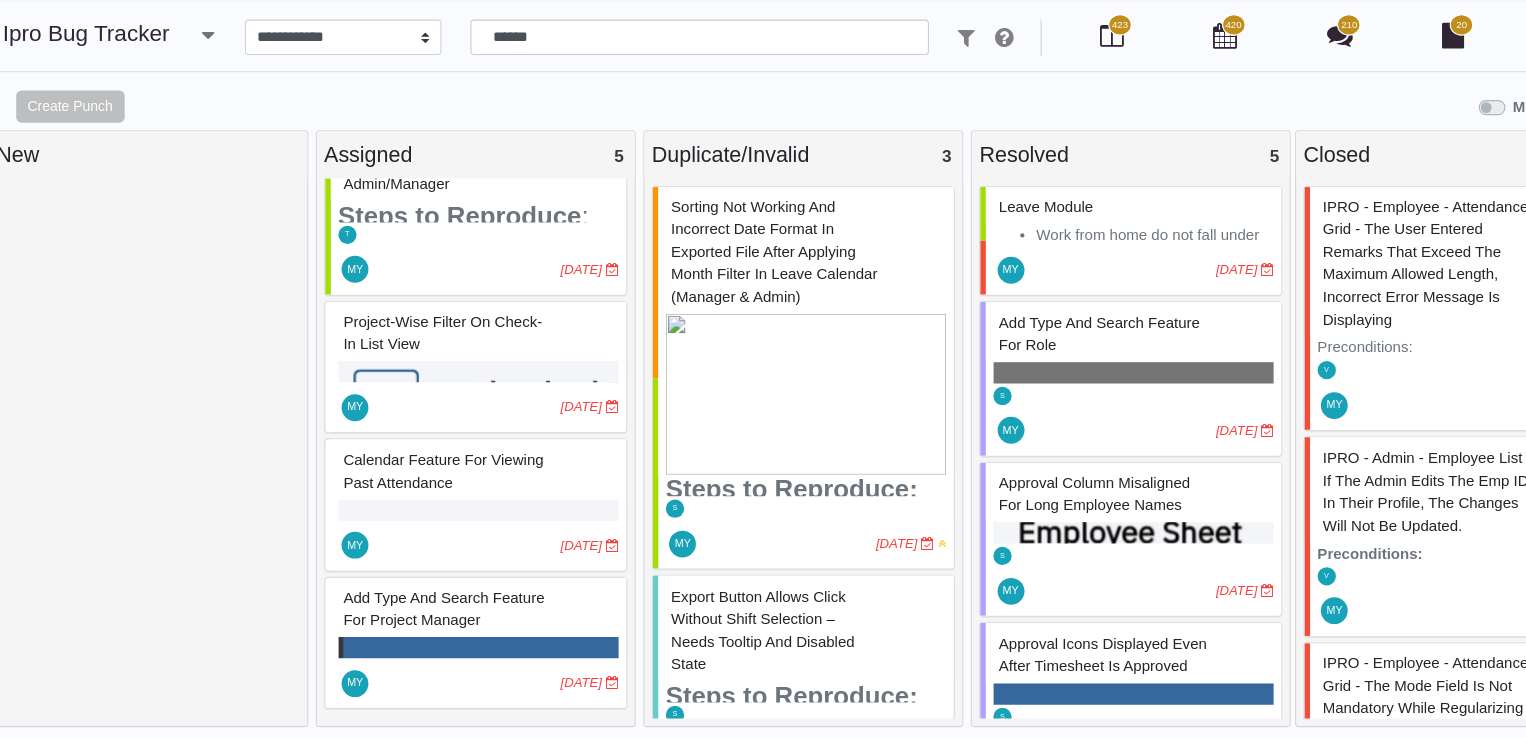 scroll, scrollTop: 0, scrollLeft: 0, axis: both 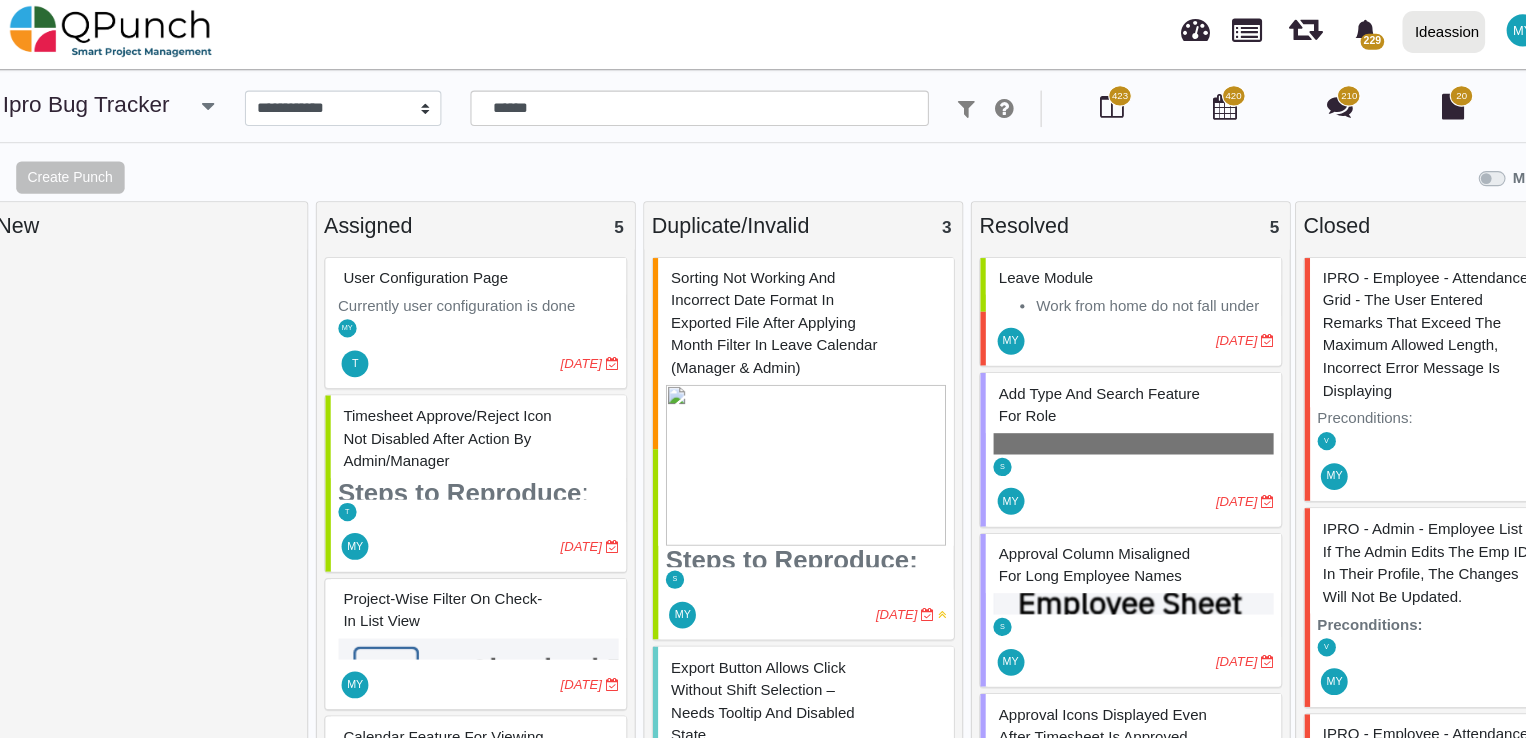 click on "Timesheet Approve/Reject Icon Not Disabled After Action by Admin/Manager" at bounding box center [432, 408] 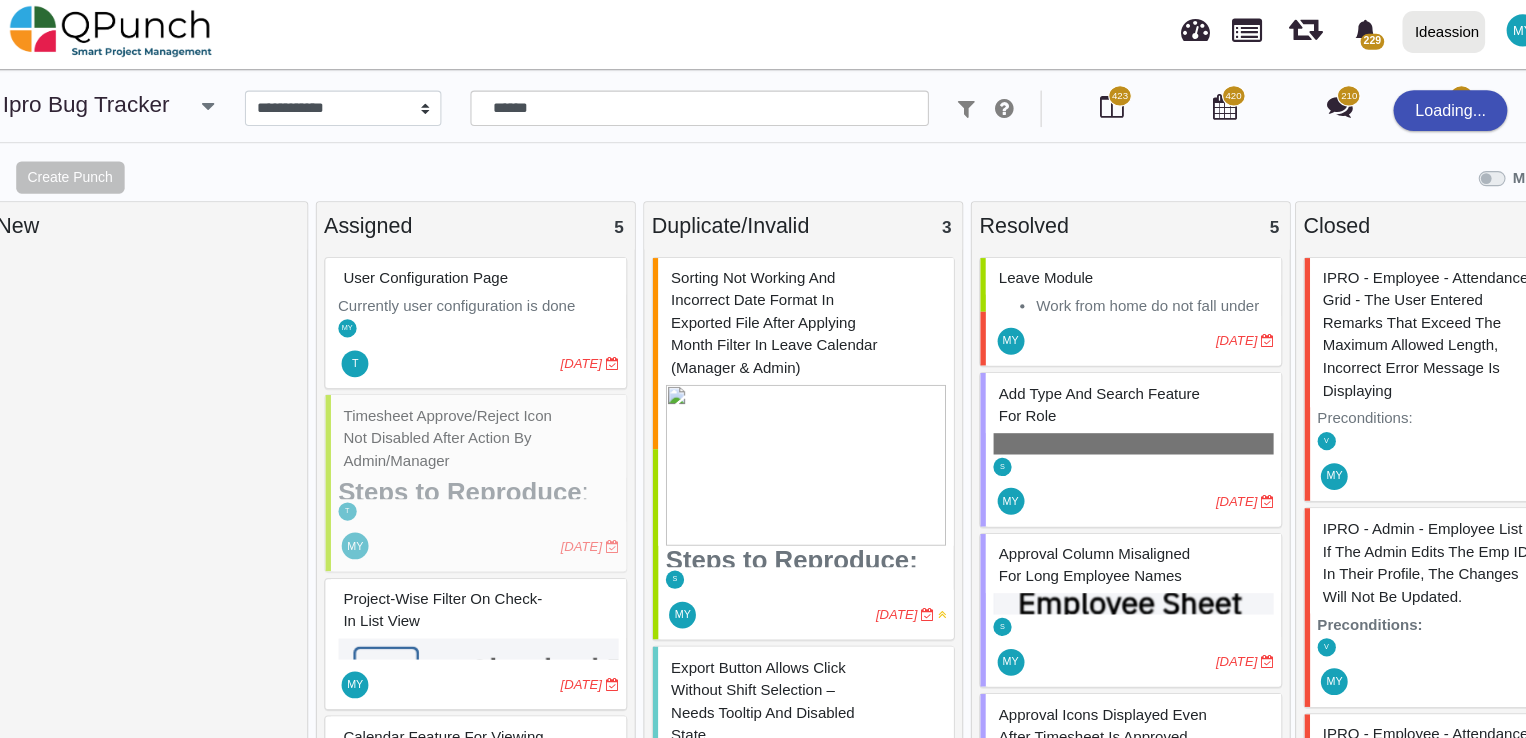 select on "***" 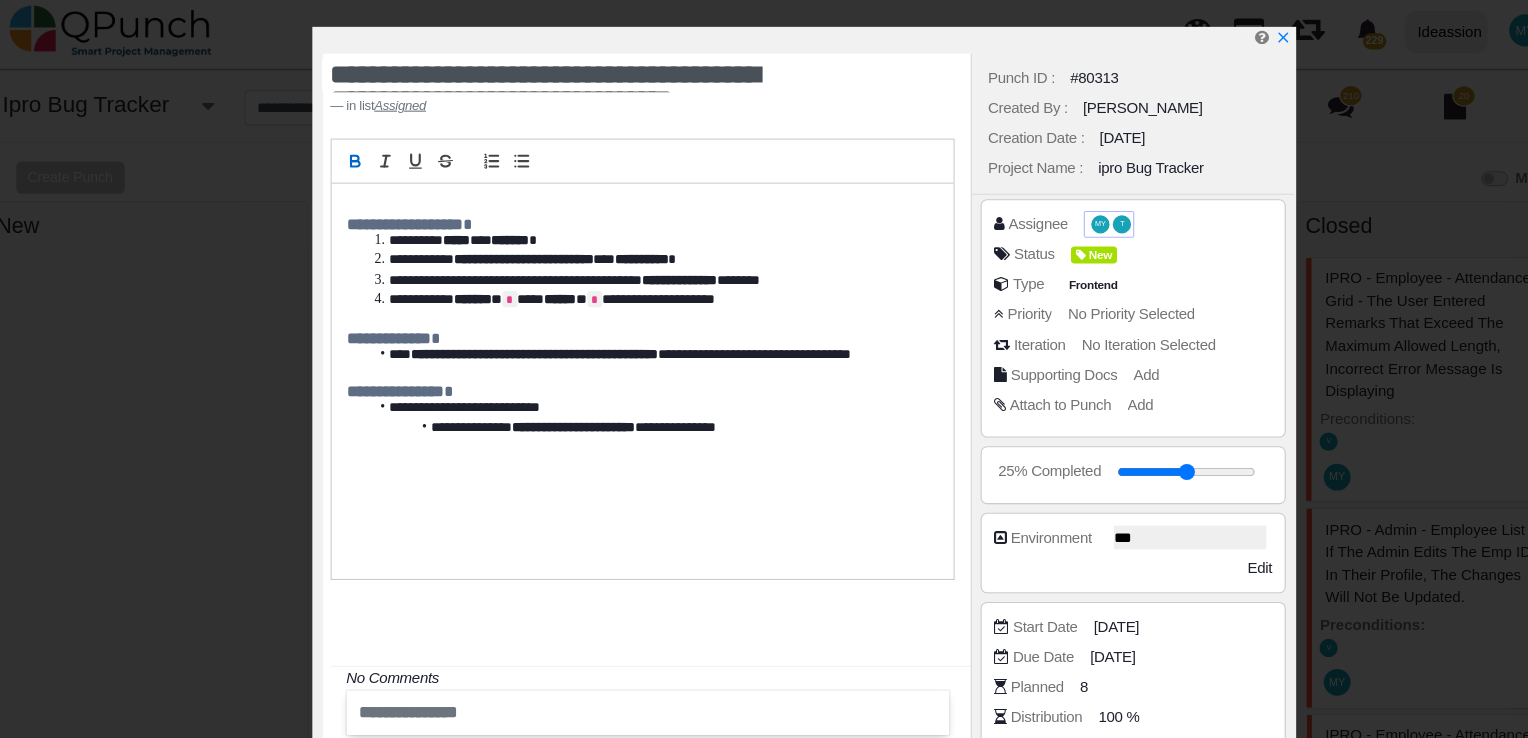 click on "T" at bounding box center (1059, 208) 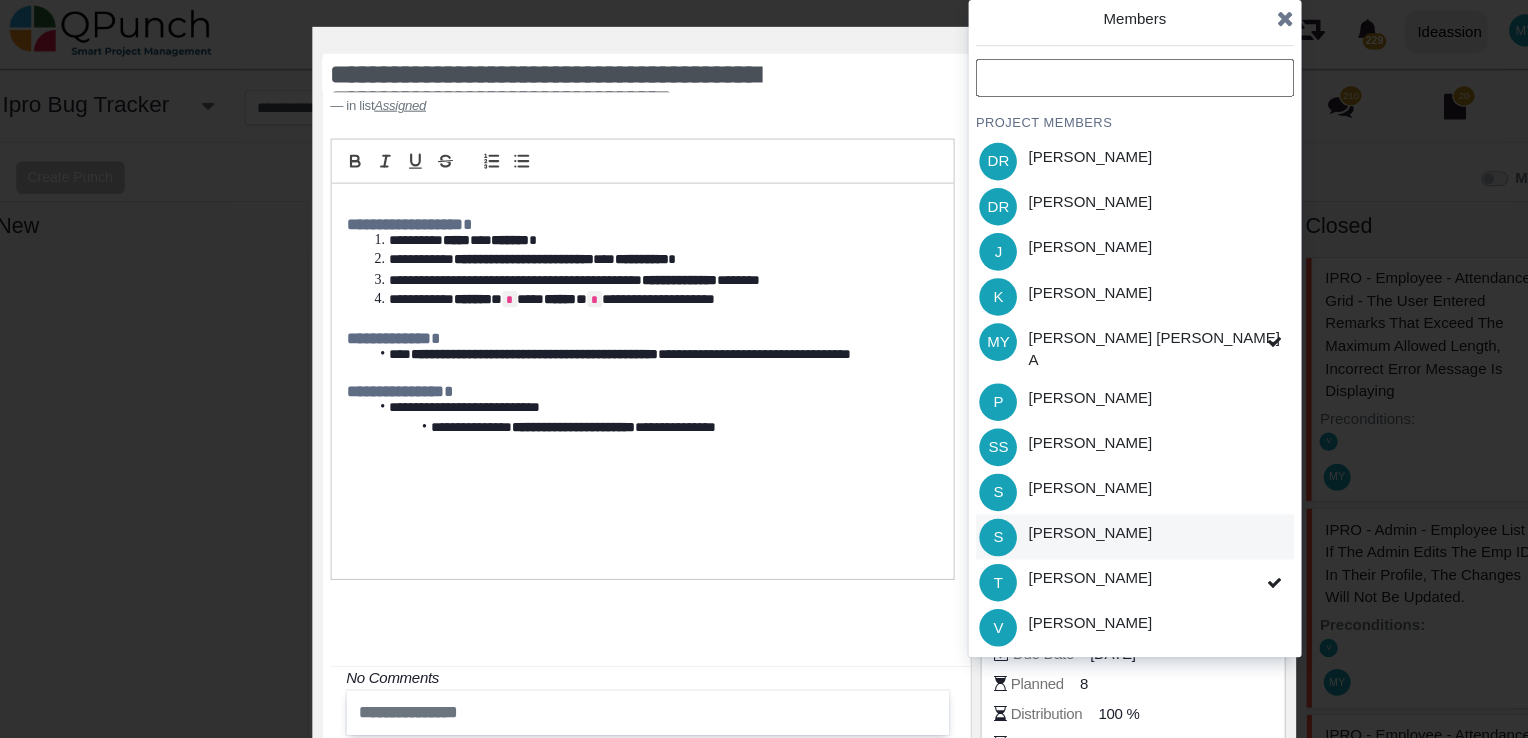 click on "[PERSON_NAME]" at bounding box center (1030, 496) 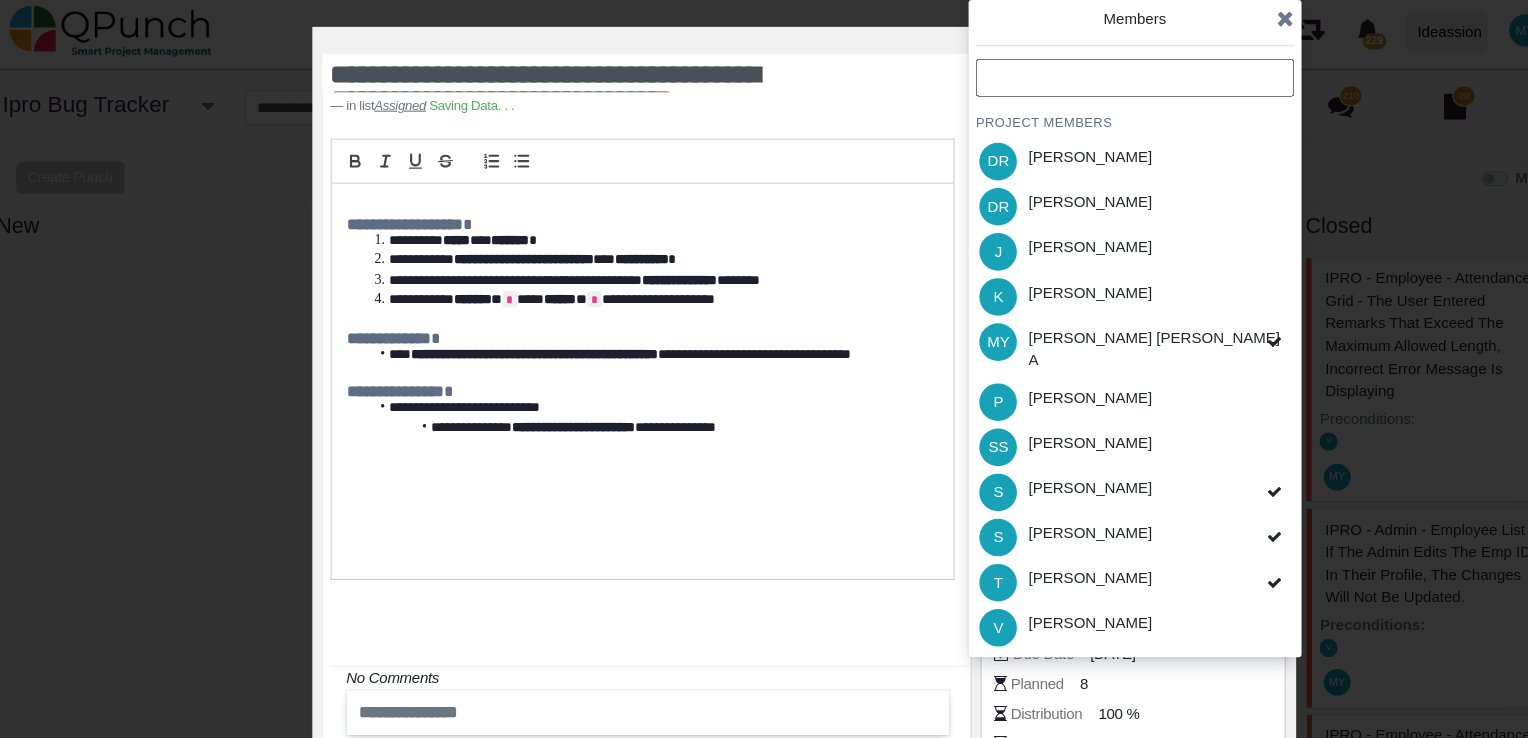 click at bounding box center [1212, 17] 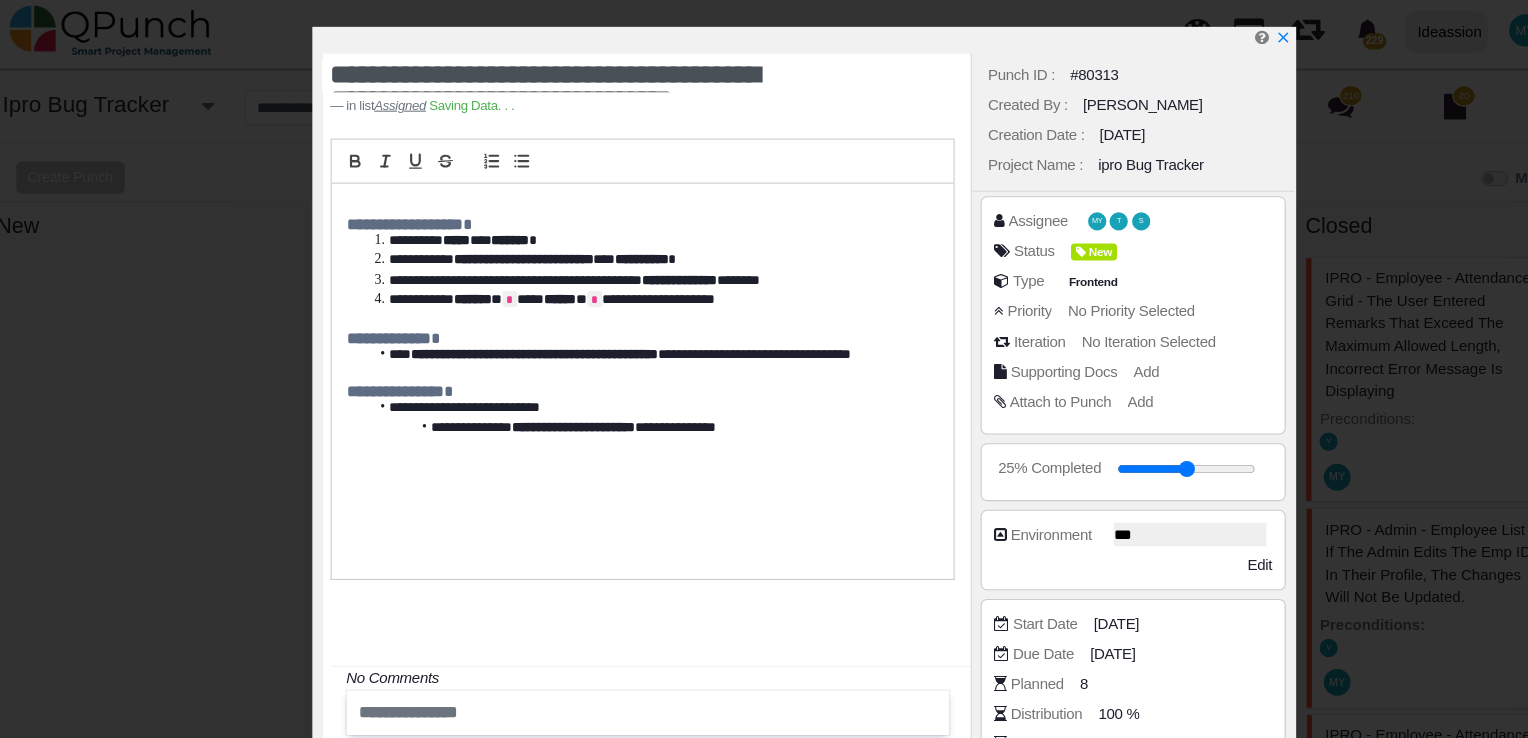scroll, scrollTop: 358, scrollLeft: 0, axis: vertical 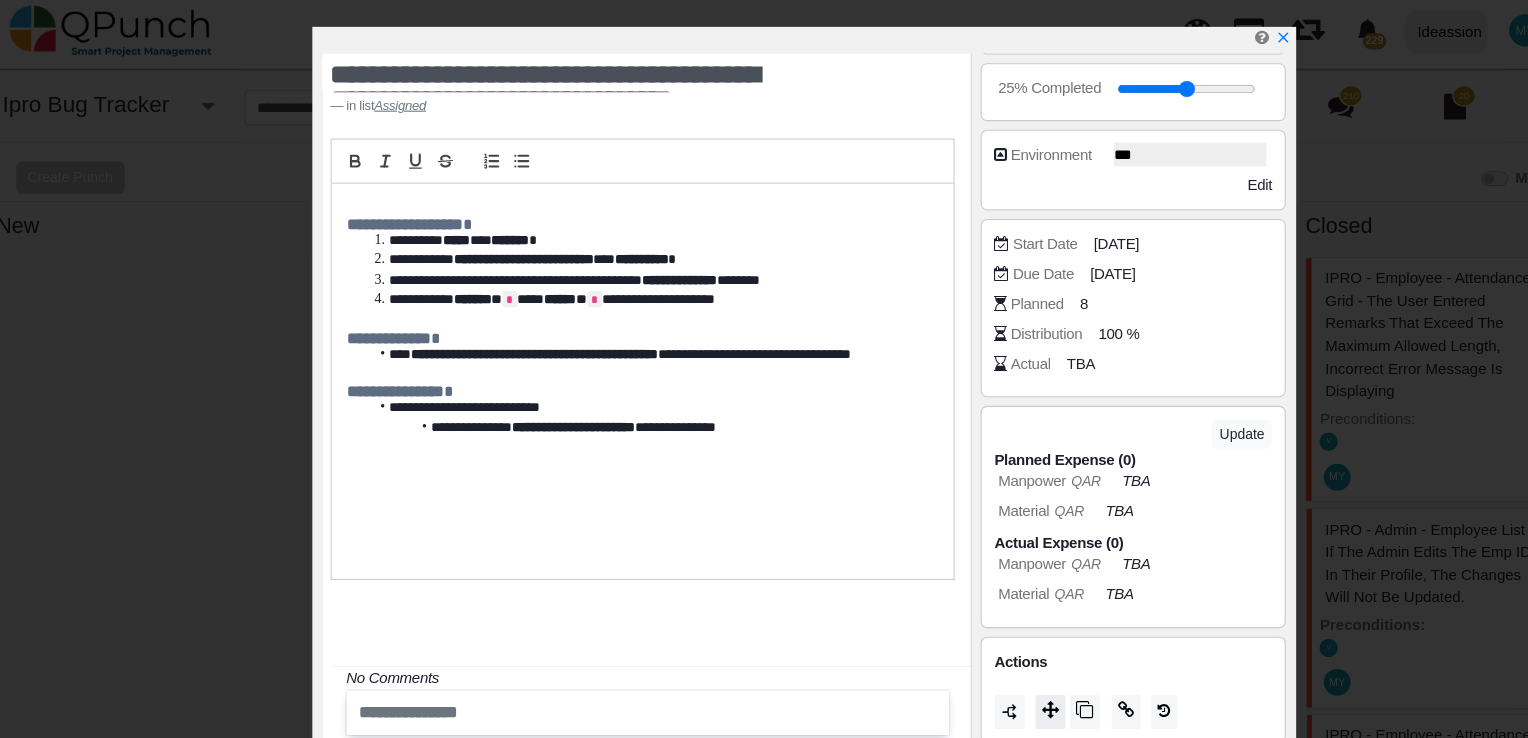 click at bounding box center [993, 663] 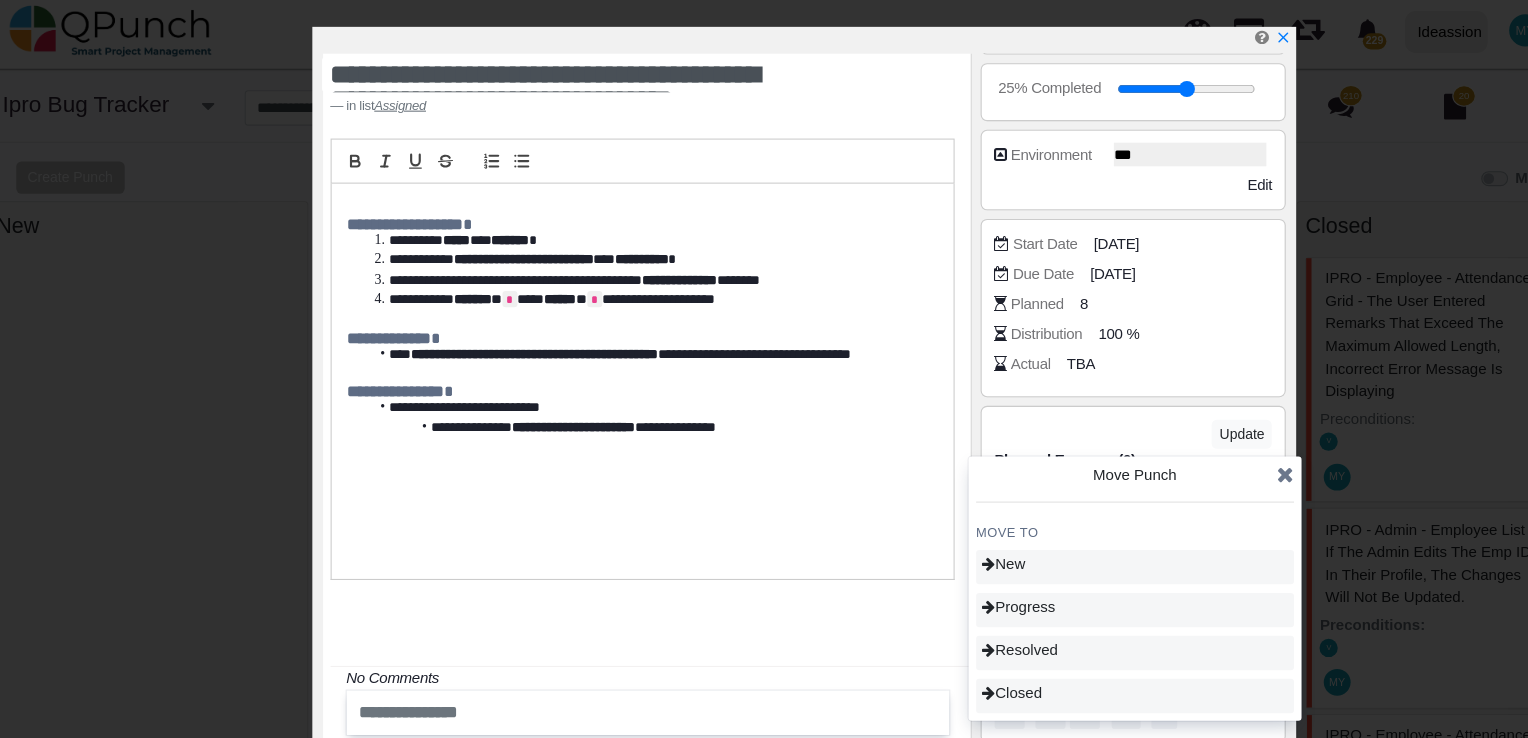 click at bounding box center [1212, 442] 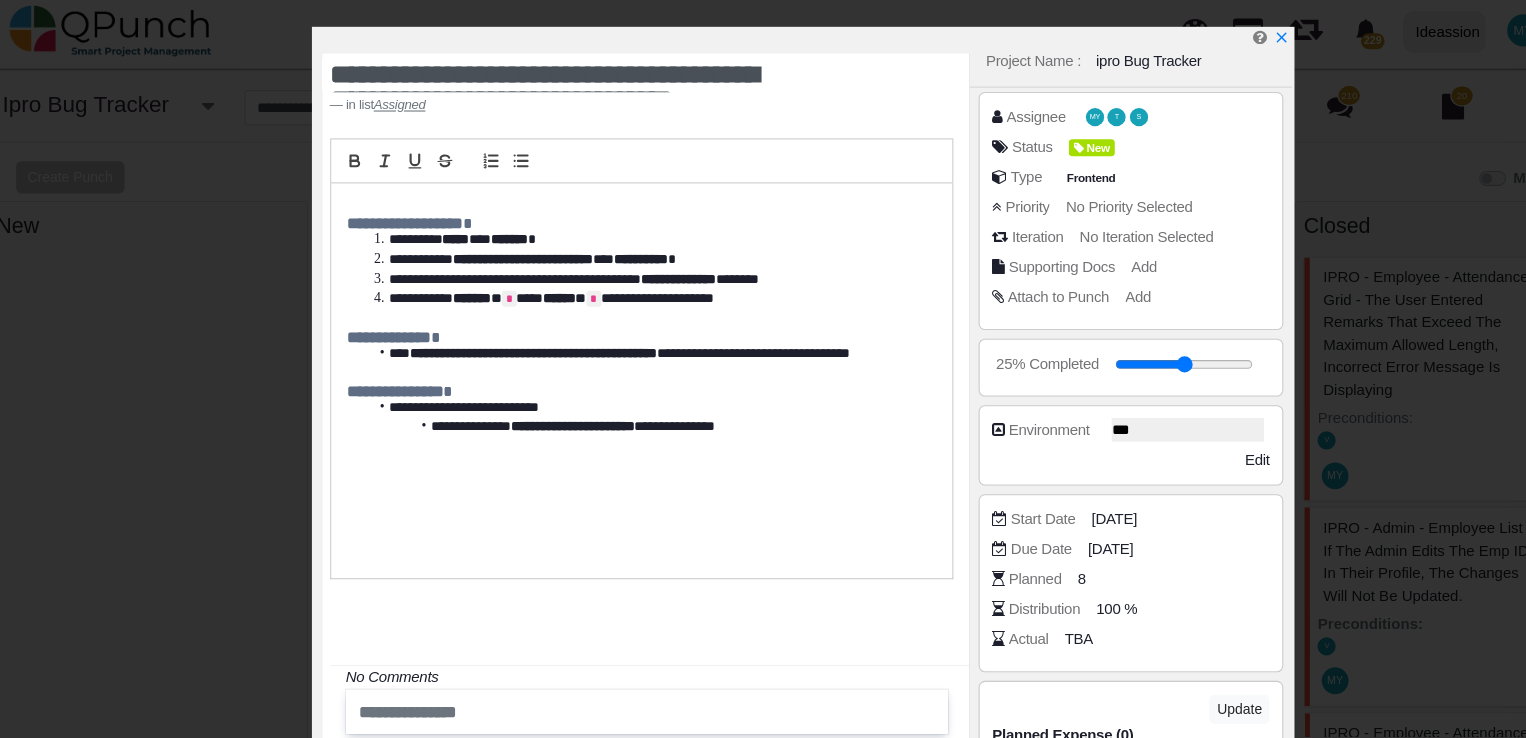 scroll, scrollTop: 358, scrollLeft: 0, axis: vertical 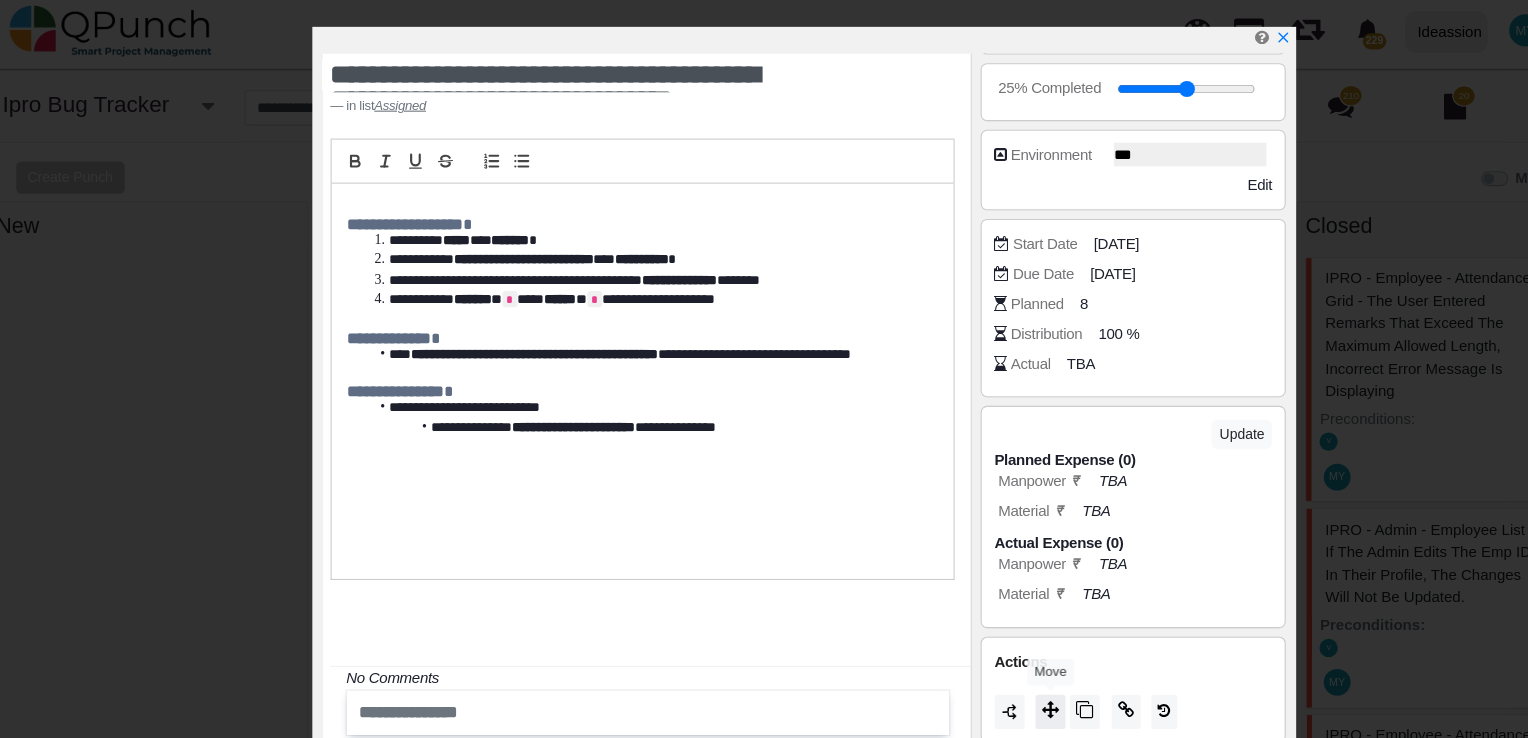 click at bounding box center (993, 661) 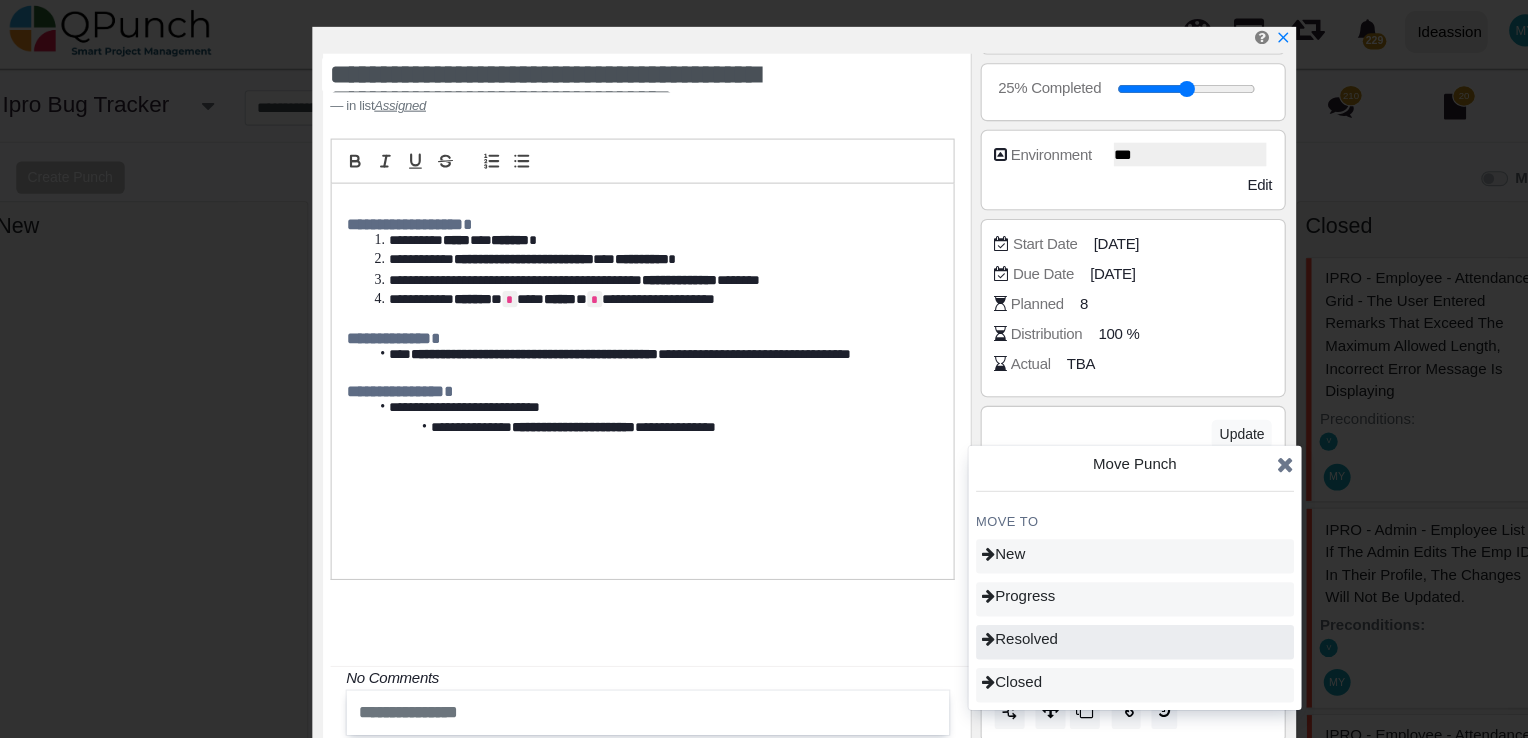 click on "Resolved" at bounding box center (1072, 598) 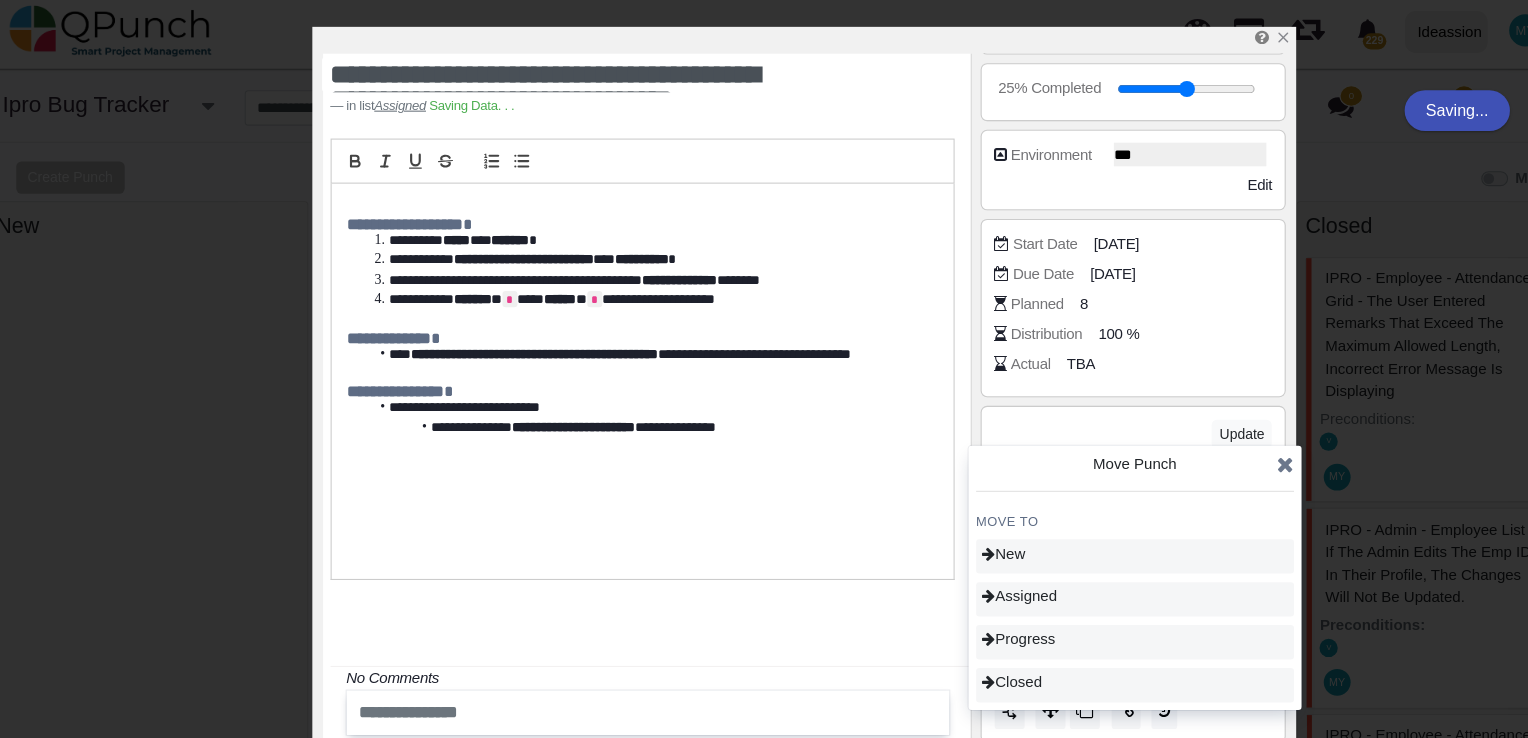 type on "**" 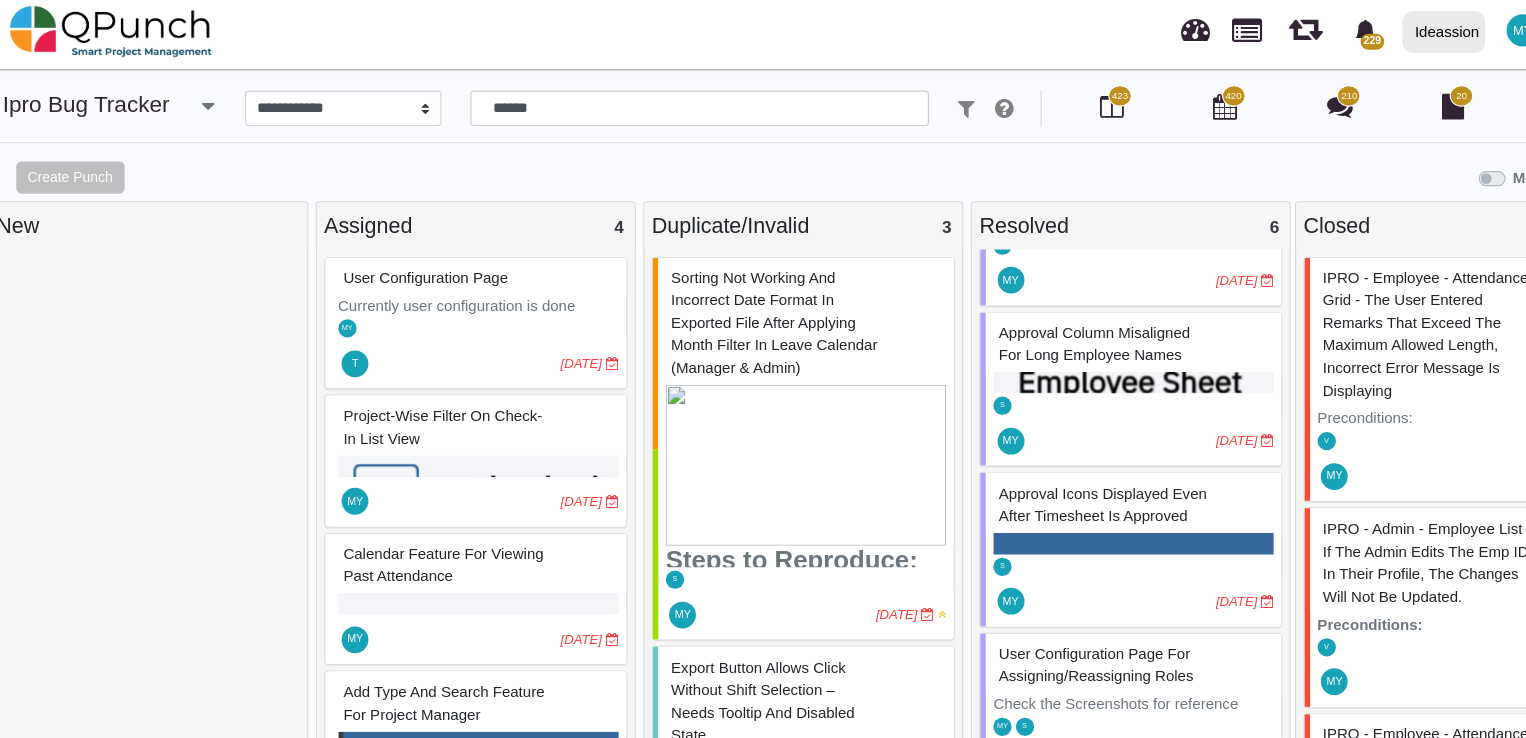 scroll, scrollTop: 405, scrollLeft: 0, axis: vertical 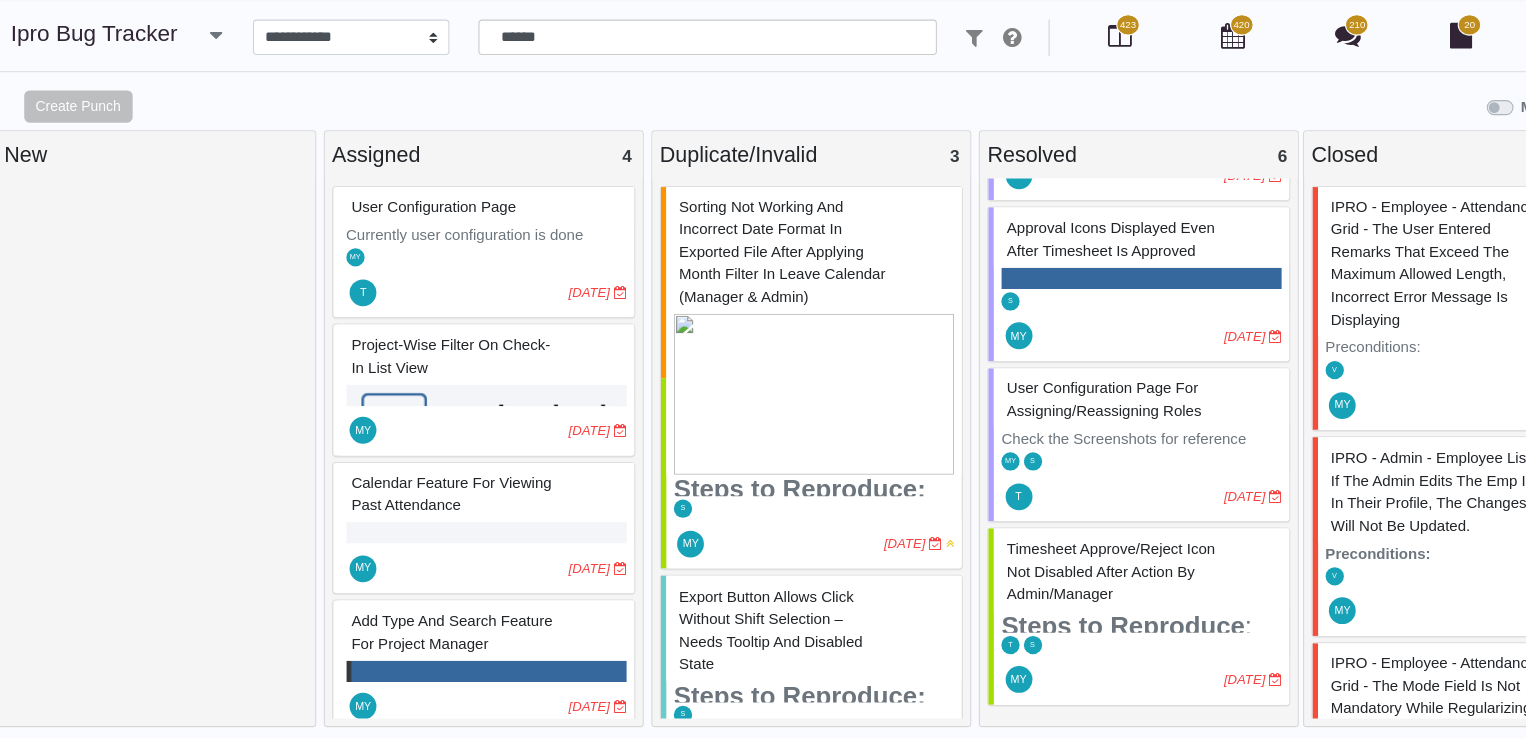 click on "Timesheet Approve/Reject Icon Not Disabled After Action by Admin/Manager" at bounding box center (1042, 583) 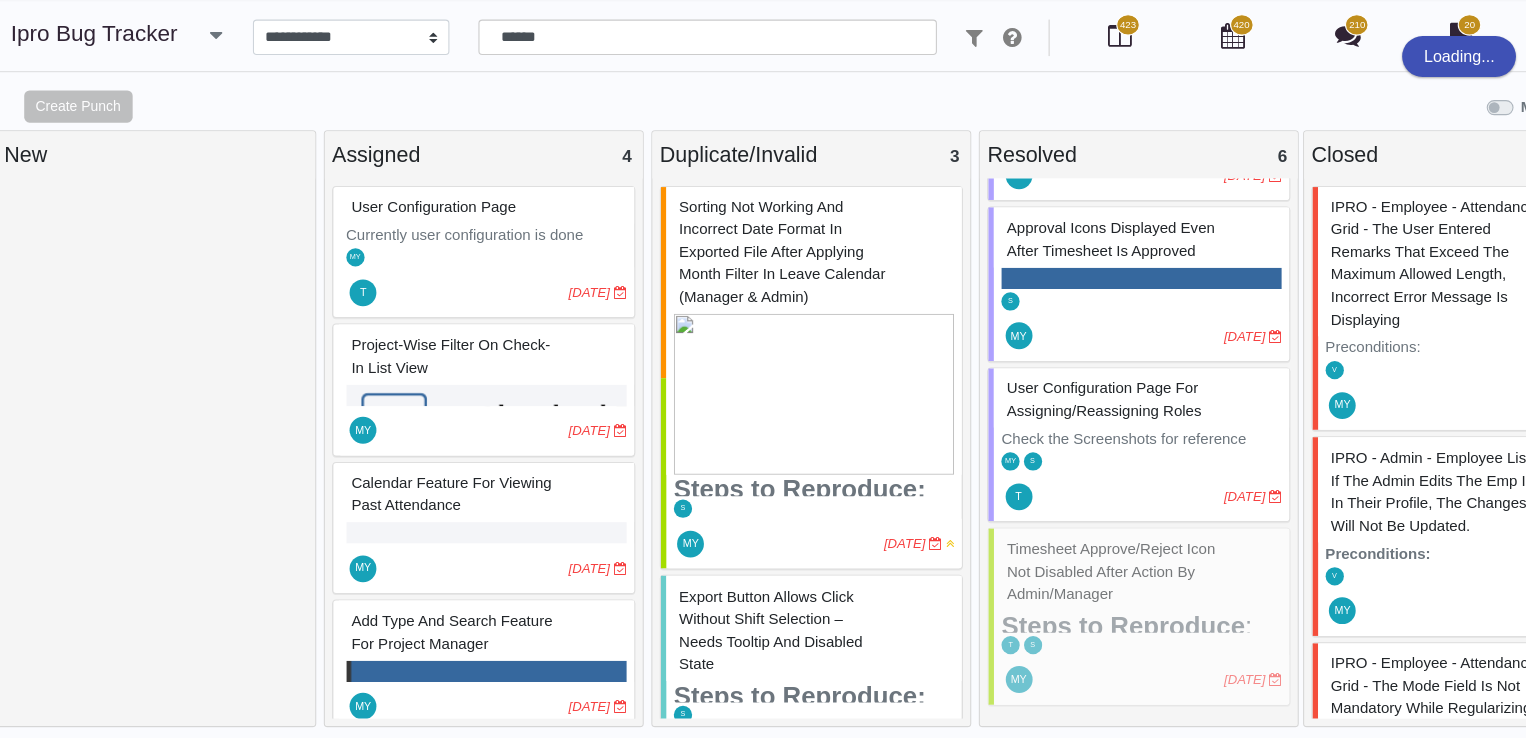 select on "***" 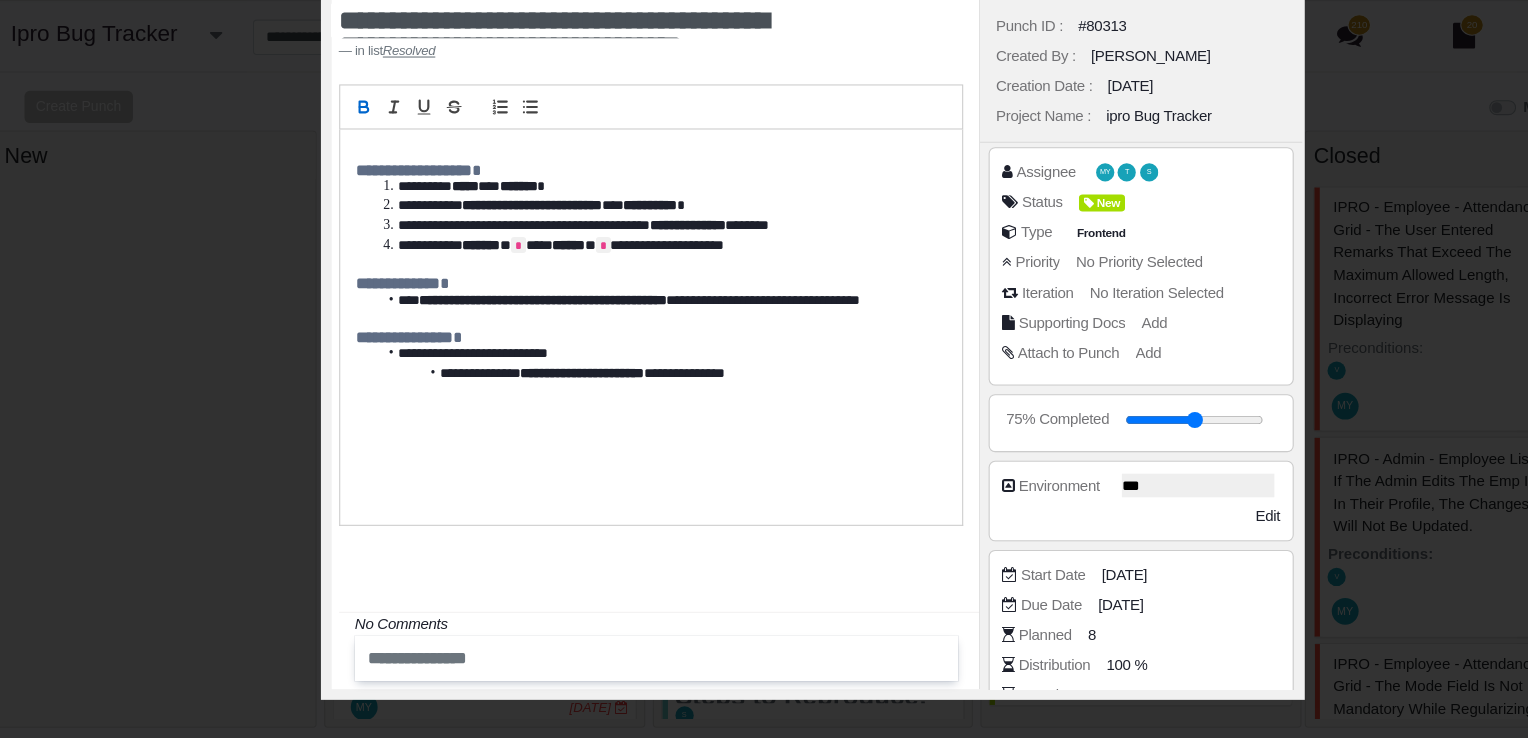 click on "New" at bounding box center [1033, 239] 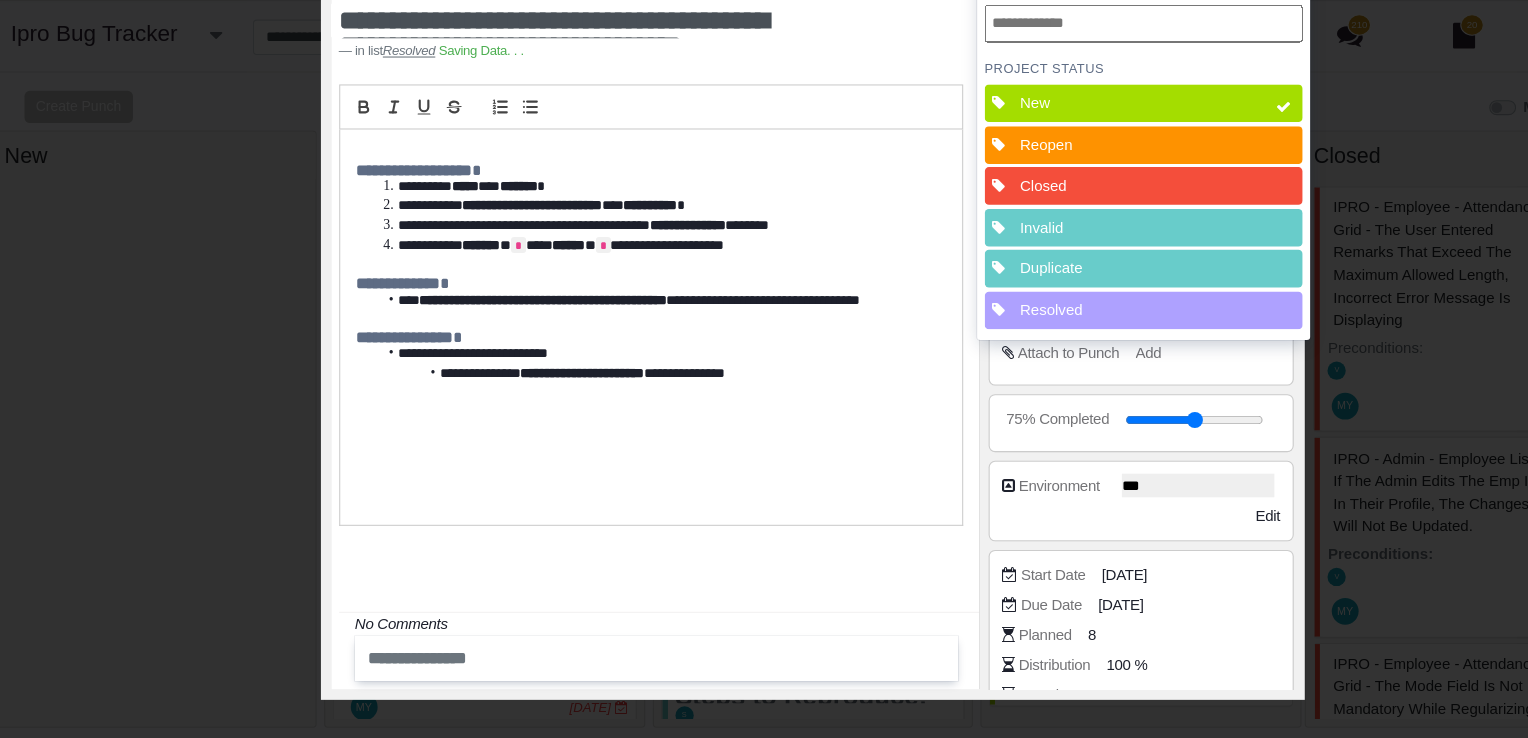 scroll, scrollTop: 386, scrollLeft: 0, axis: vertical 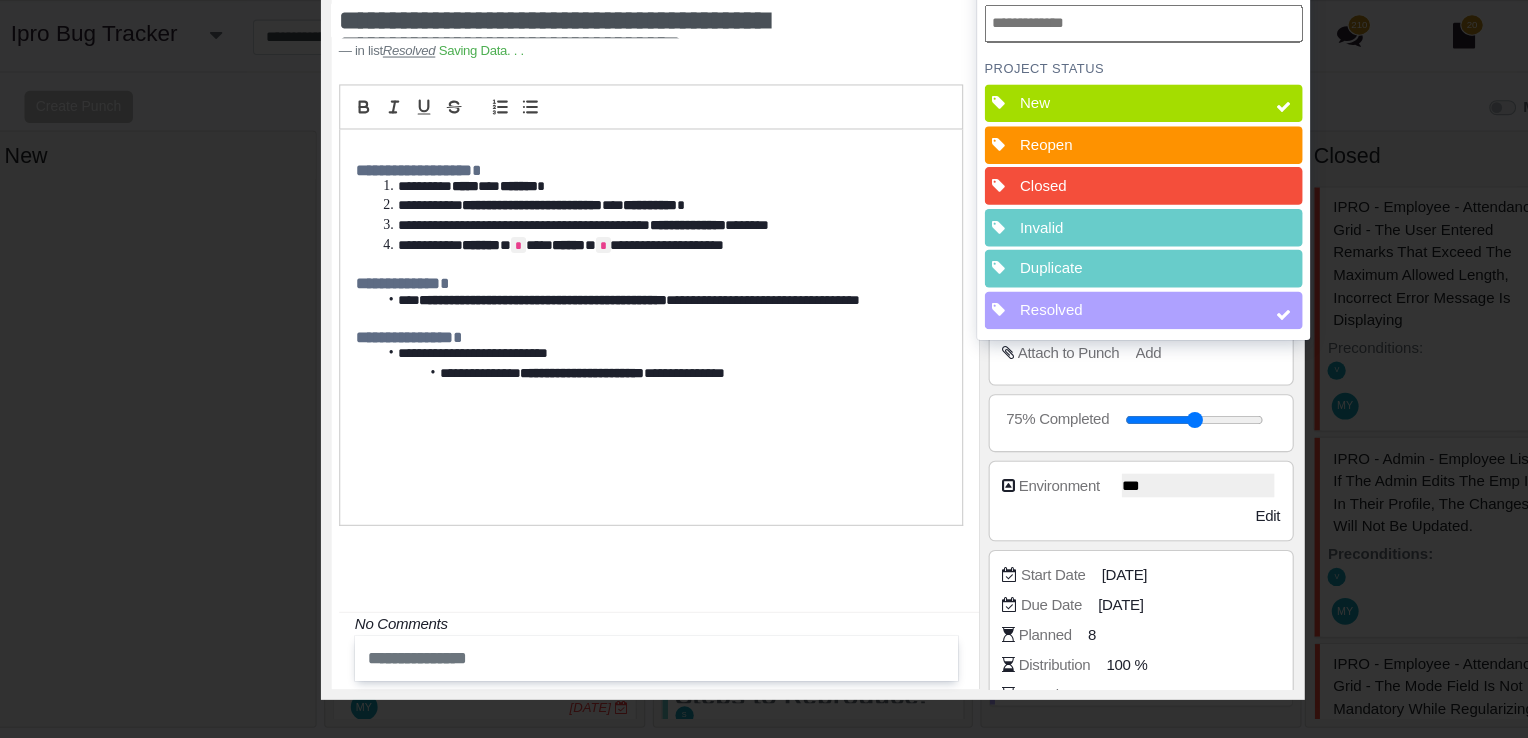 click at bounding box center (1202, 150) 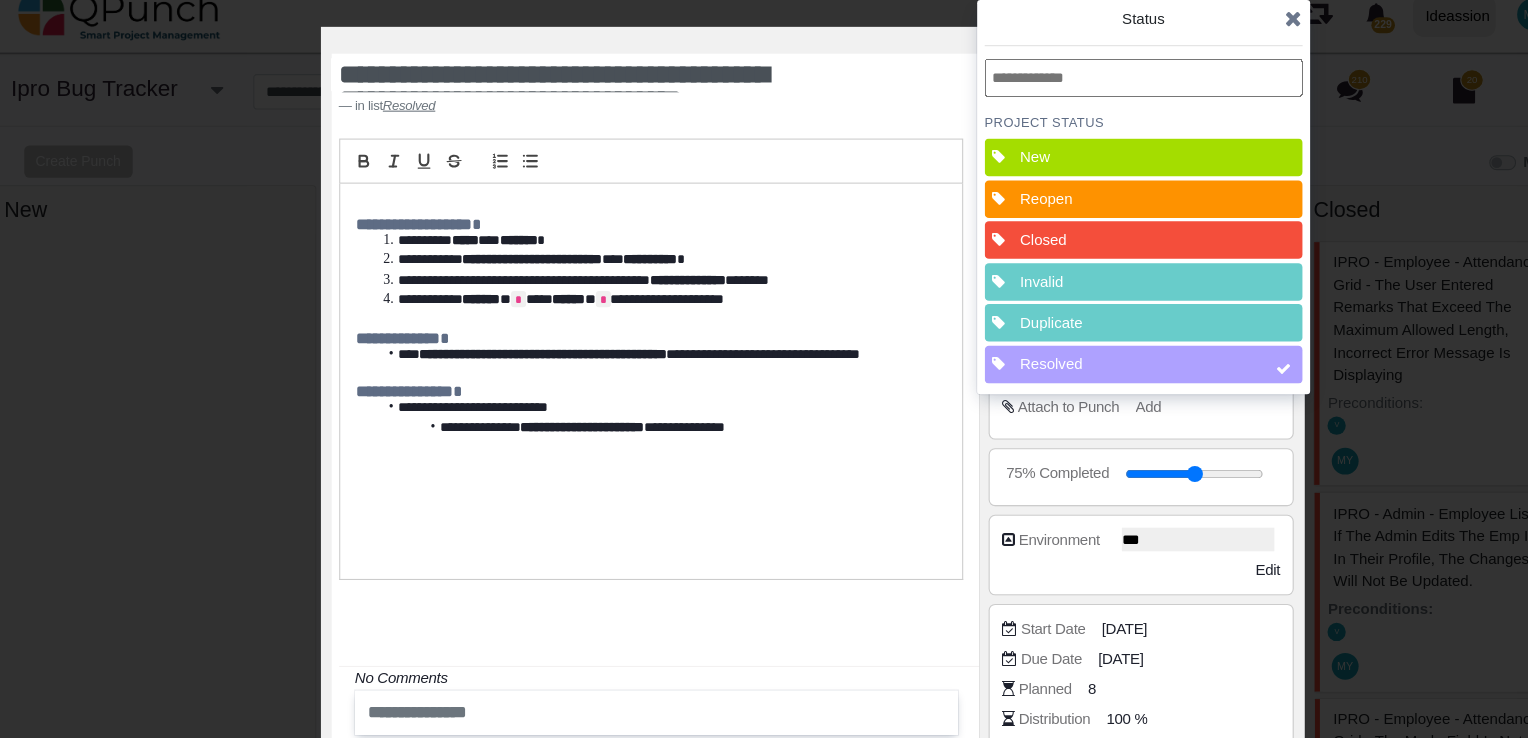 drag, startPoint x: 1210, startPoint y: 30, endPoint x: 1210, endPoint y: 18, distance: 12 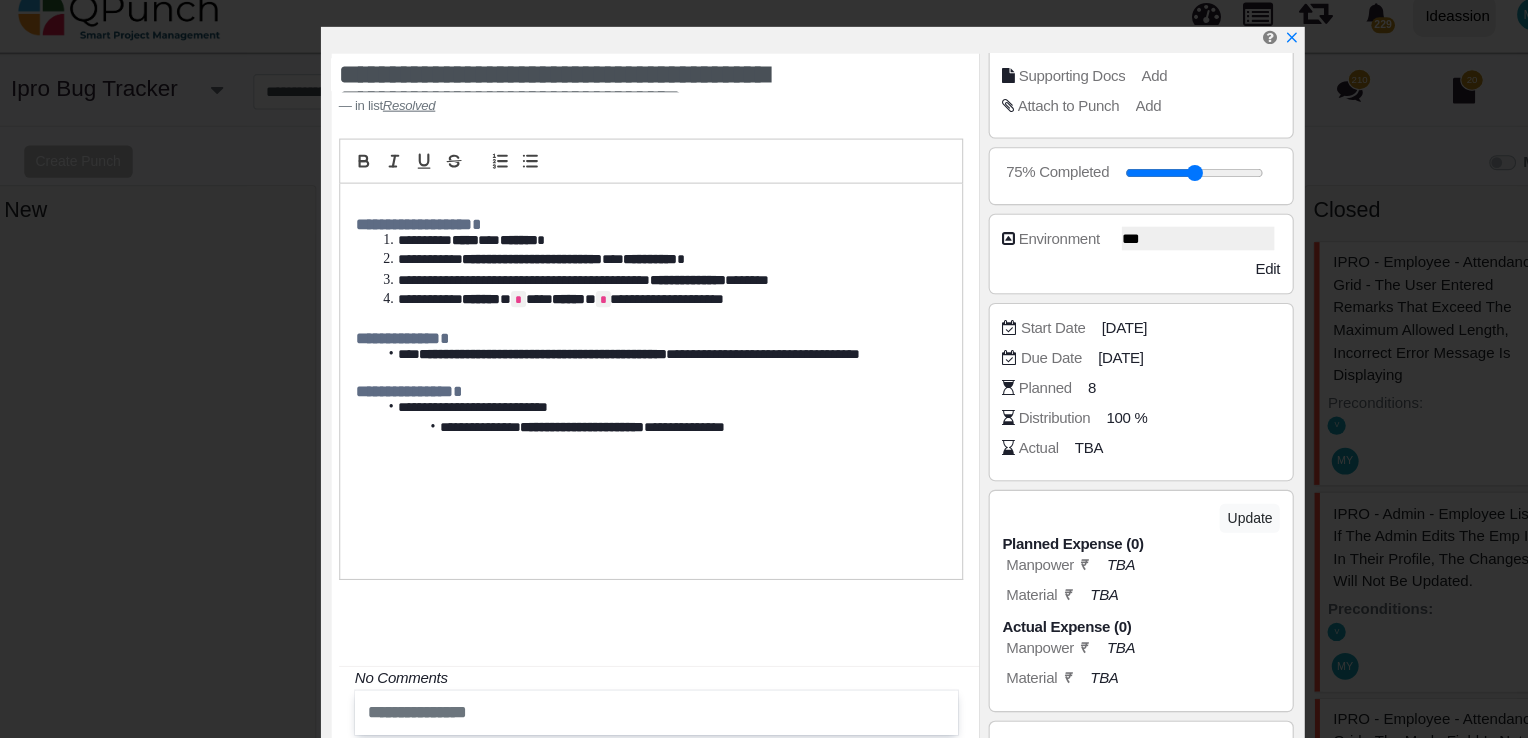 scroll, scrollTop: 346, scrollLeft: 0, axis: vertical 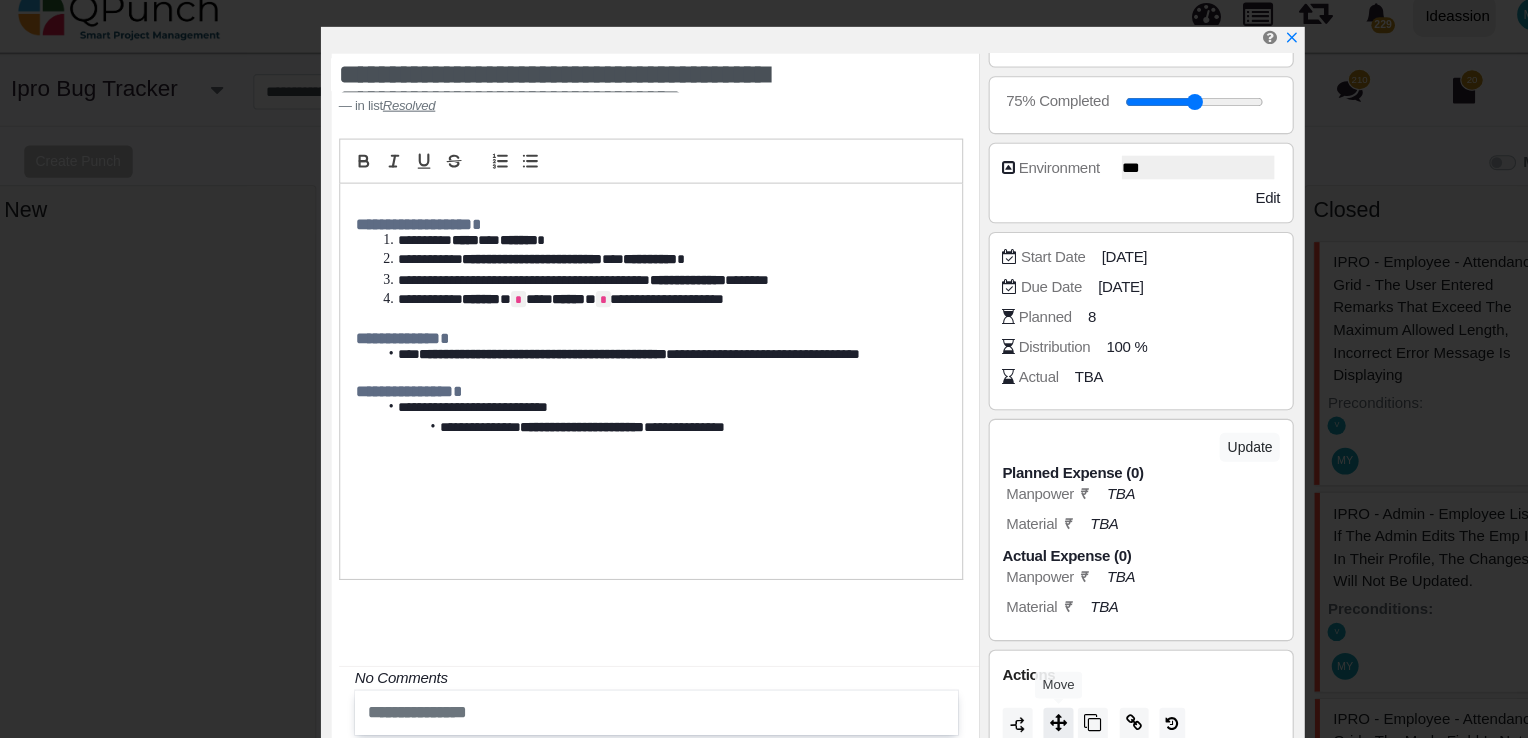 click at bounding box center [993, 673] 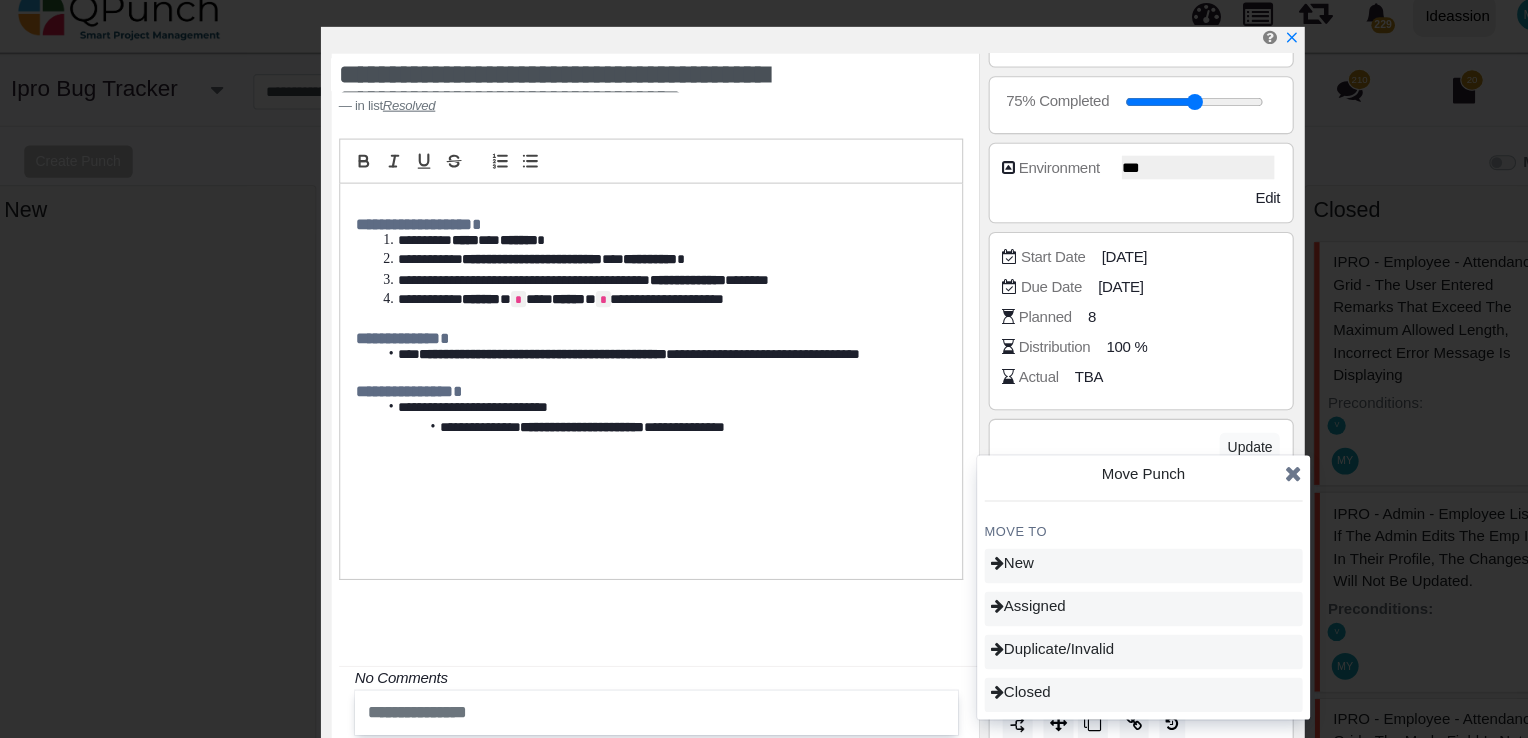 click at bounding box center (1212, 441) 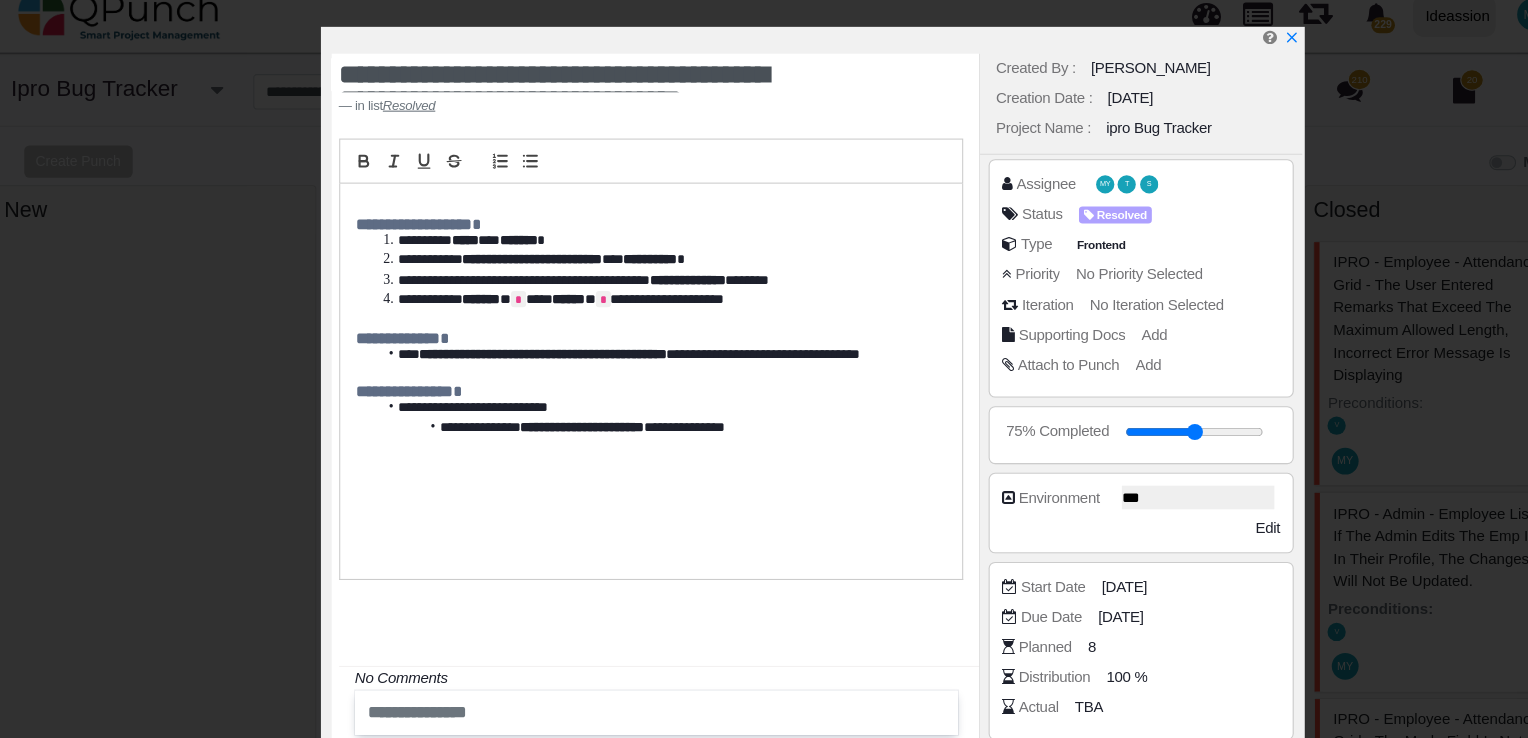 scroll, scrollTop: 0, scrollLeft: 0, axis: both 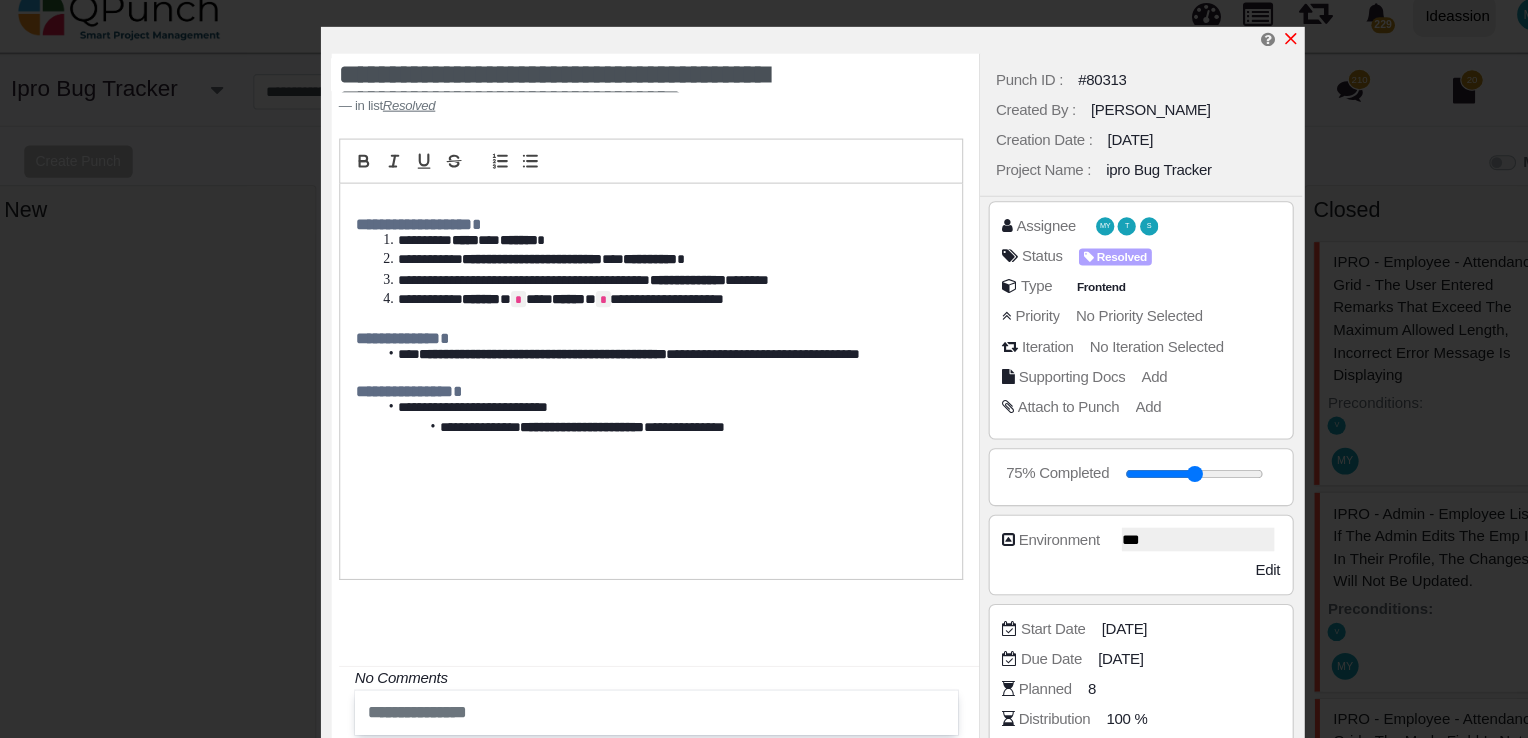 click 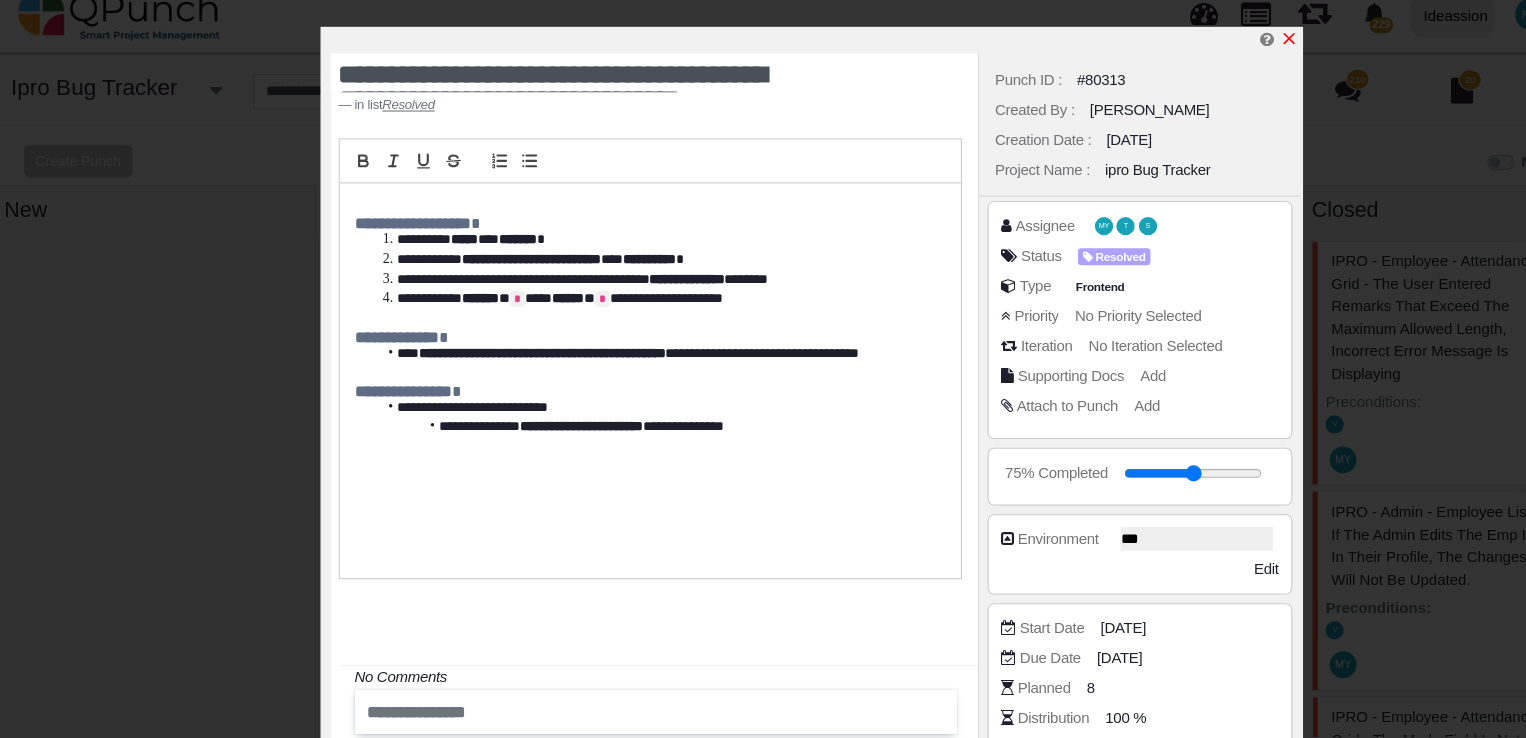 scroll, scrollTop: 404, scrollLeft: 0, axis: vertical 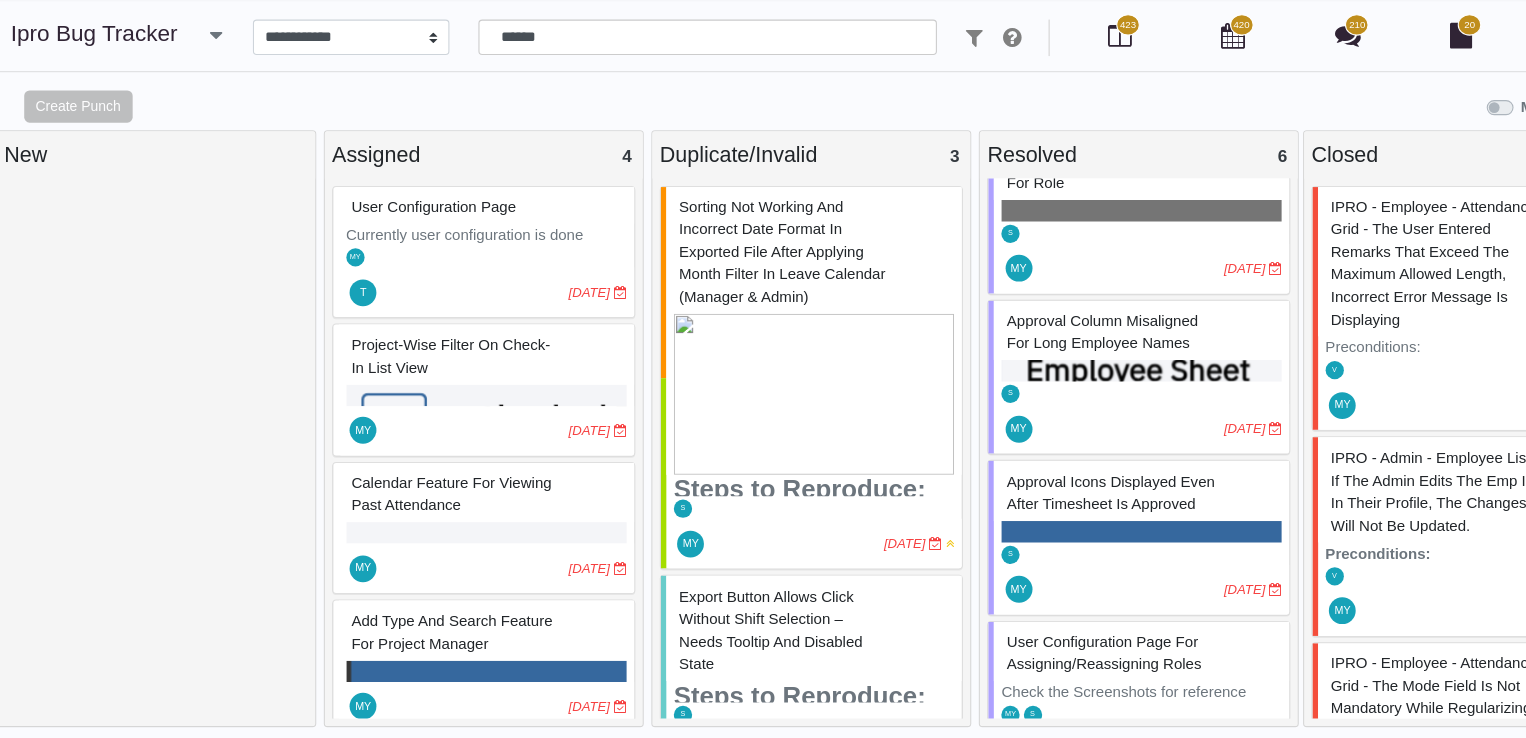 click on "Approval Icons Displayed Even After Timesheet is Approved" at bounding box center (1042, 509) 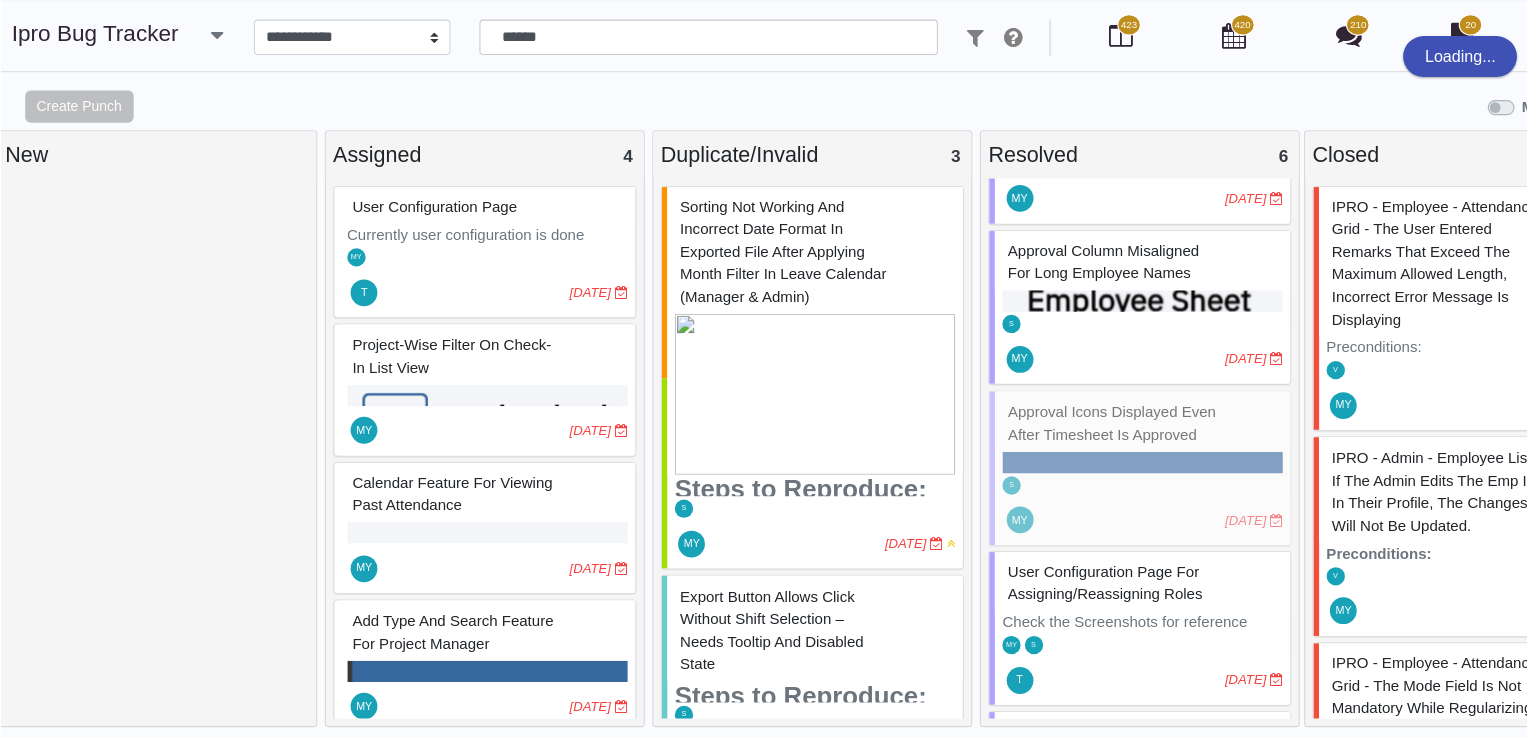 scroll, scrollTop: 214, scrollLeft: 0, axis: vertical 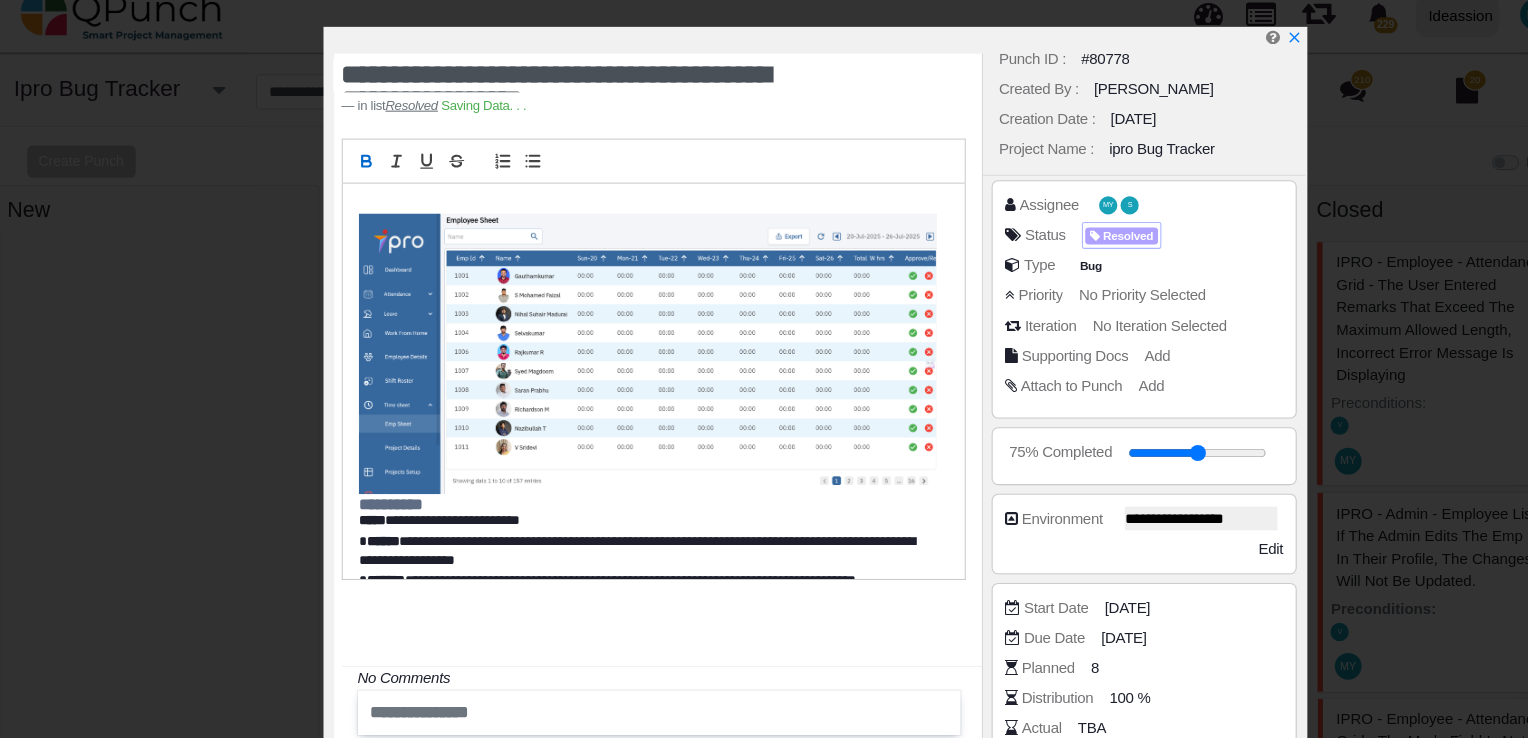click on "Resolved" at bounding box center [1049, 219] 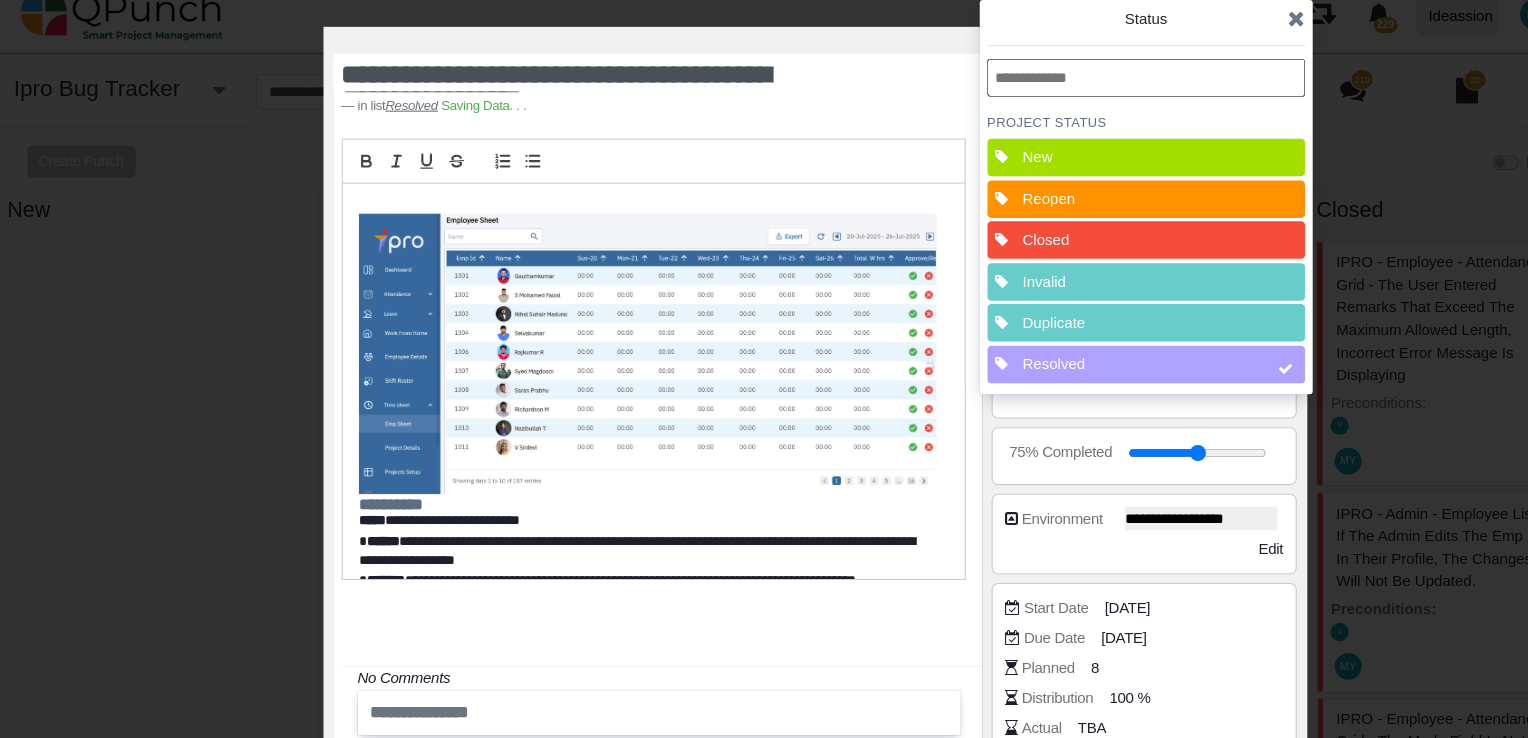 click on "Closed" at bounding box center [1050, 223] 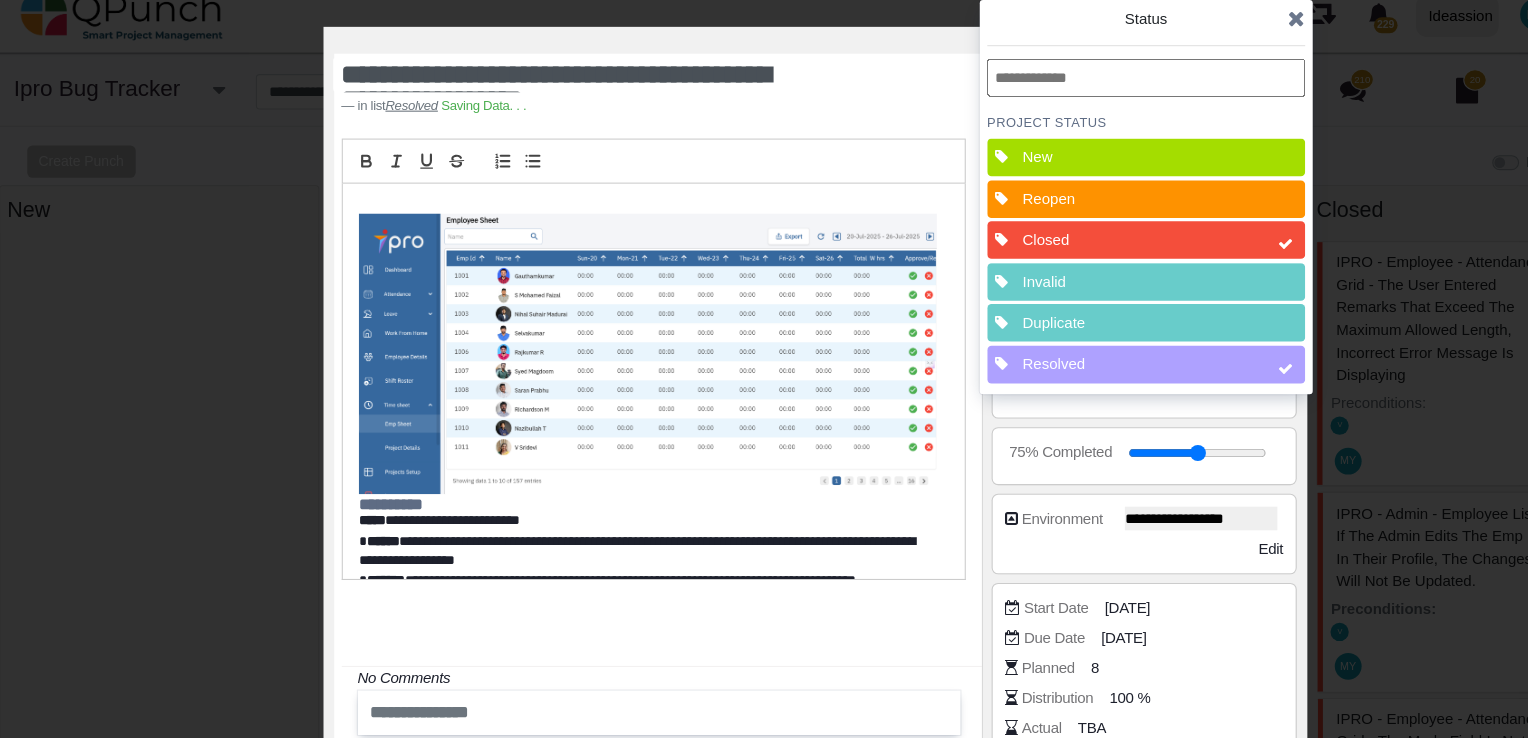 click on "Closed" at bounding box center [1050, 223] 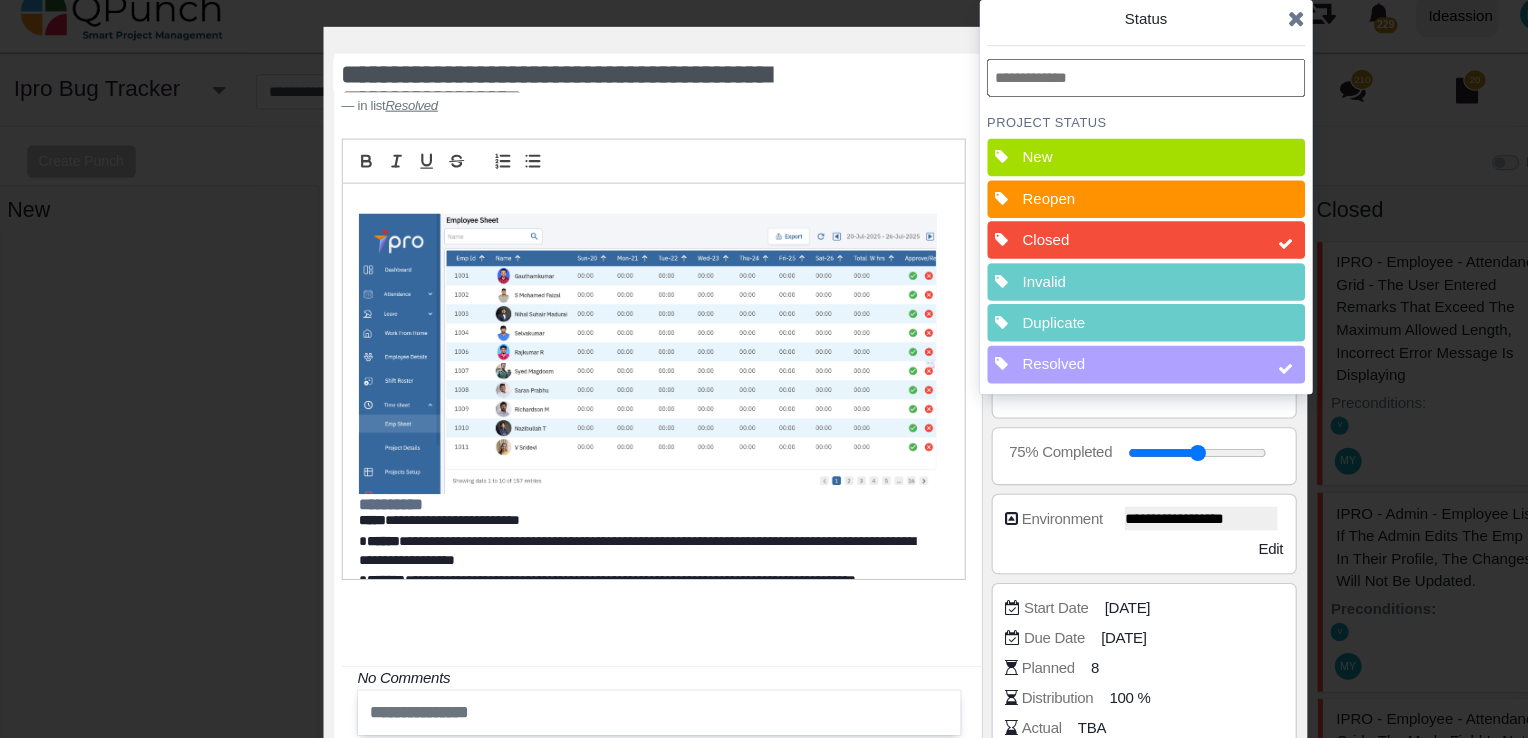 click on "Closed" at bounding box center (1050, 223) 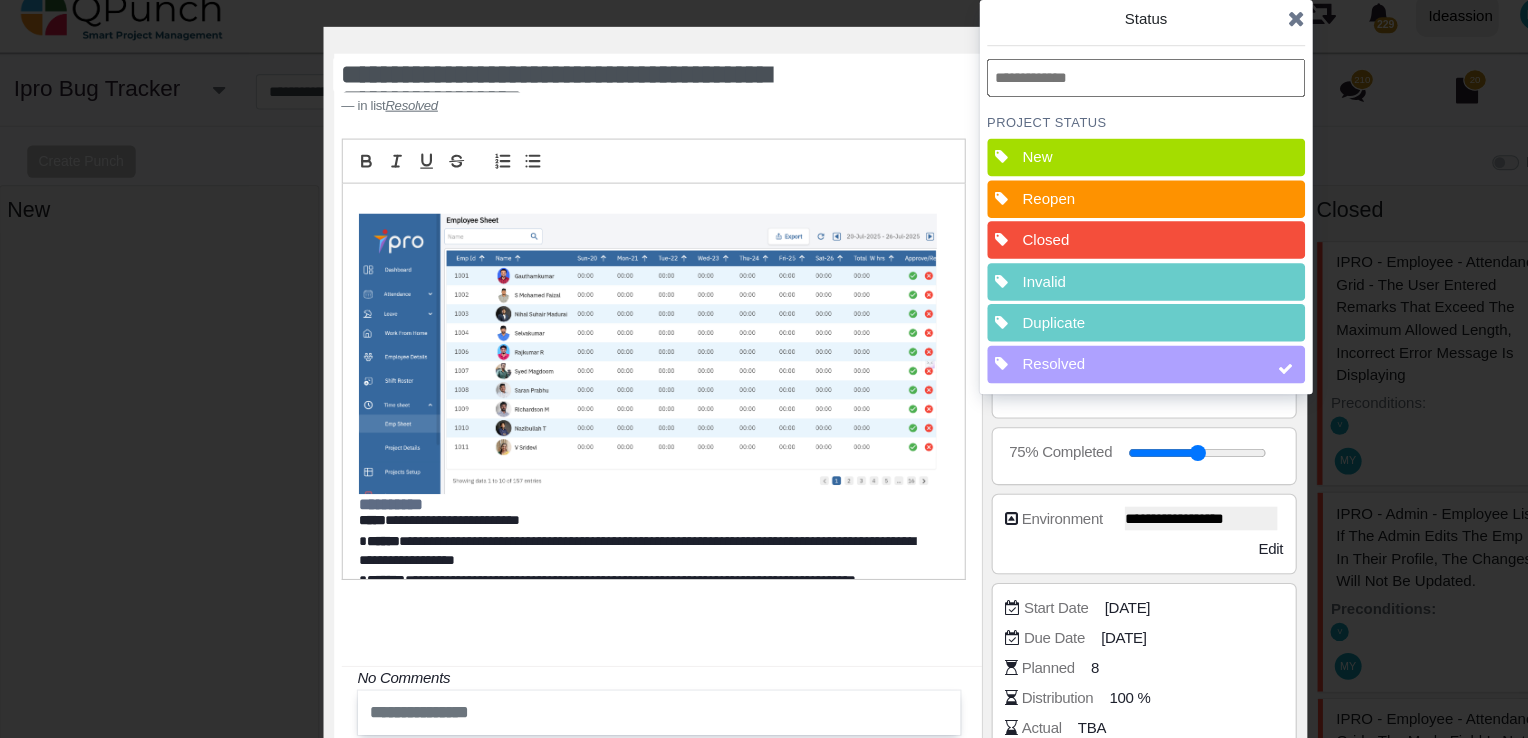 click on "Duplicate" at bounding box center [1050, 300] 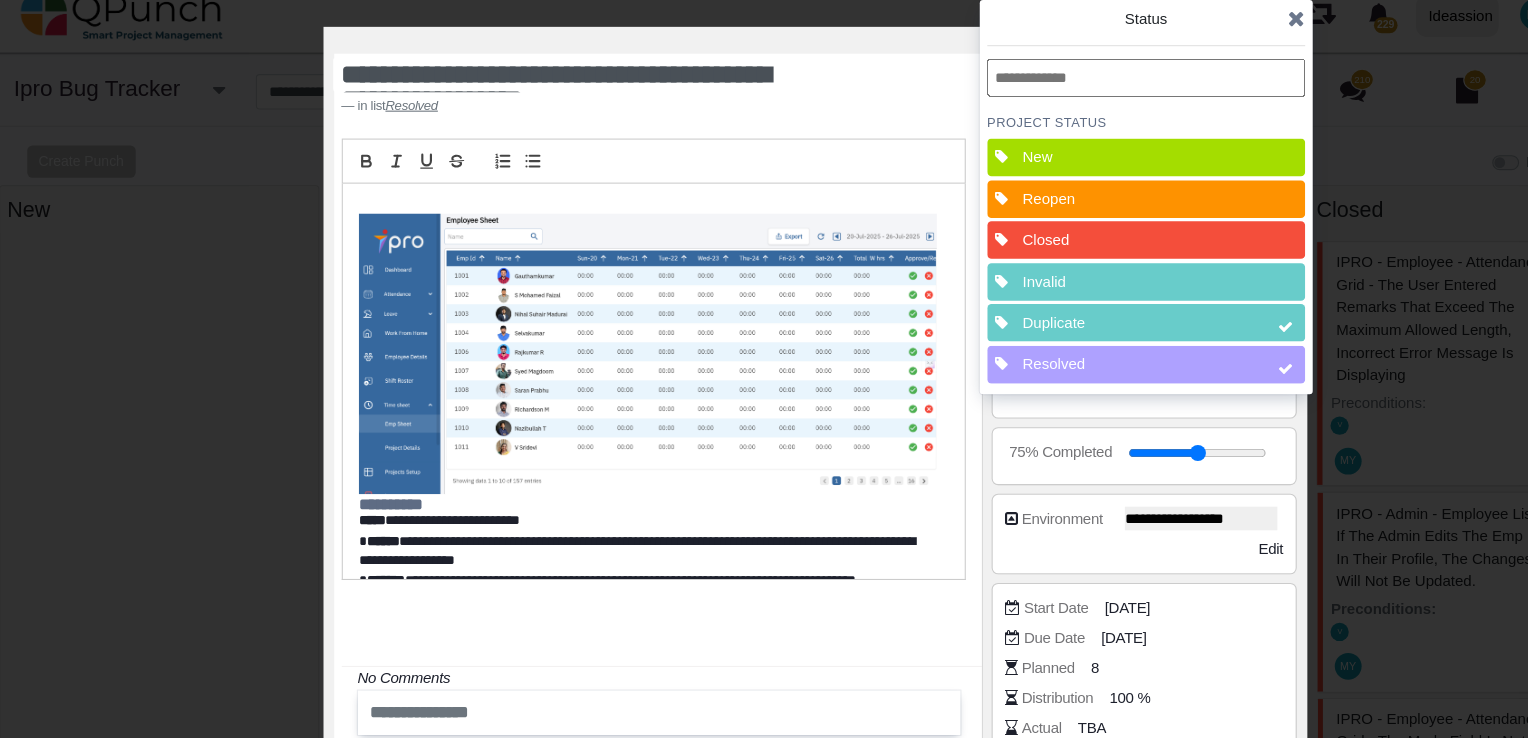 click on "Resolved" at bounding box center (1050, 339) 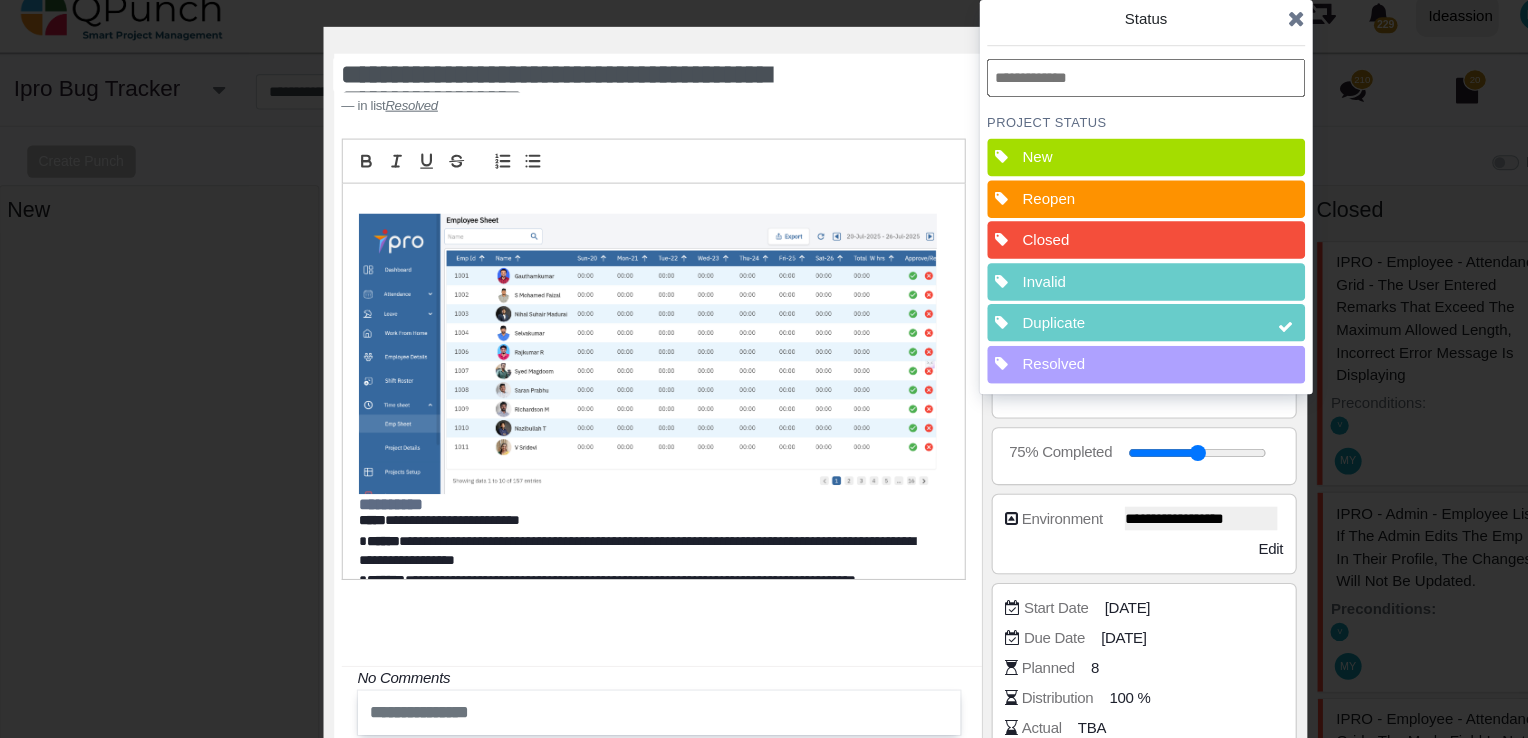 click at bounding box center [1212, 17] 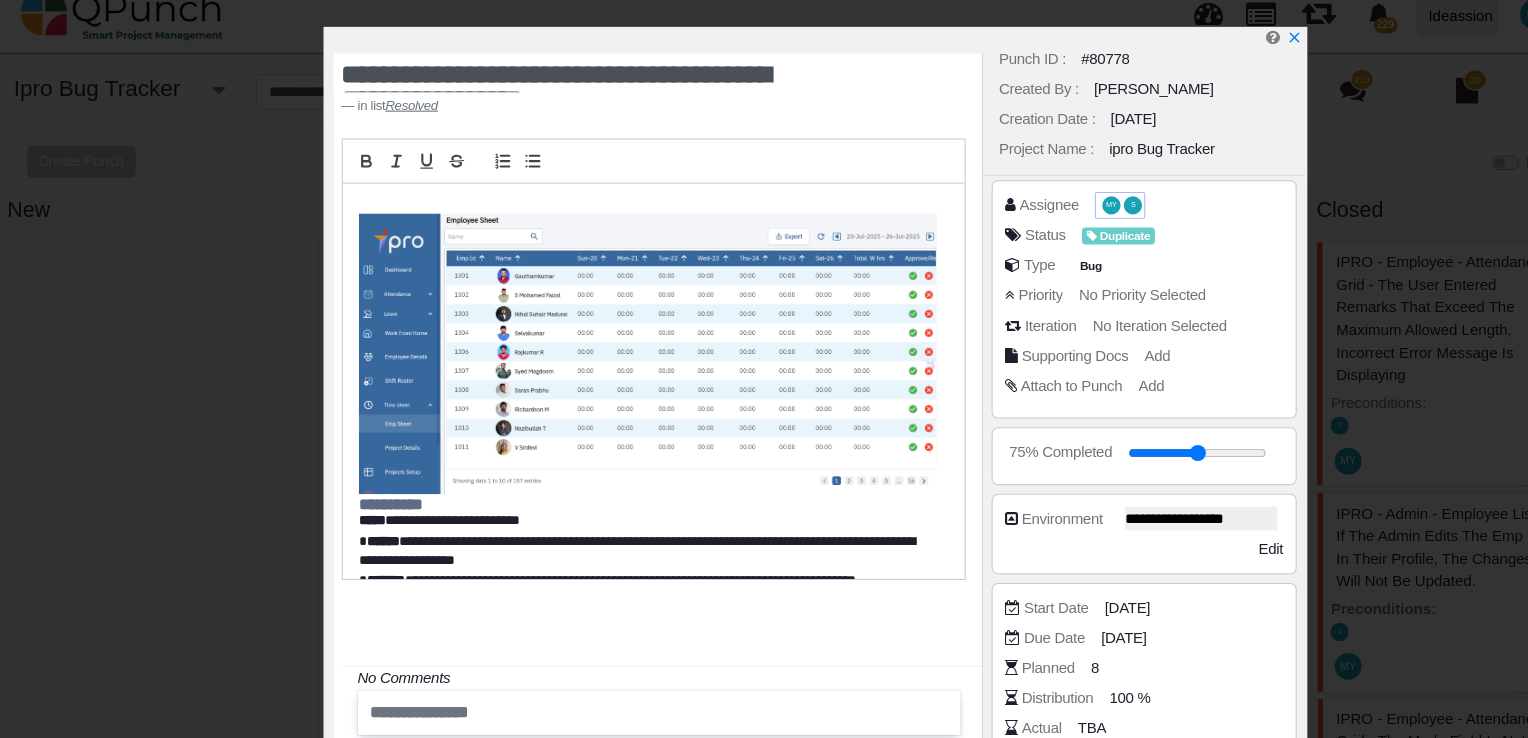 click on "S" at bounding box center (1059, 191) 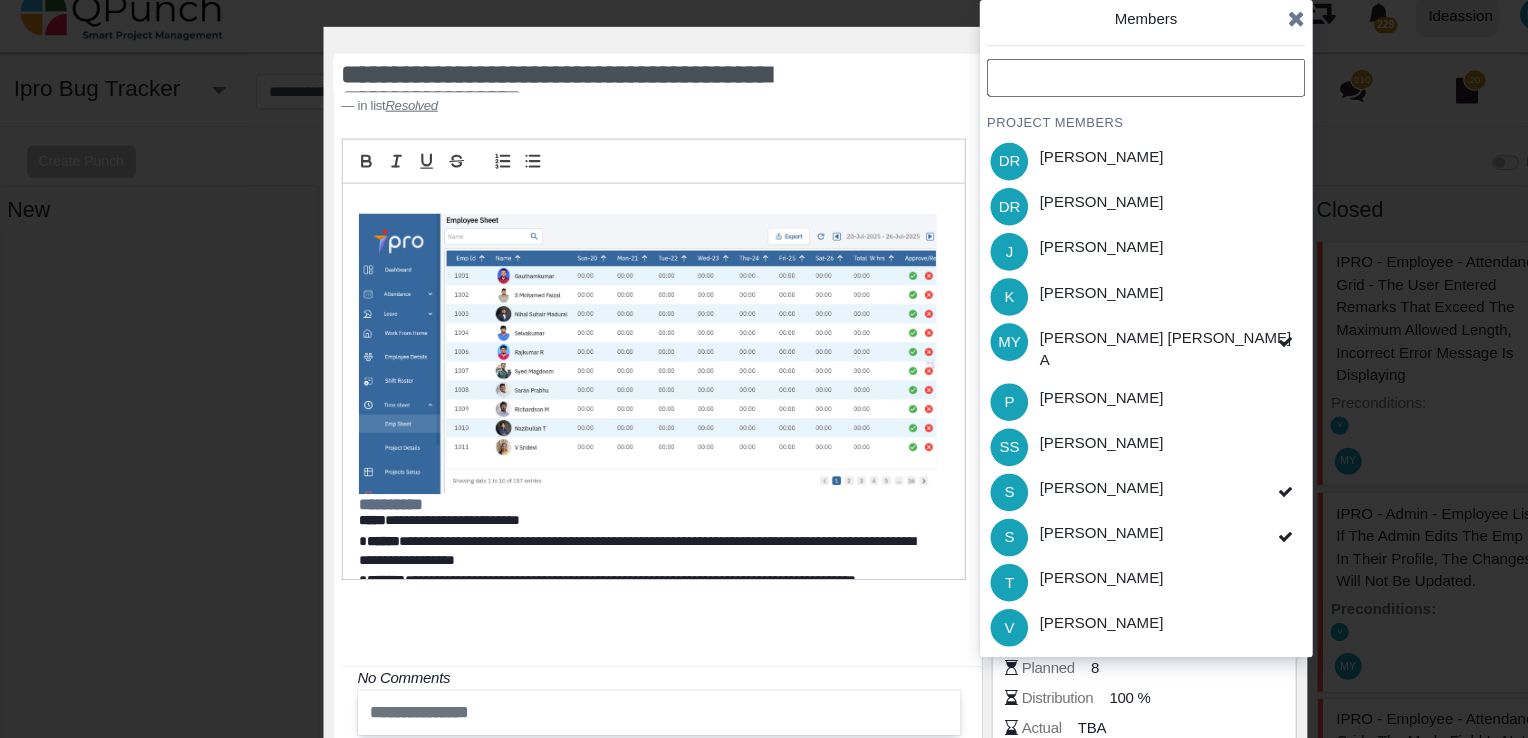 click at bounding box center [1212, 17] 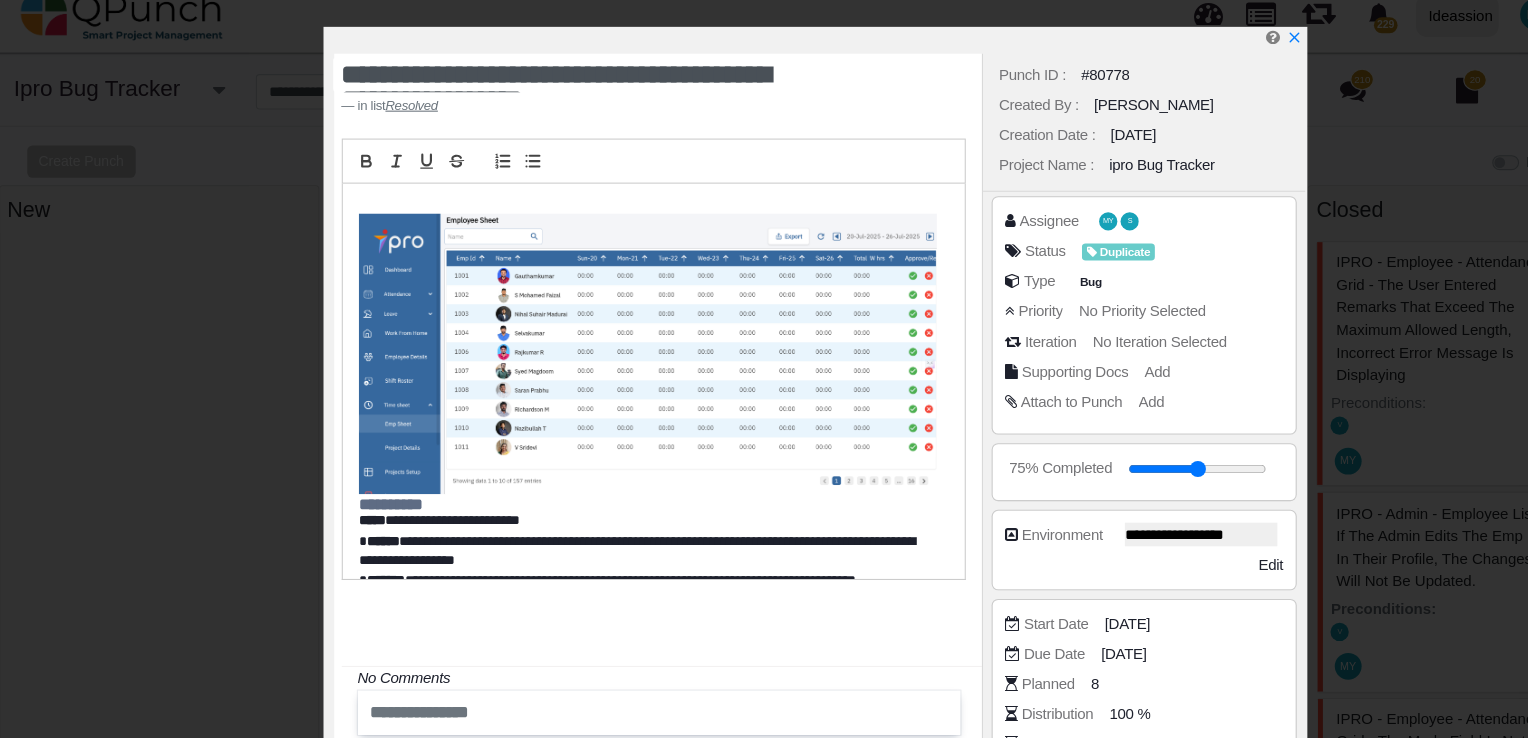 scroll, scrollTop: 0, scrollLeft: 0, axis: both 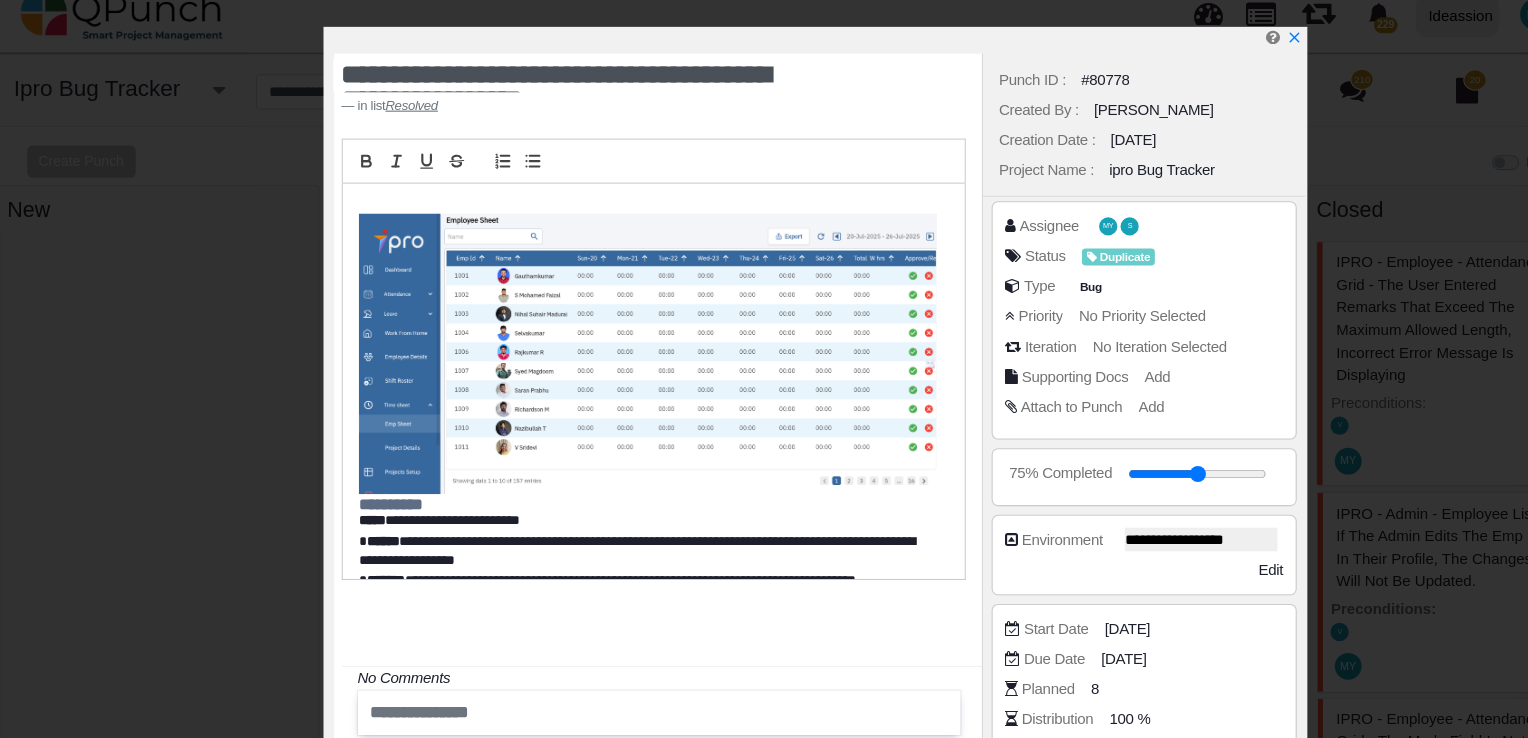 click on "#80778" at bounding box center [1033, 74] 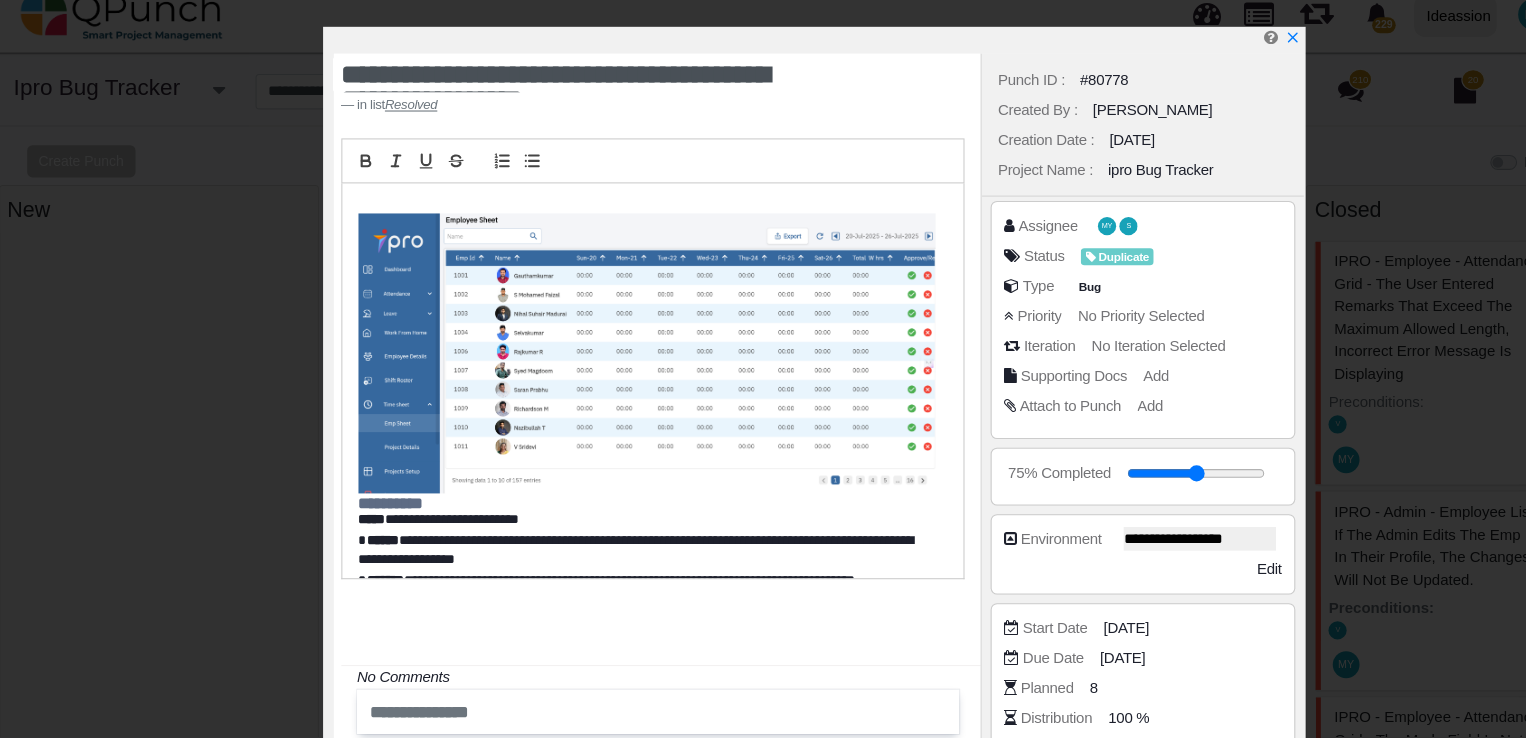 scroll, scrollTop: 358, scrollLeft: 0, axis: vertical 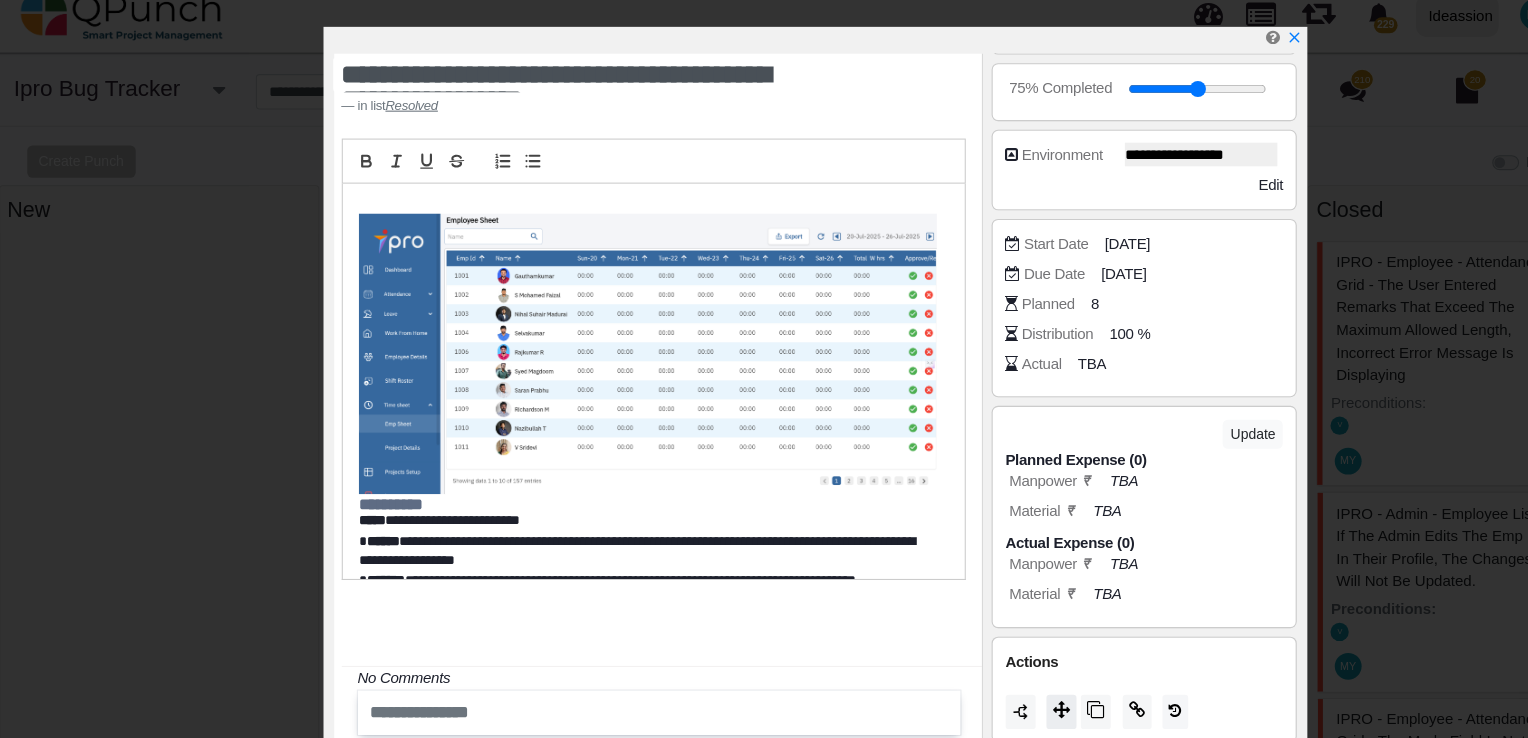click at bounding box center [993, 661] 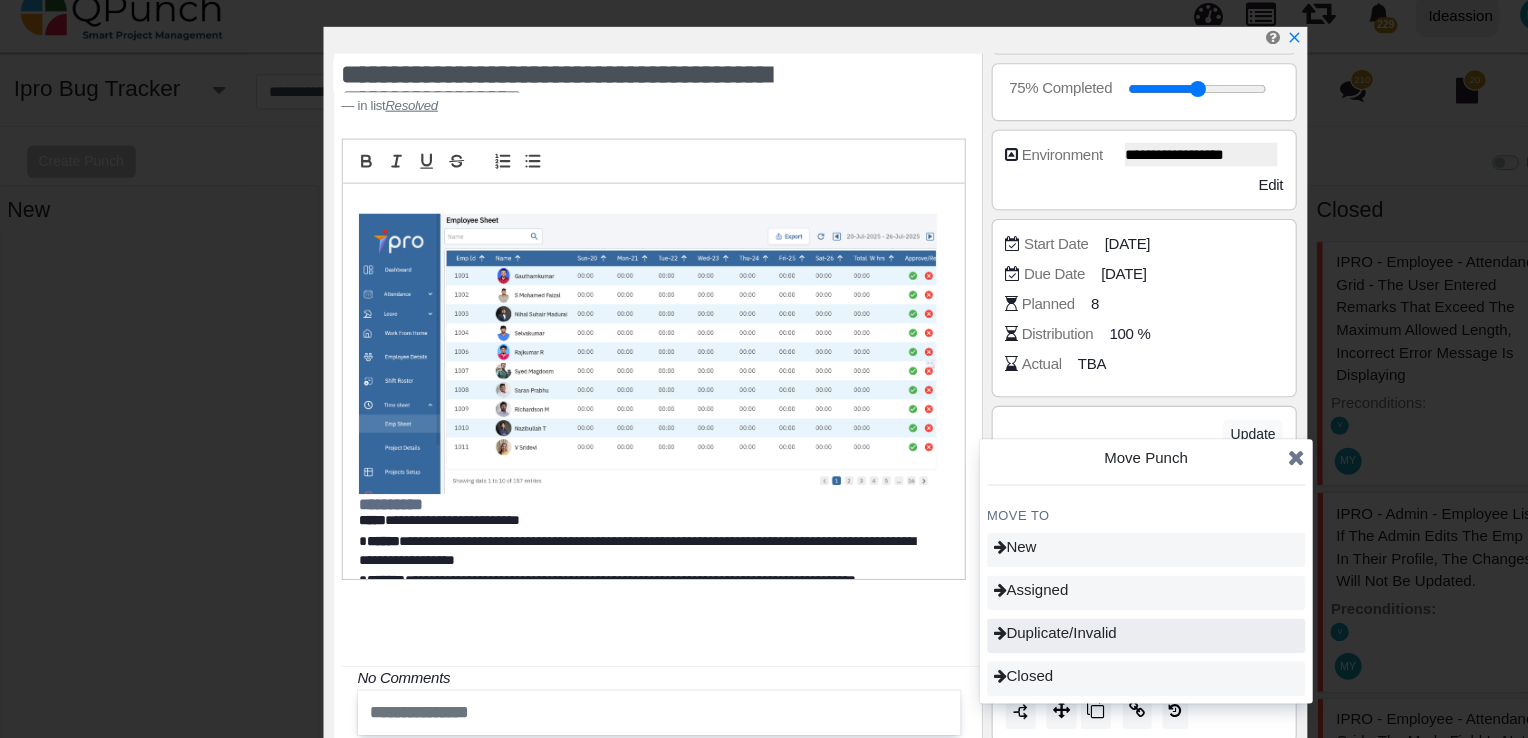 click on "Duplicate/Invalid" at bounding box center [987, 589] 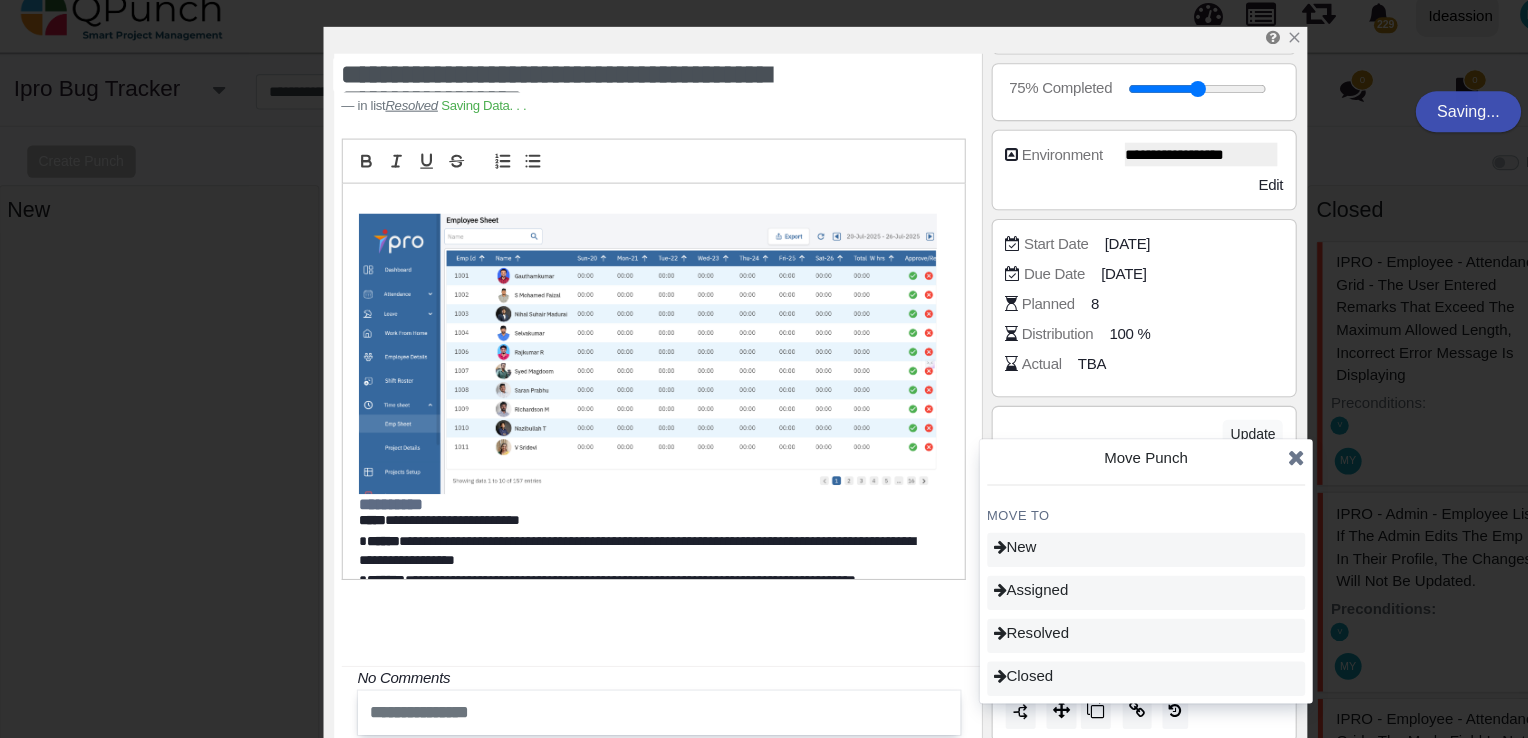 type on "**" 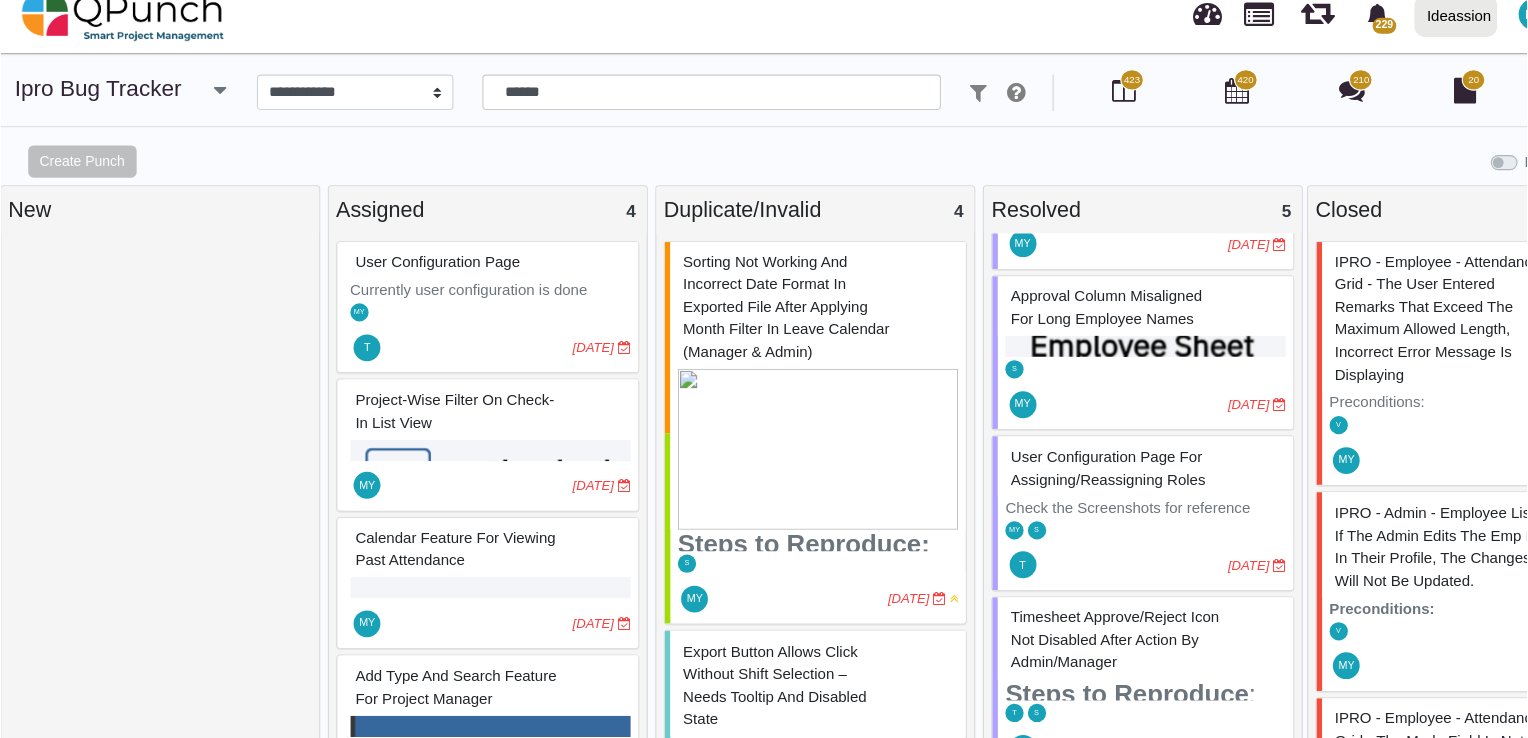 scroll, scrollTop: 235, scrollLeft: 0, axis: vertical 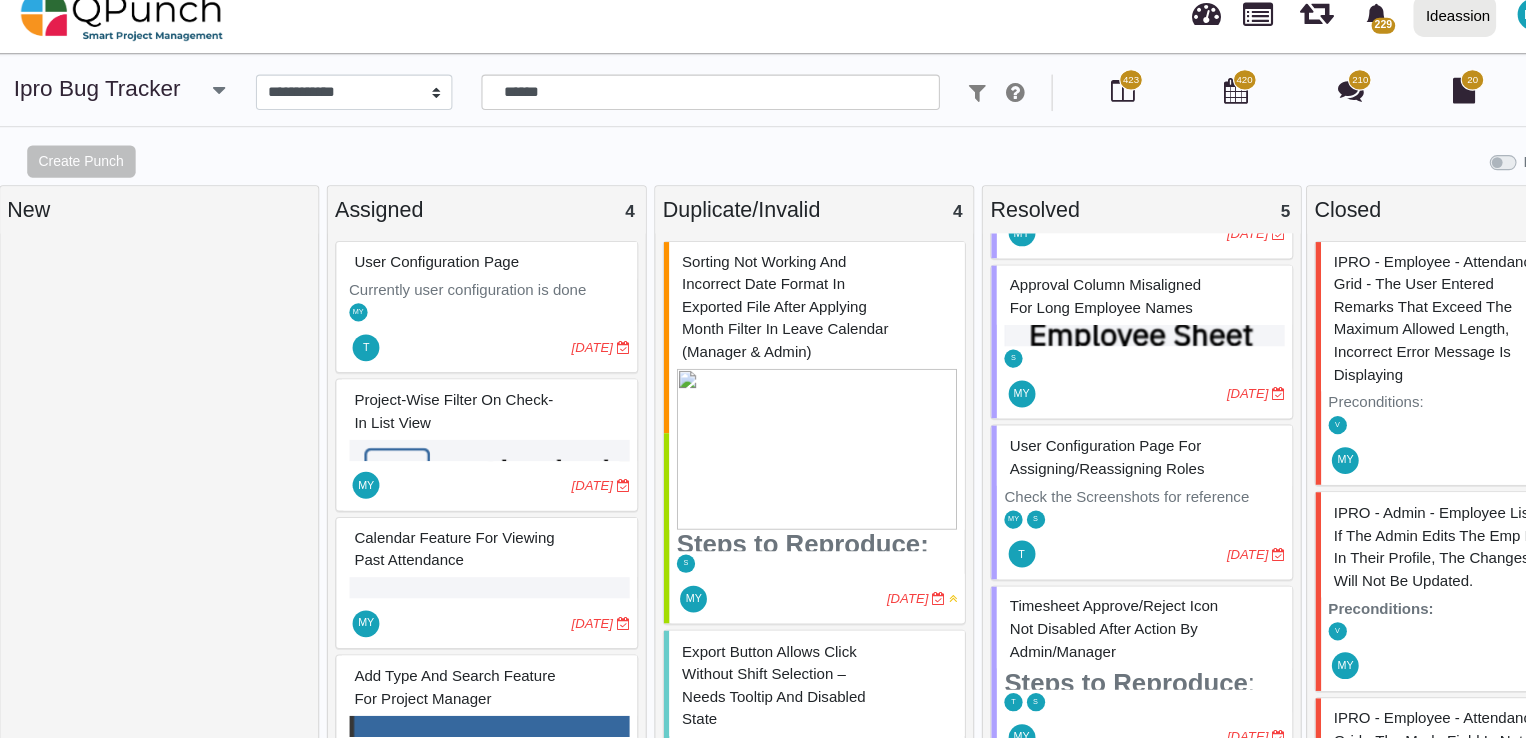 click on "Timesheet Approve/Reject Icon Not Disabled After Action by Admin/Manager" at bounding box center (1042, 585) 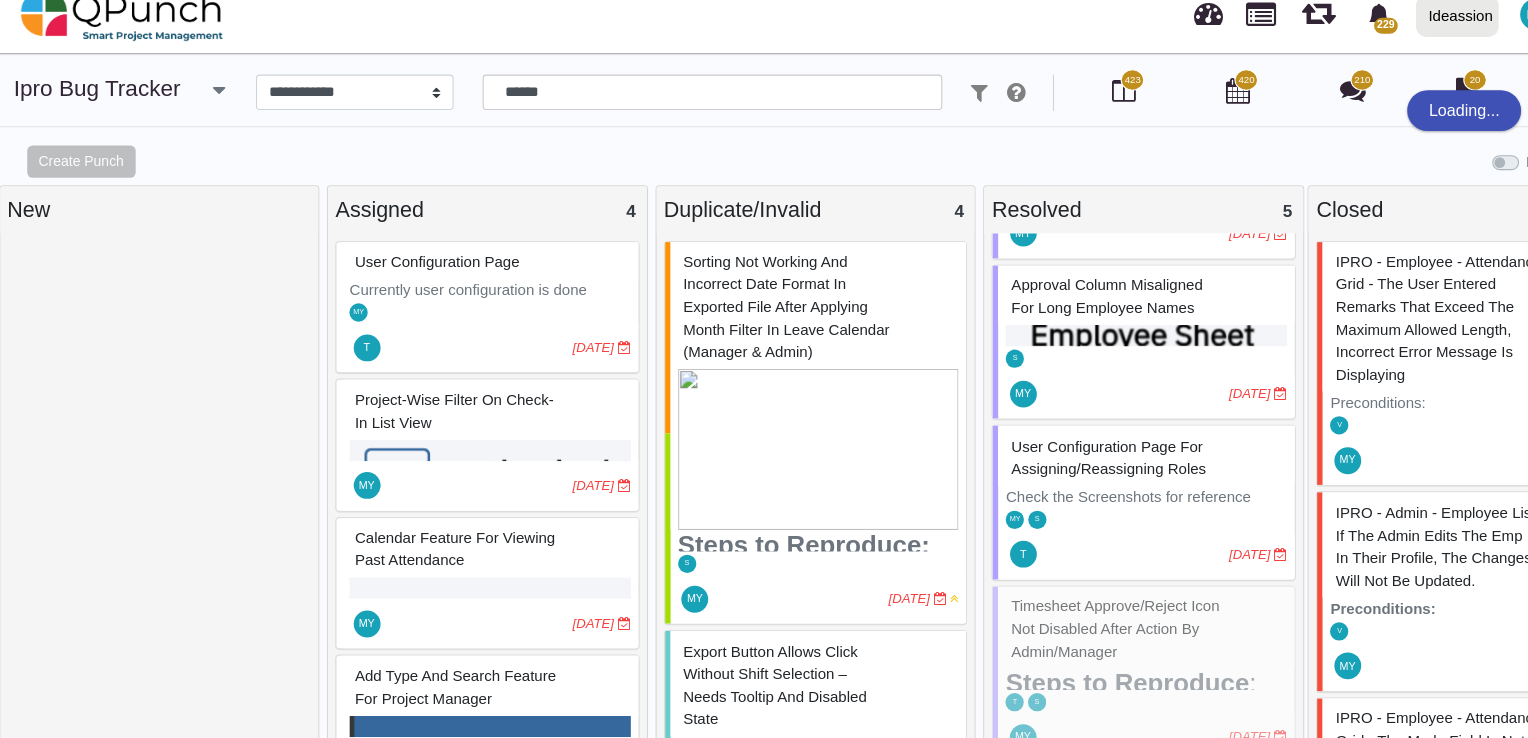 select on "***" 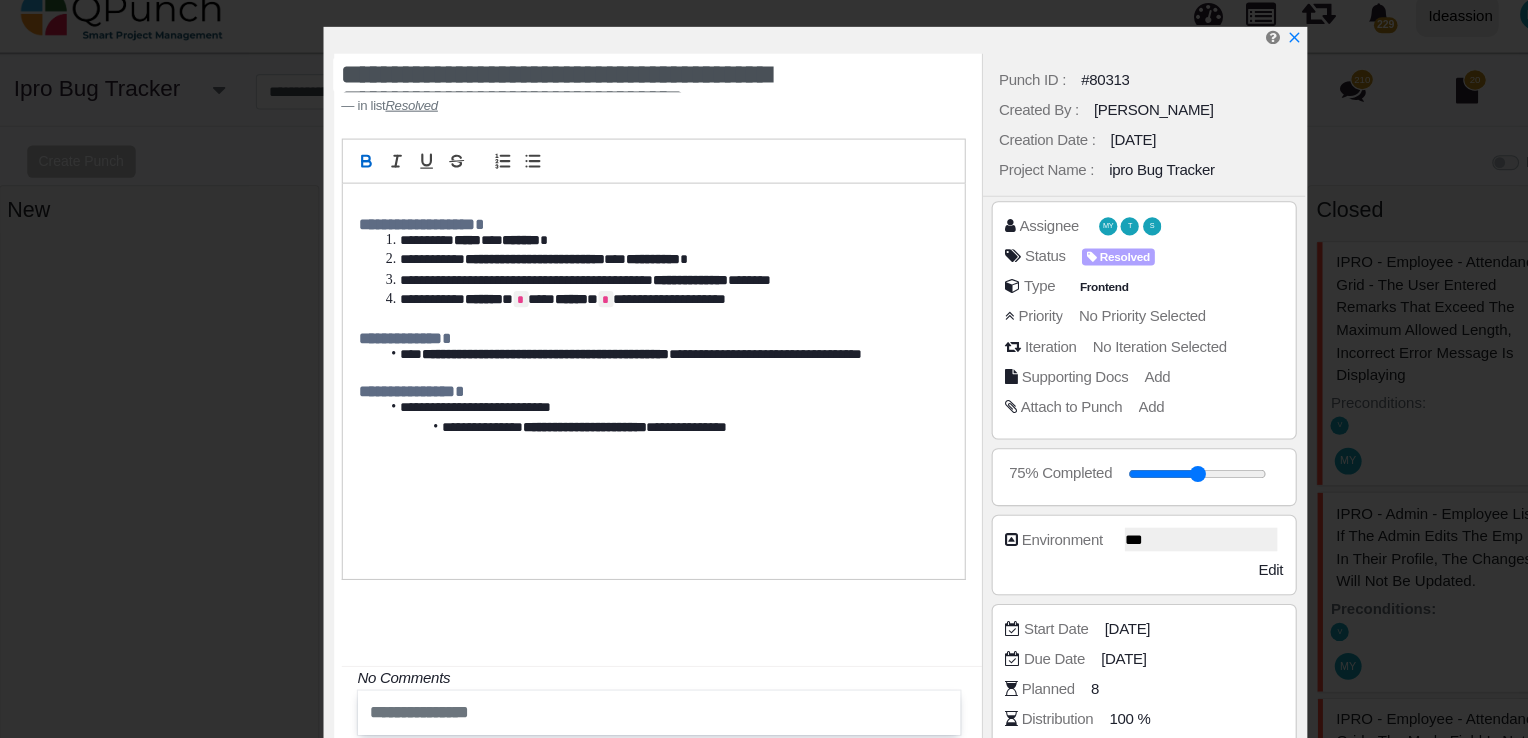 click on "#80313" at bounding box center [1033, 74] 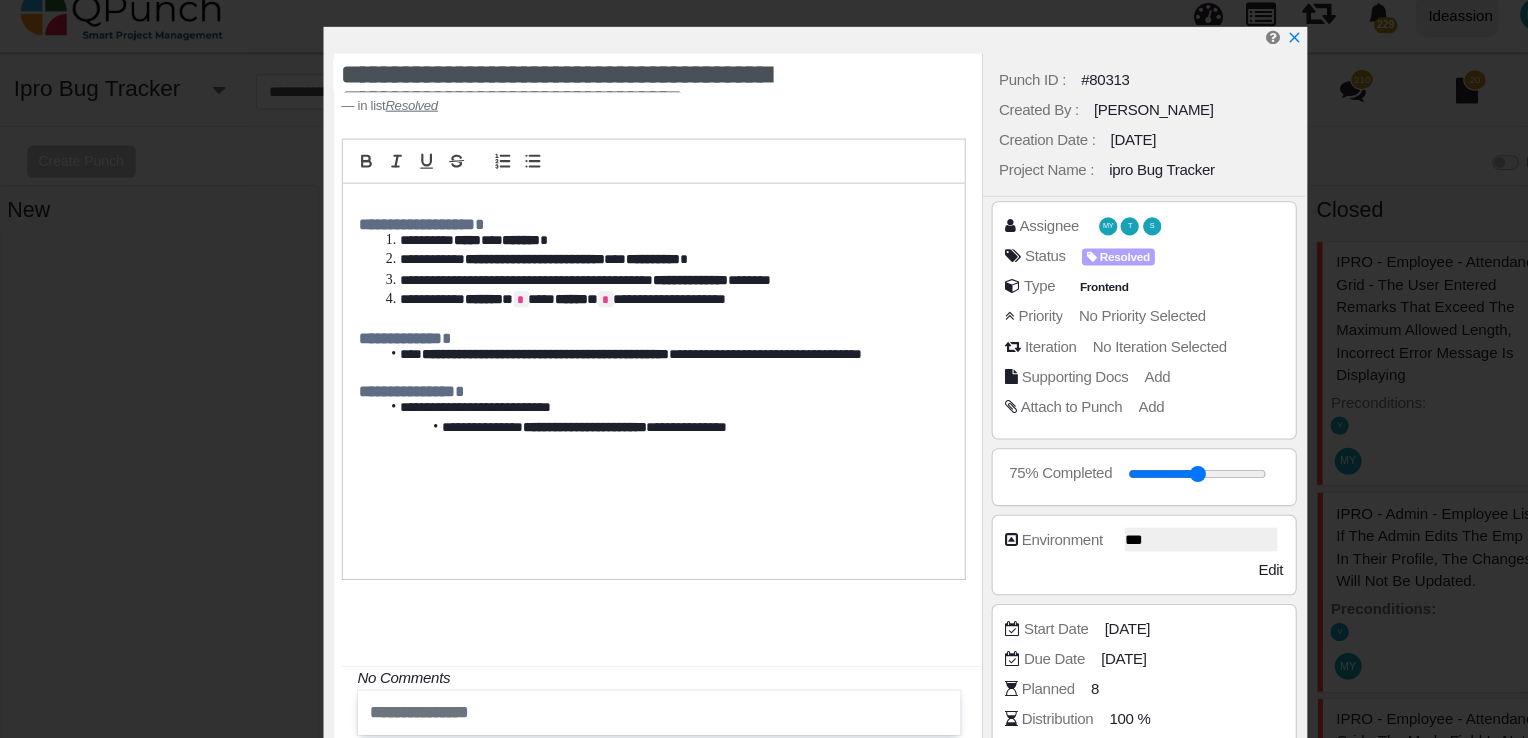 scroll, scrollTop: 216, scrollLeft: 0, axis: vertical 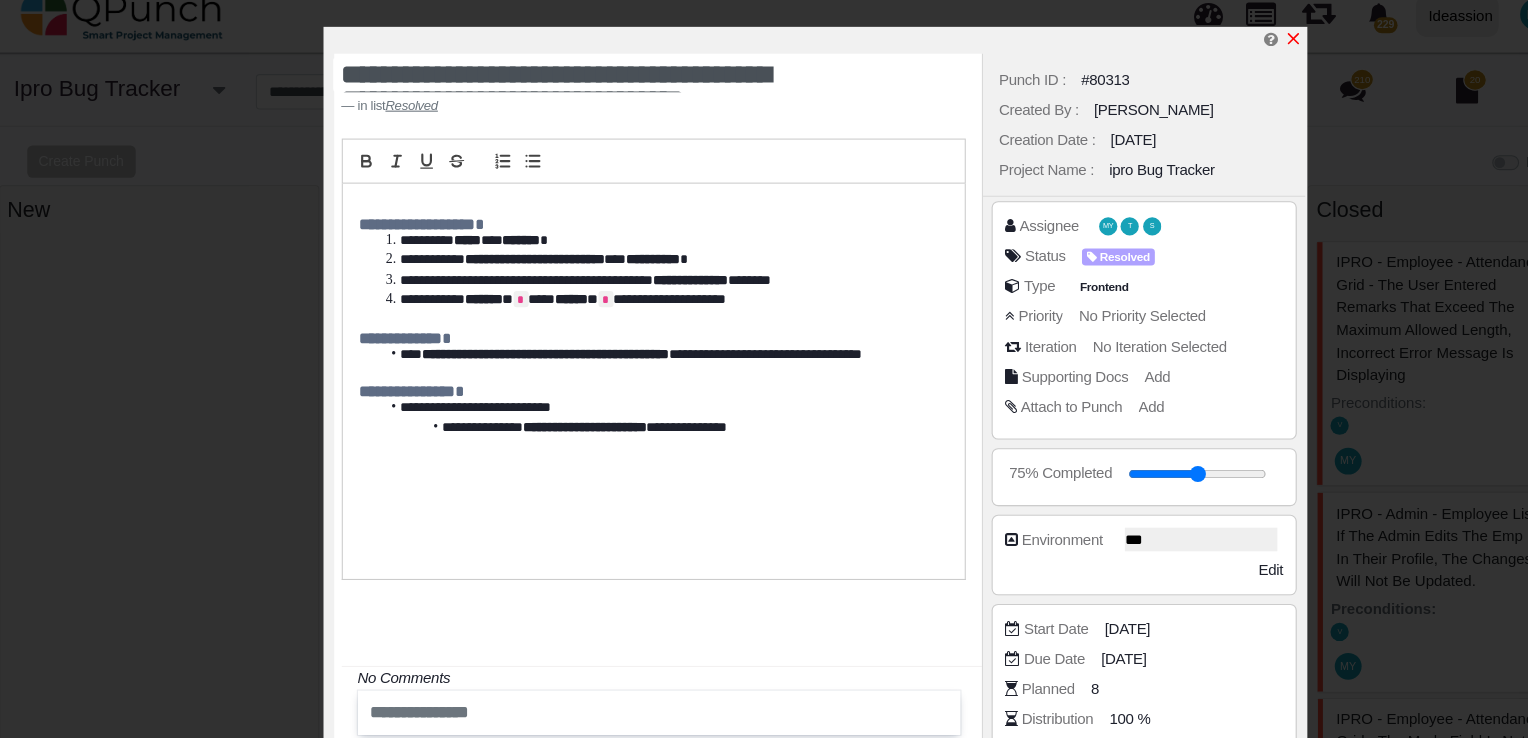 click 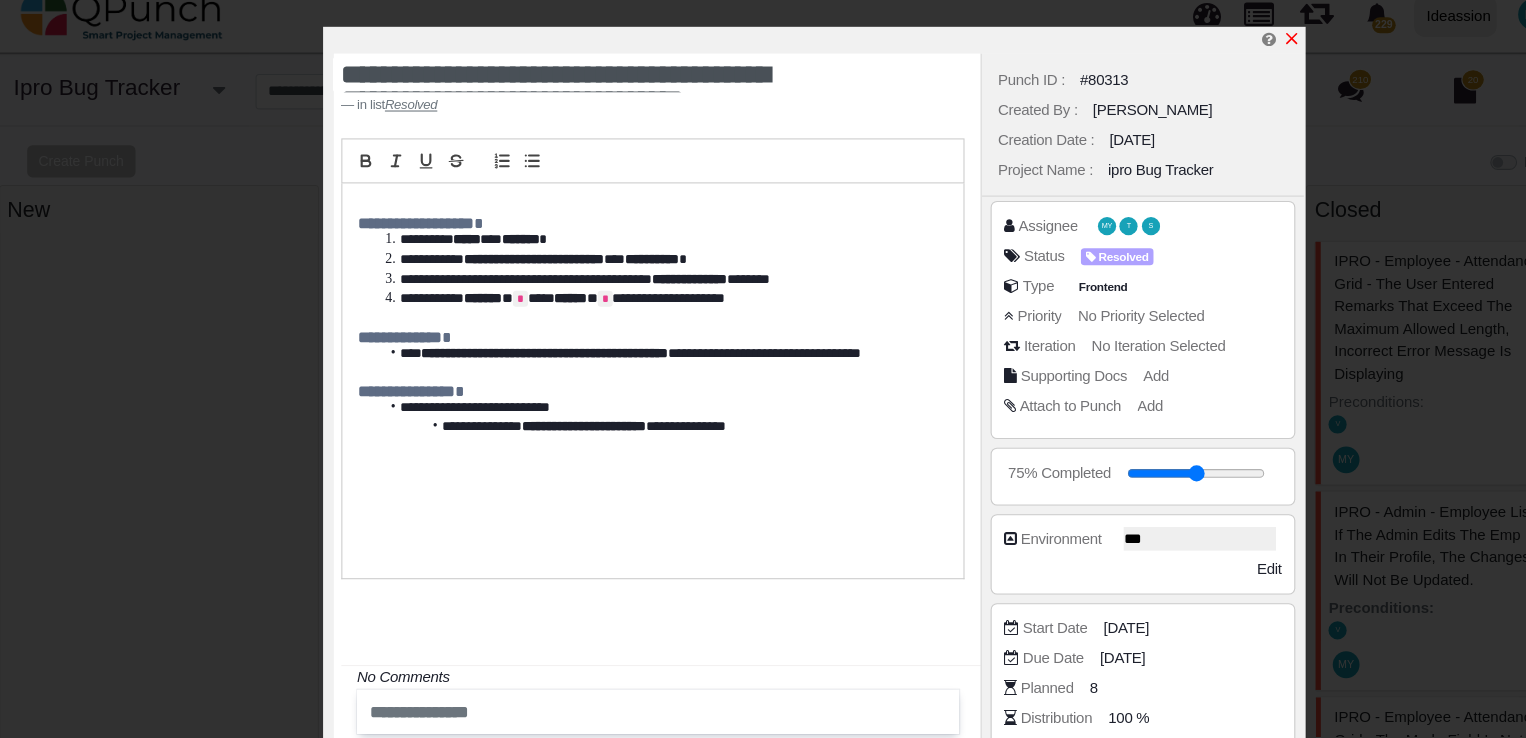 scroll, scrollTop: 235, scrollLeft: 0, axis: vertical 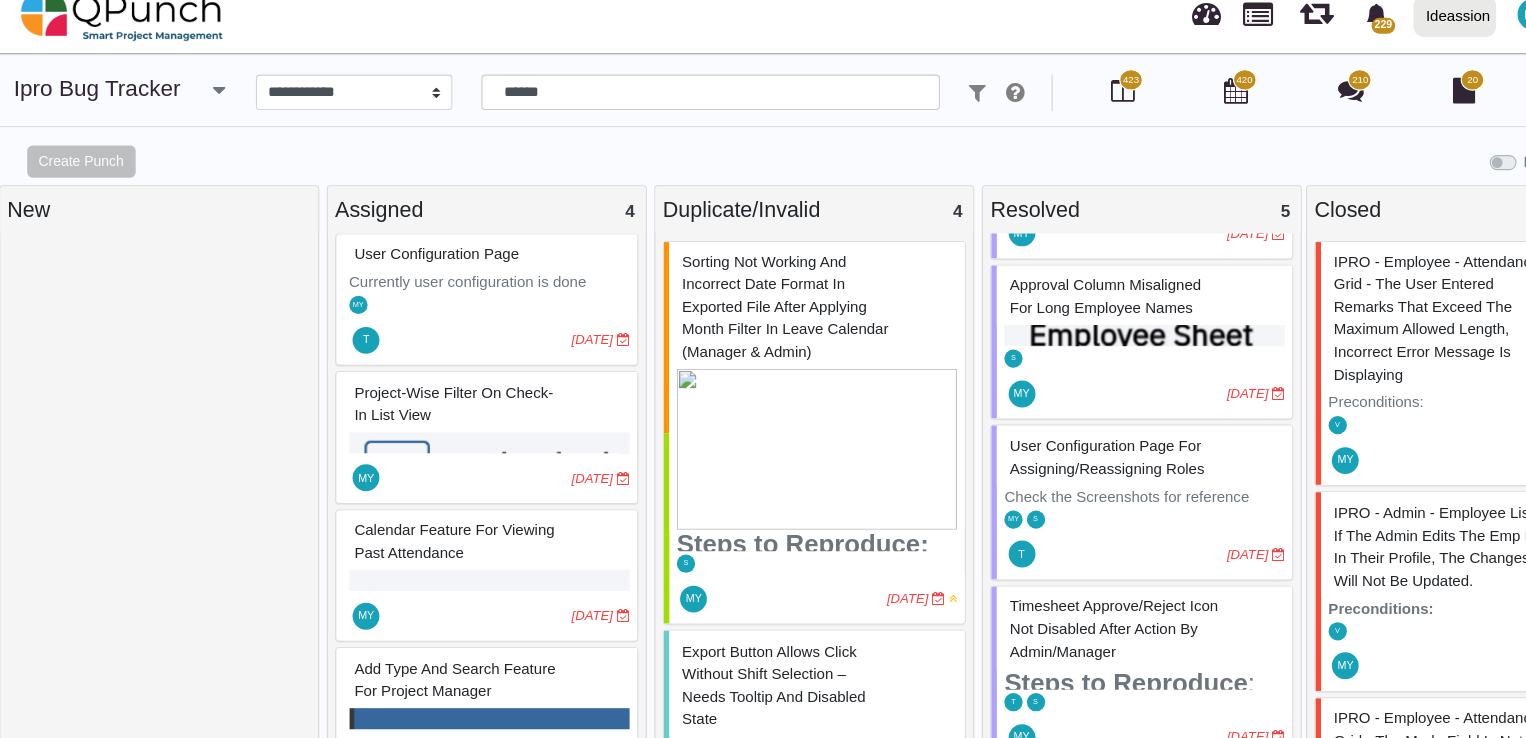 click on "MY" at bounding box center [460, 282] 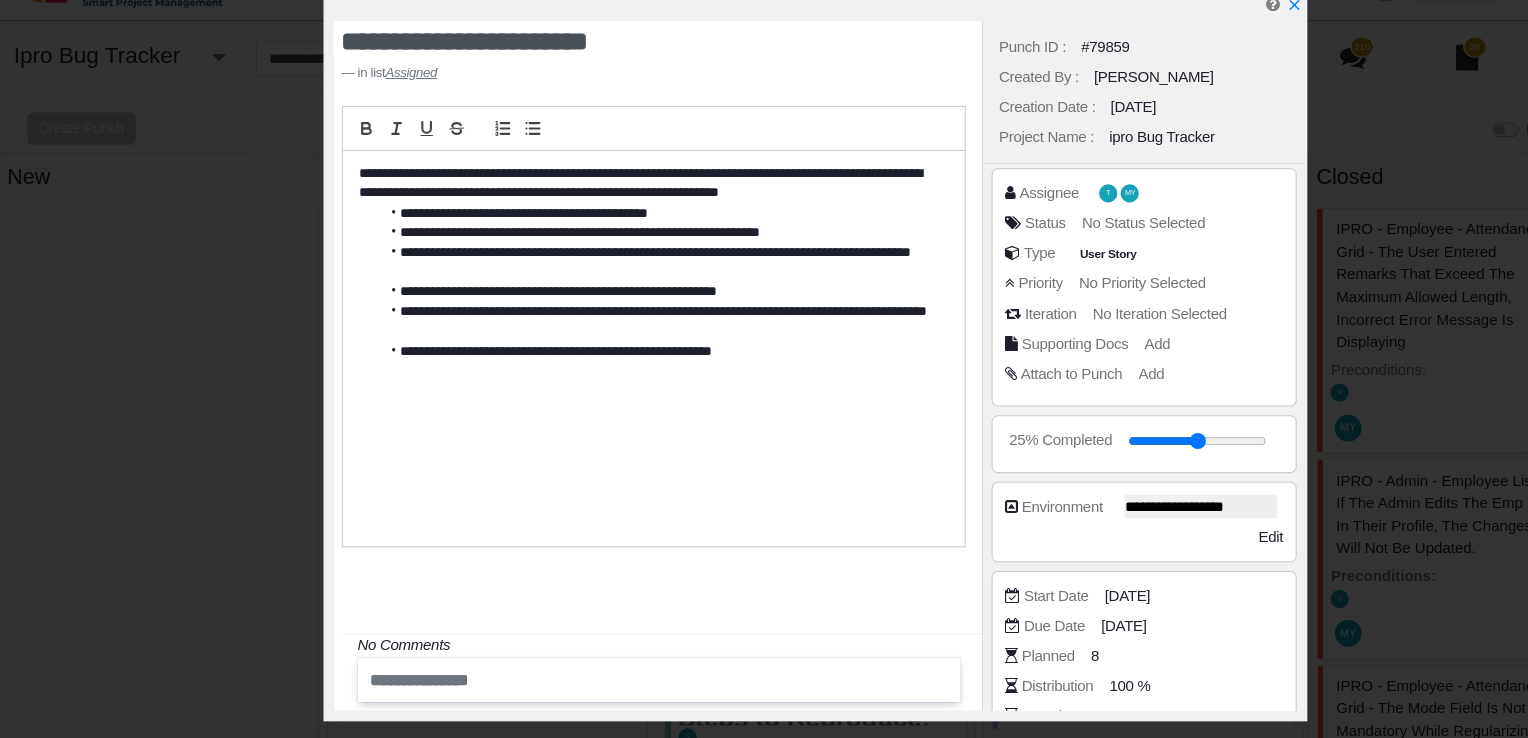 scroll, scrollTop: 20, scrollLeft: 0, axis: vertical 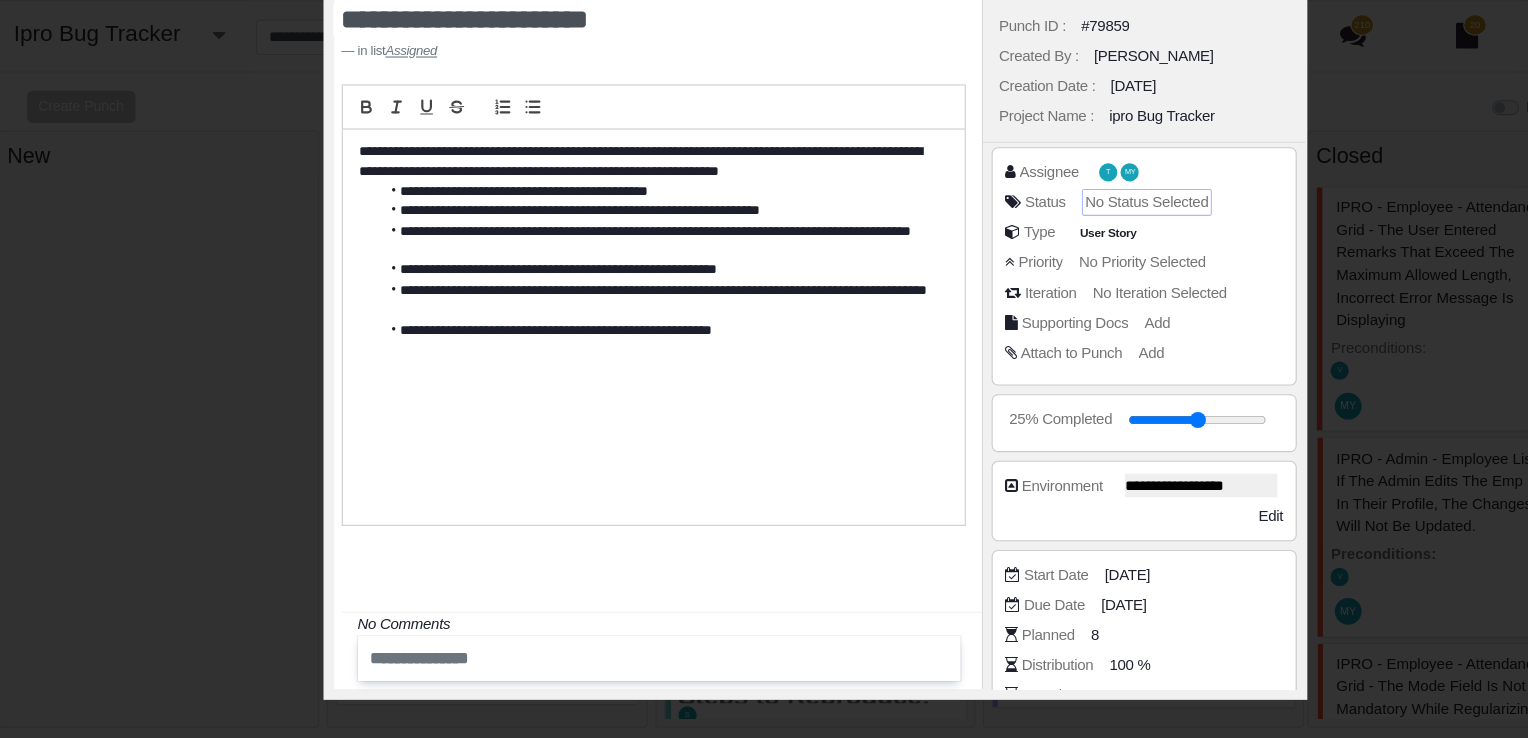 click on "No
Status
Selected" at bounding box center (1072, 238) 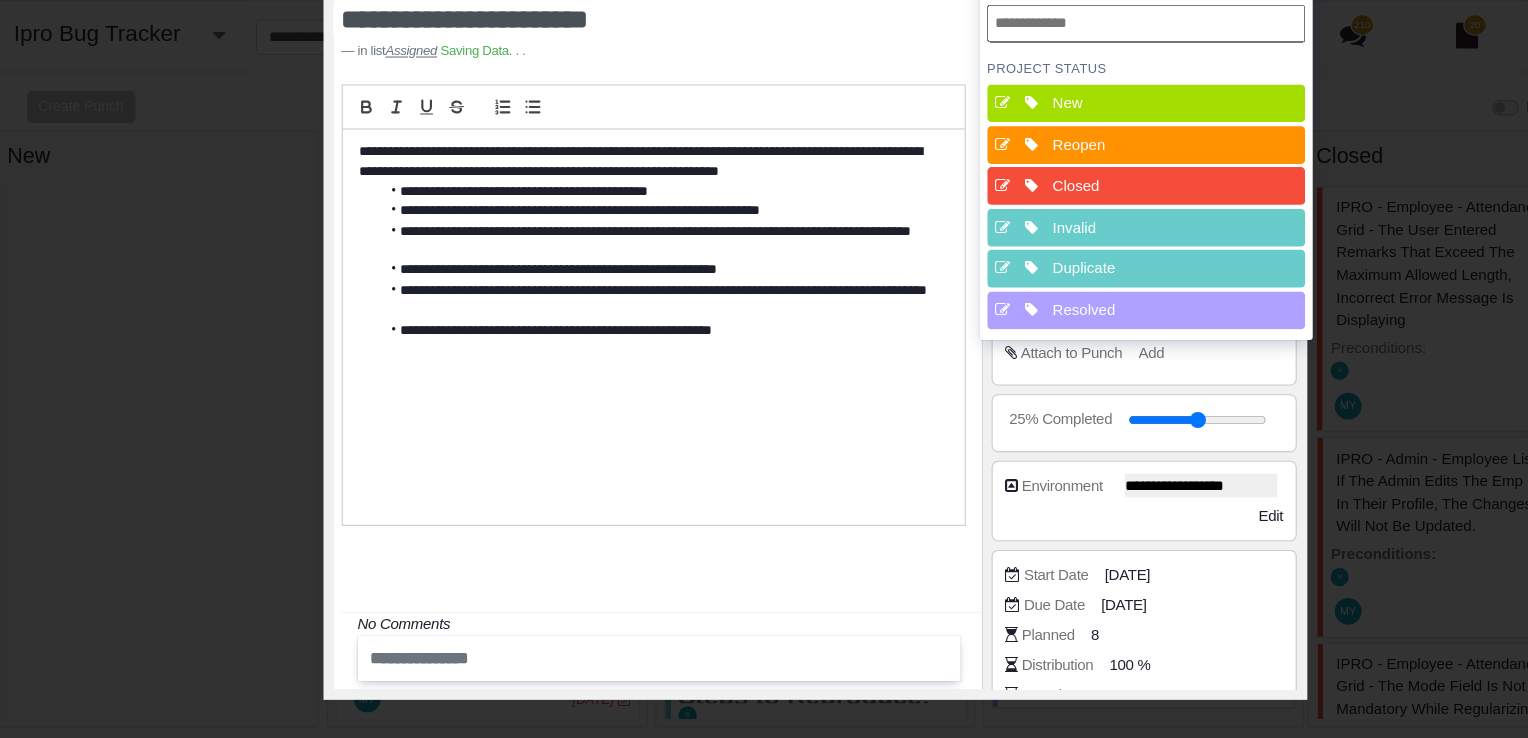 click on "Resolved" at bounding box center [1078, 339] 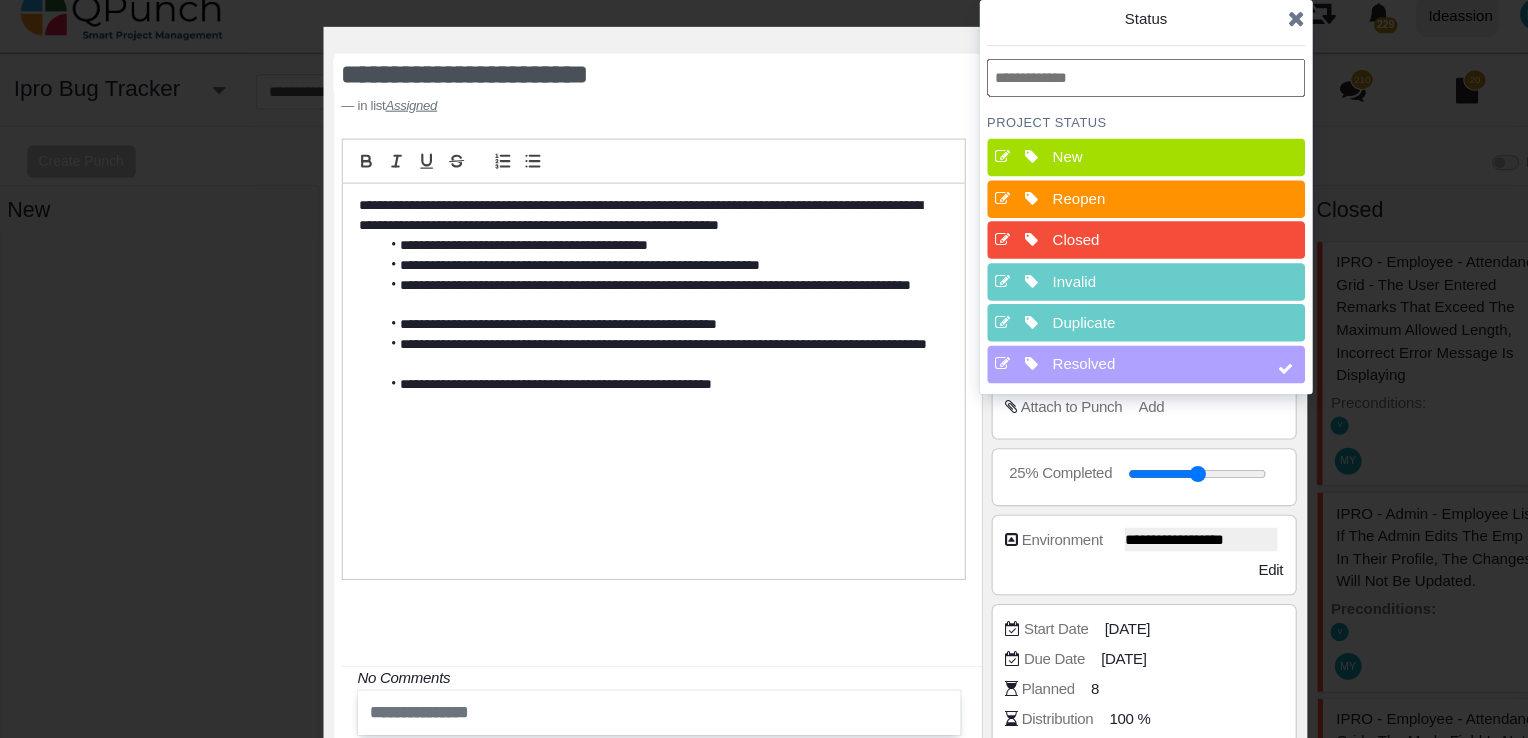 click at bounding box center (1212, 17) 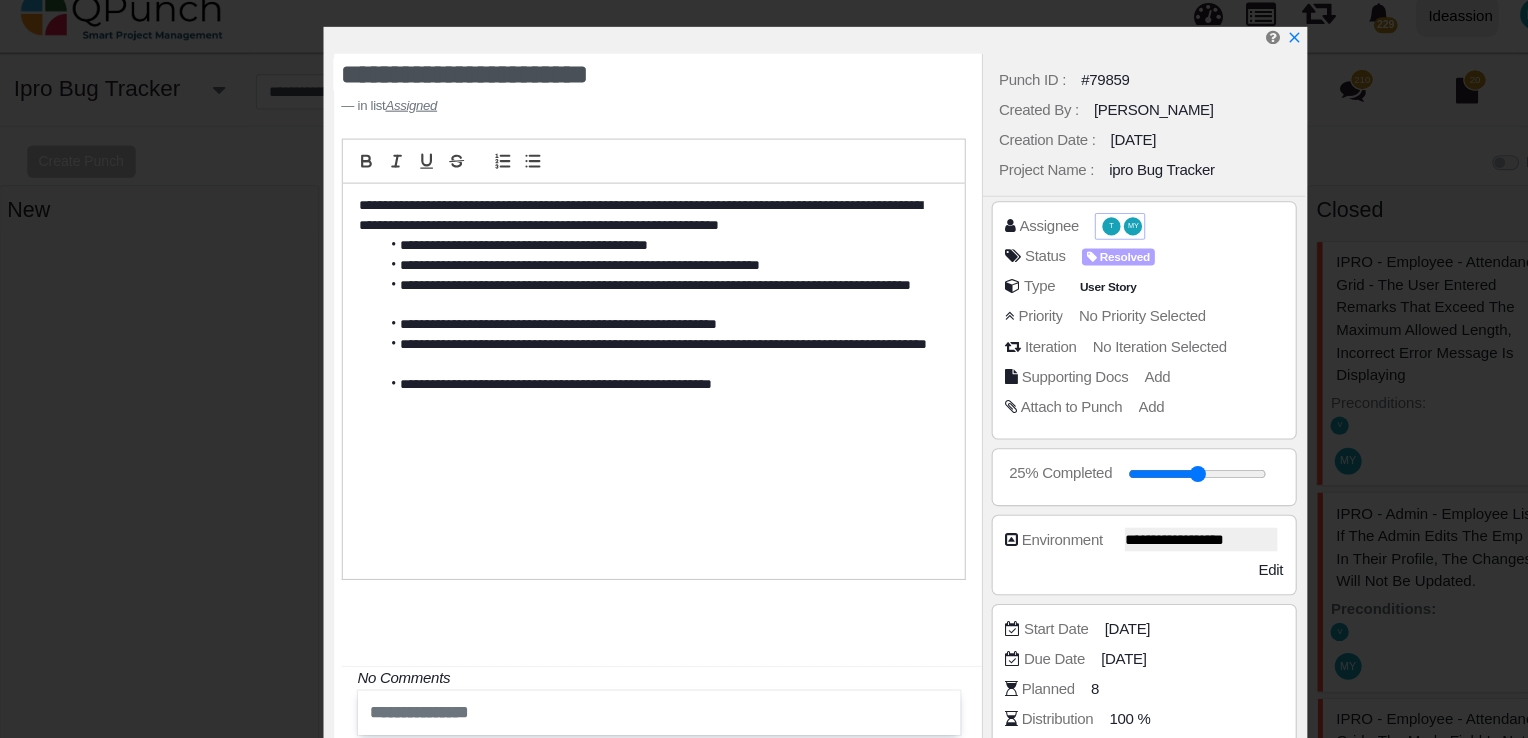 click on "T" at bounding box center [1039, 210] 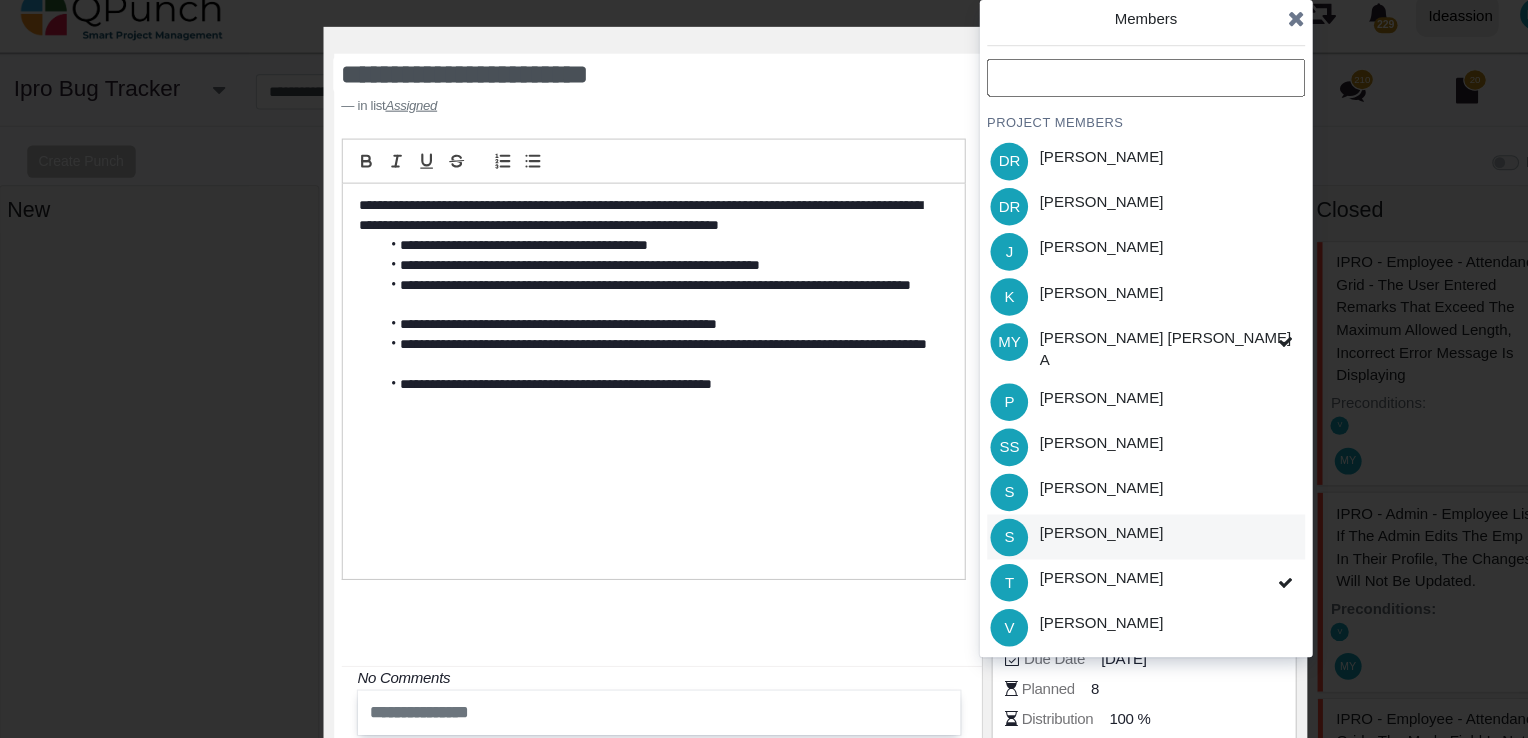 click on "[PERSON_NAME]" at bounding box center (1030, 496) 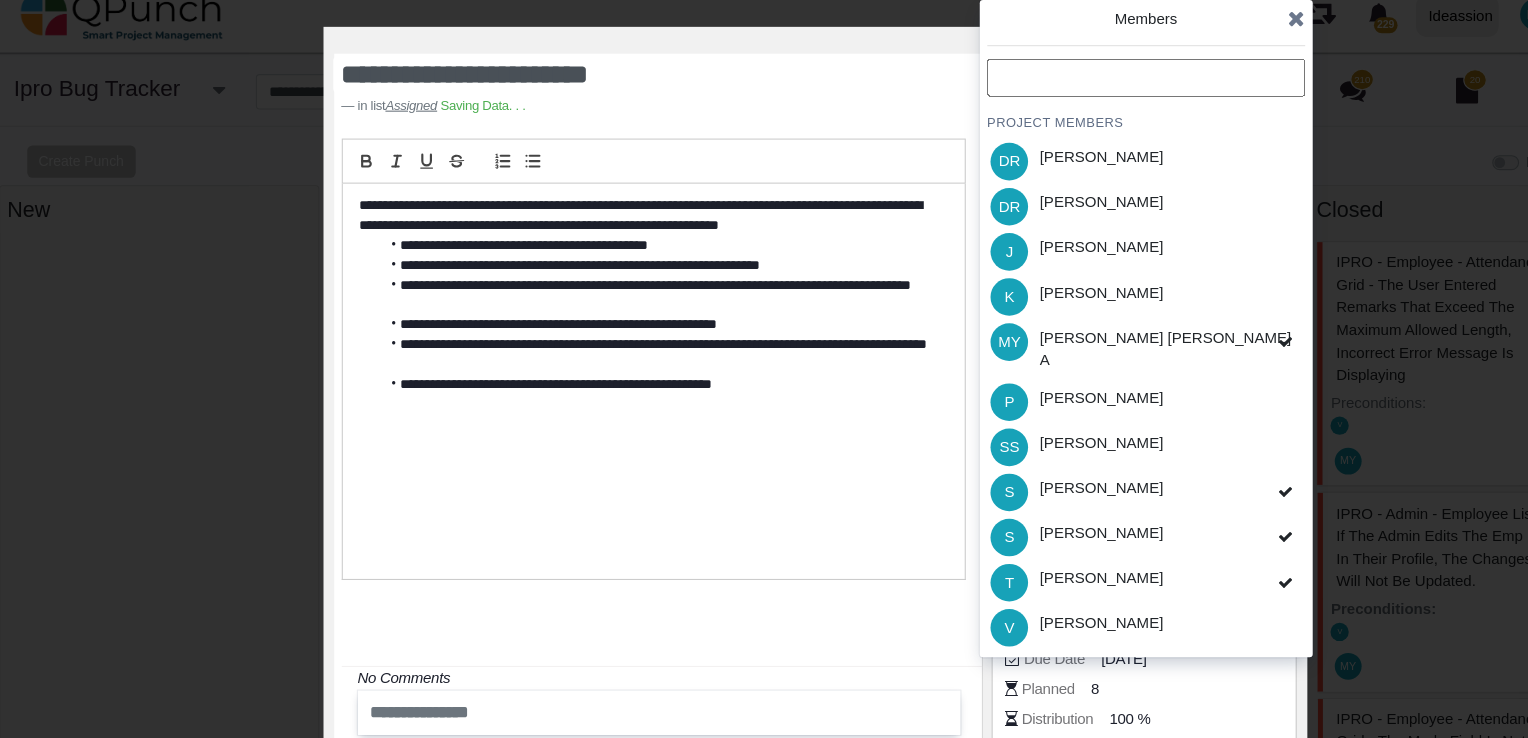 click at bounding box center (1212, 17) 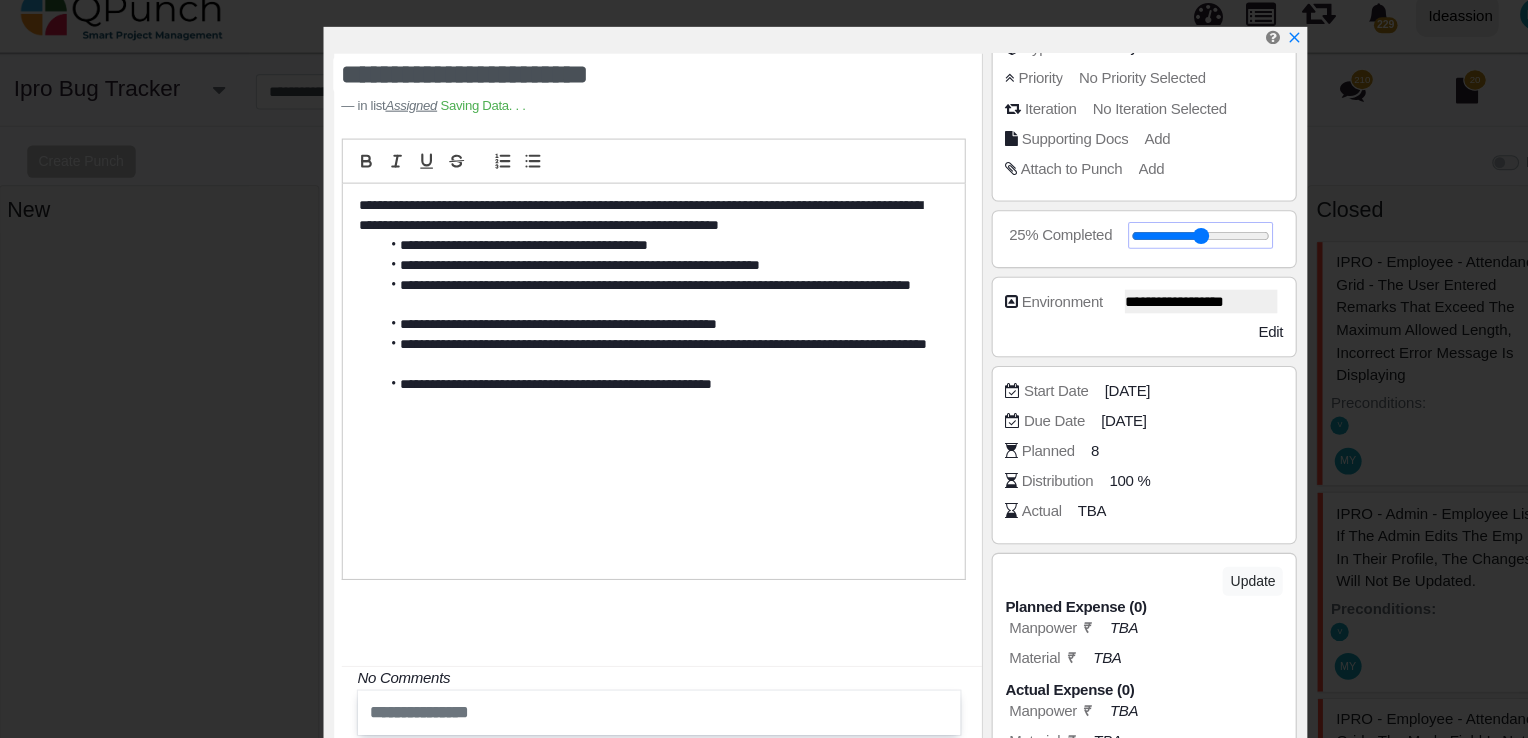 scroll, scrollTop: 358, scrollLeft: 0, axis: vertical 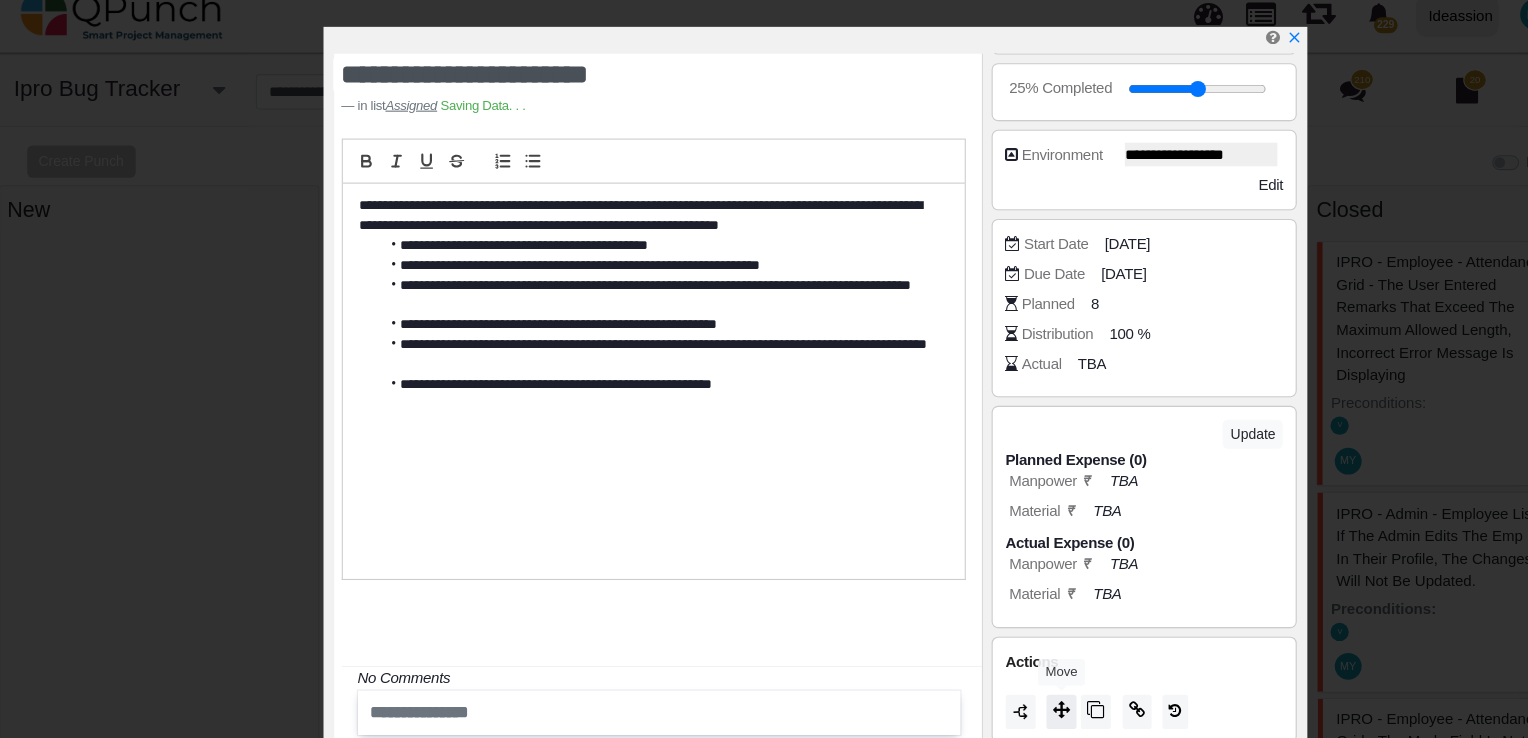 click at bounding box center (993, 661) 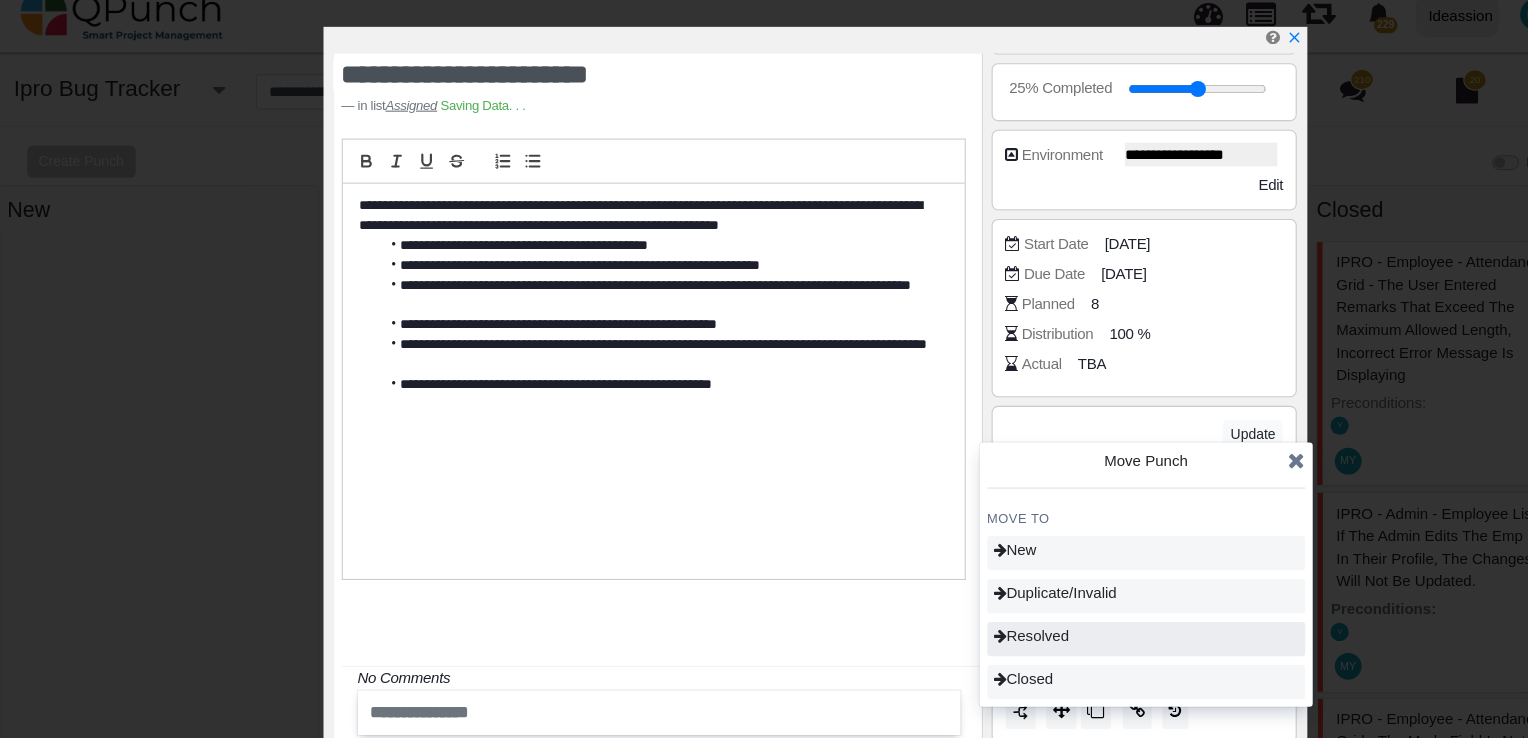 click on "Resolved" at bounding box center [1072, 595] 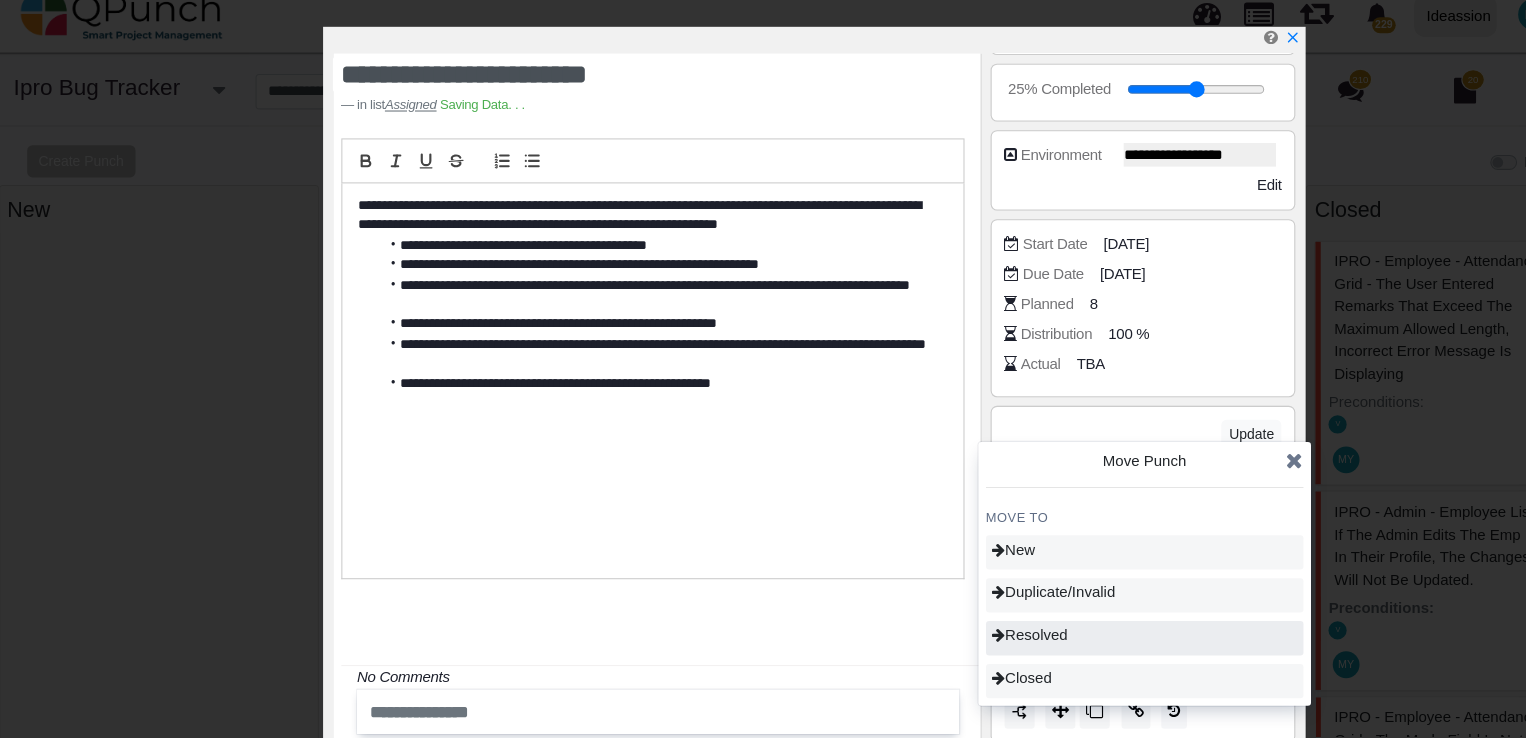 scroll, scrollTop: 0, scrollLeft: 0, axis: both 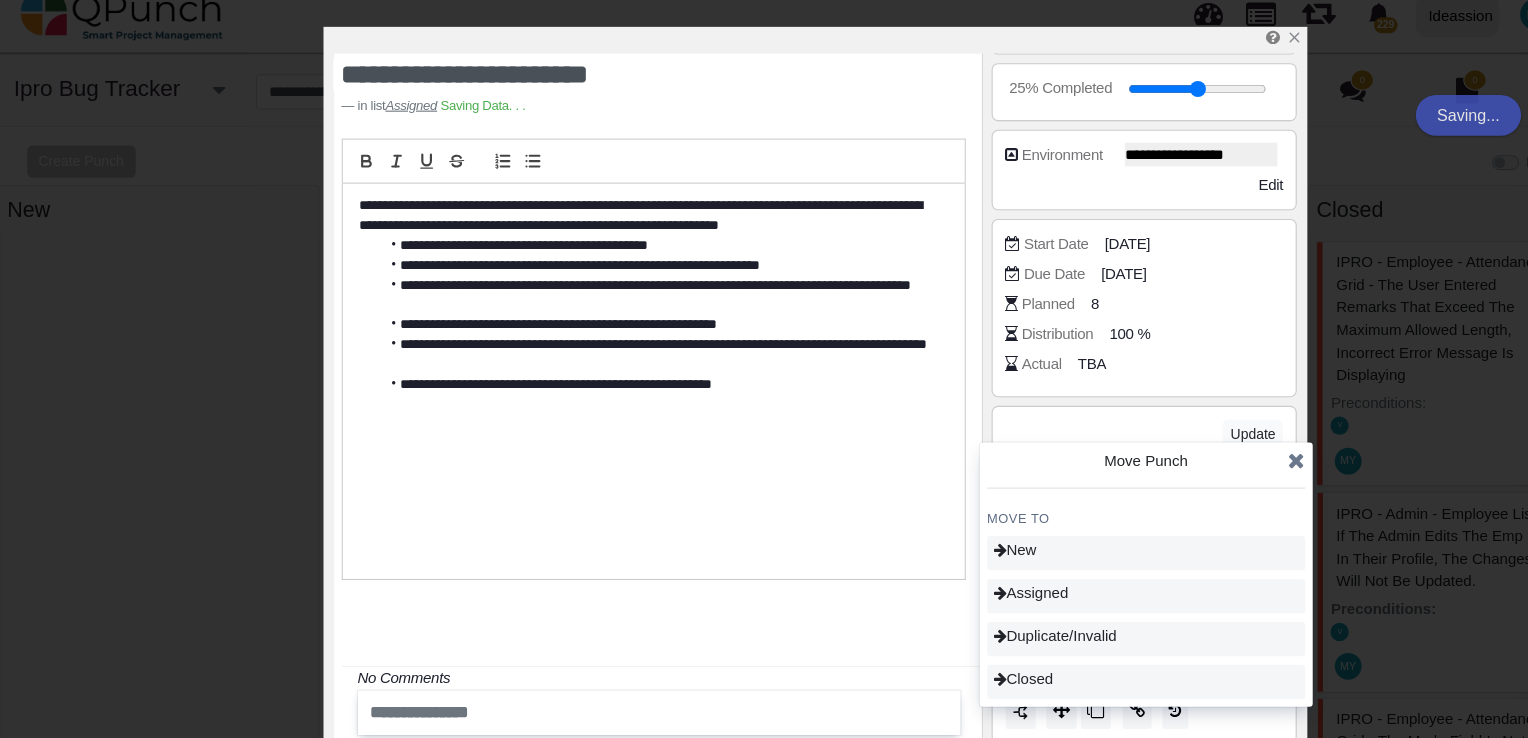 type on "**" 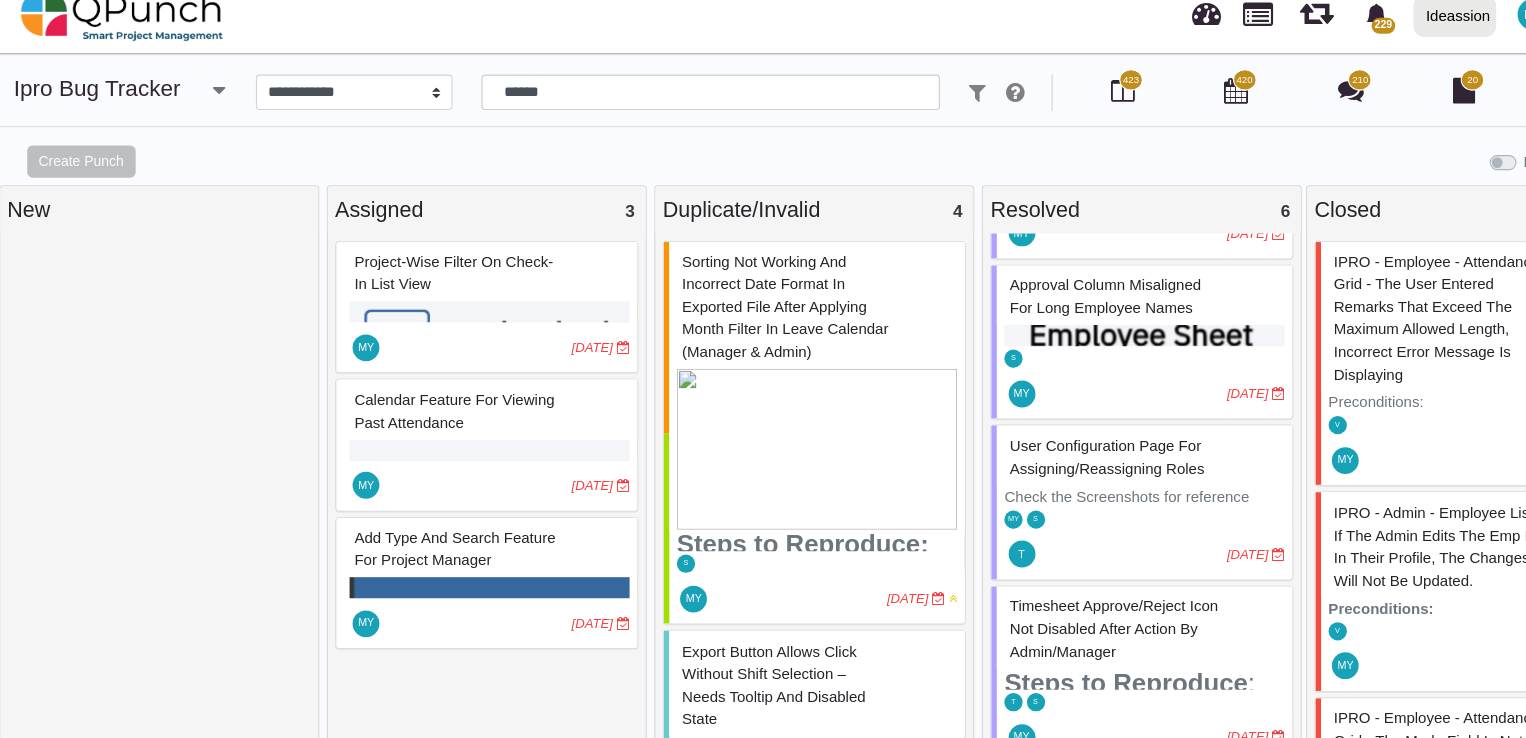 click on "Multiselect" at bounding box center (954, 148) 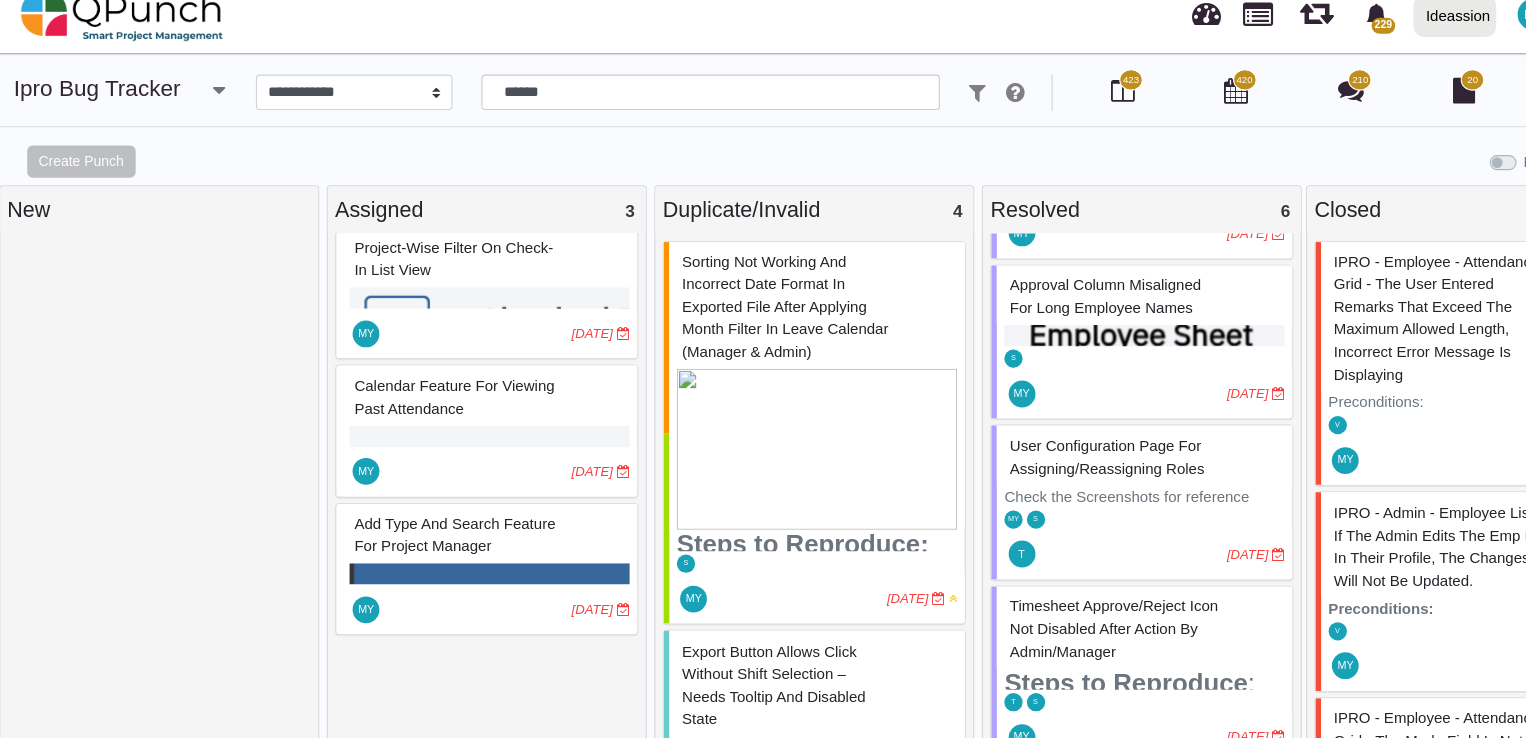 click on "Multiselect" at bounding box center [954, 148] 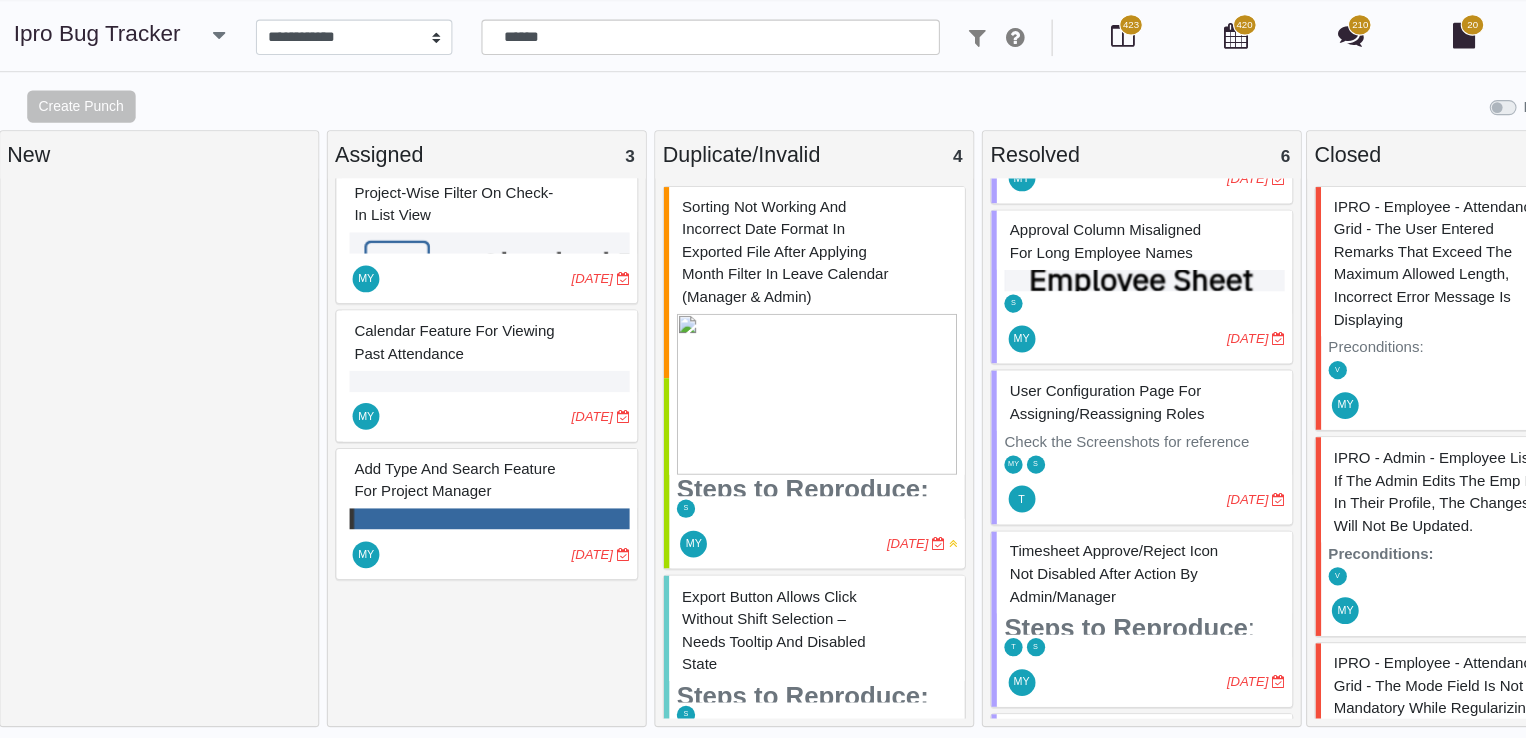 scroll, scrollTop: 0, scrollLeft: 0, axis: both 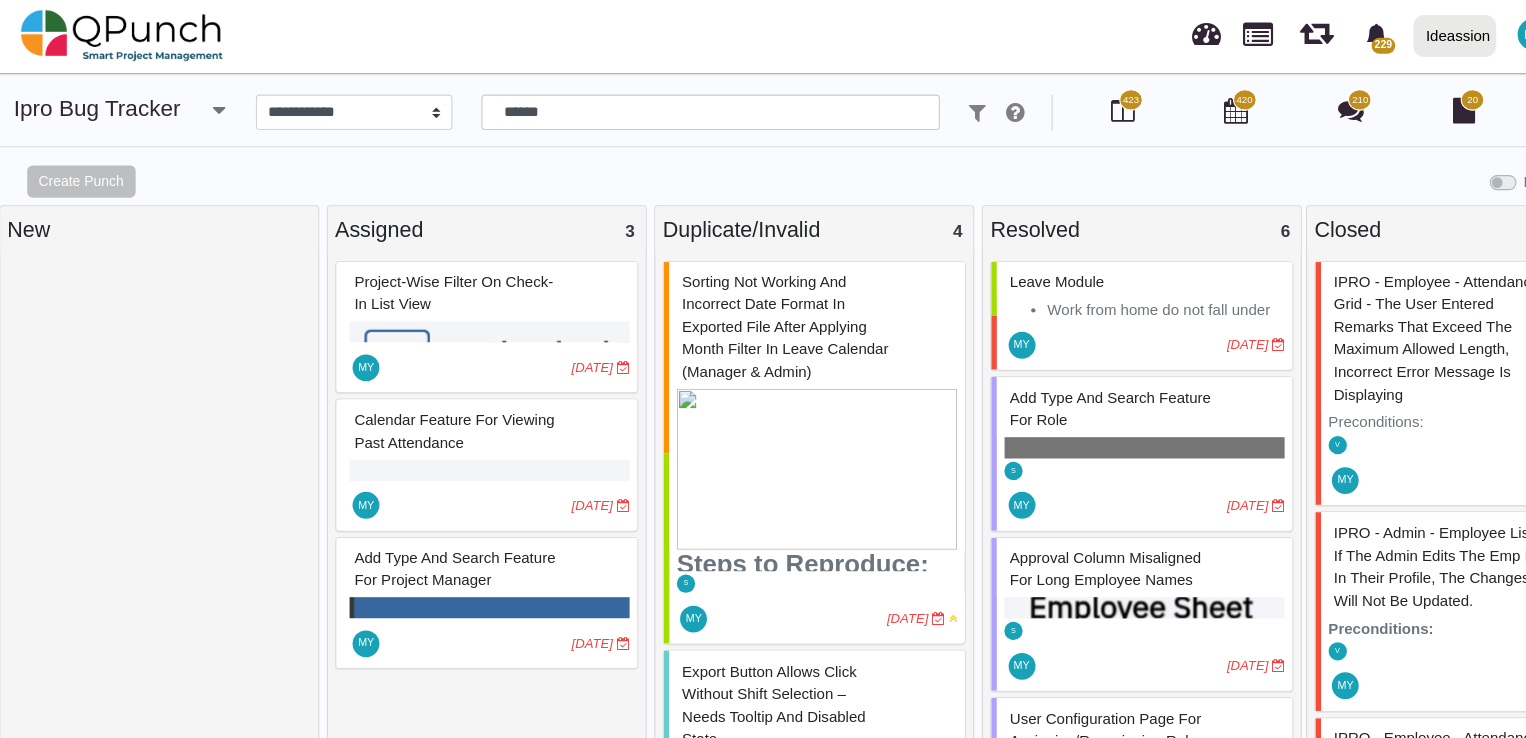 click on "Add Type and Search Feature For Role" at bounding box center [1038, 381] 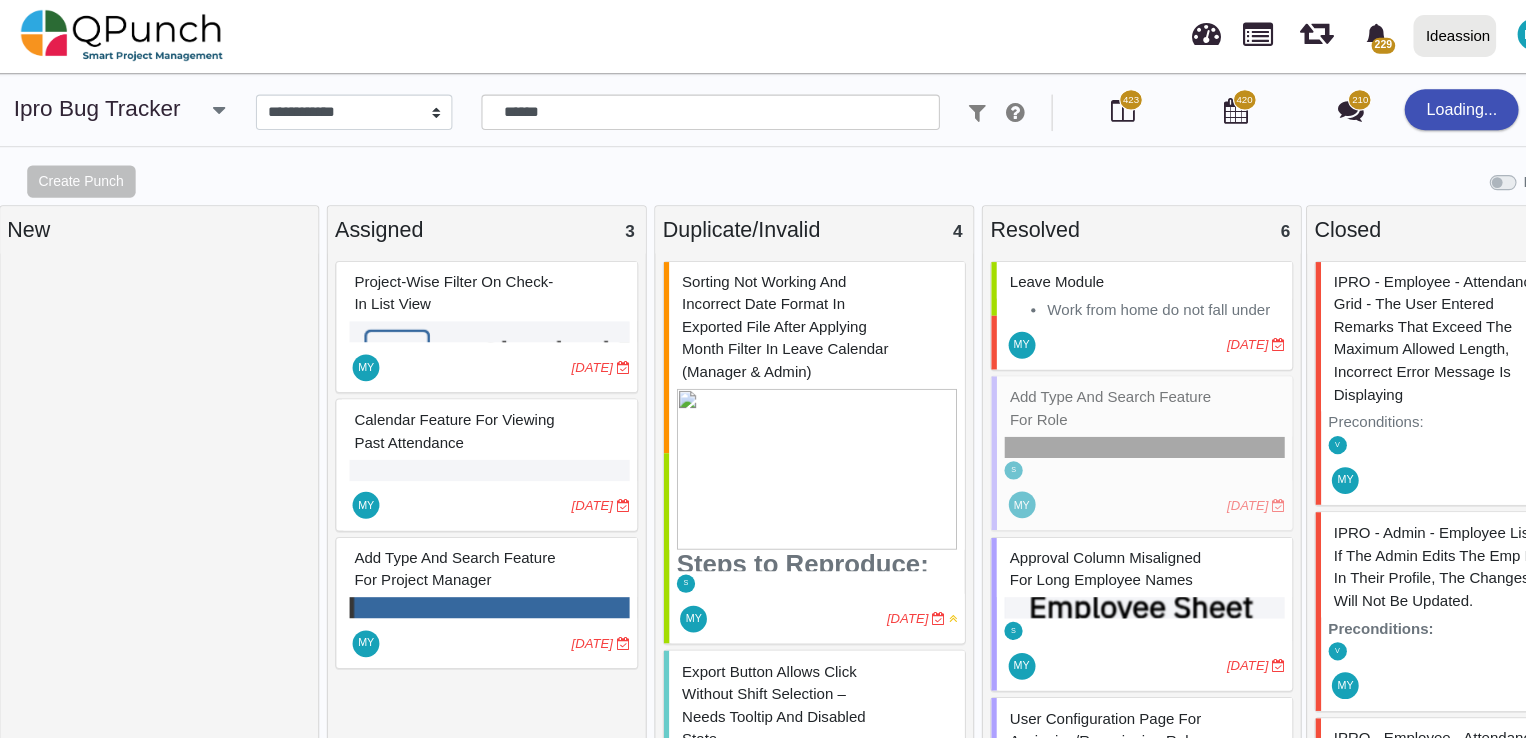 select on "***" 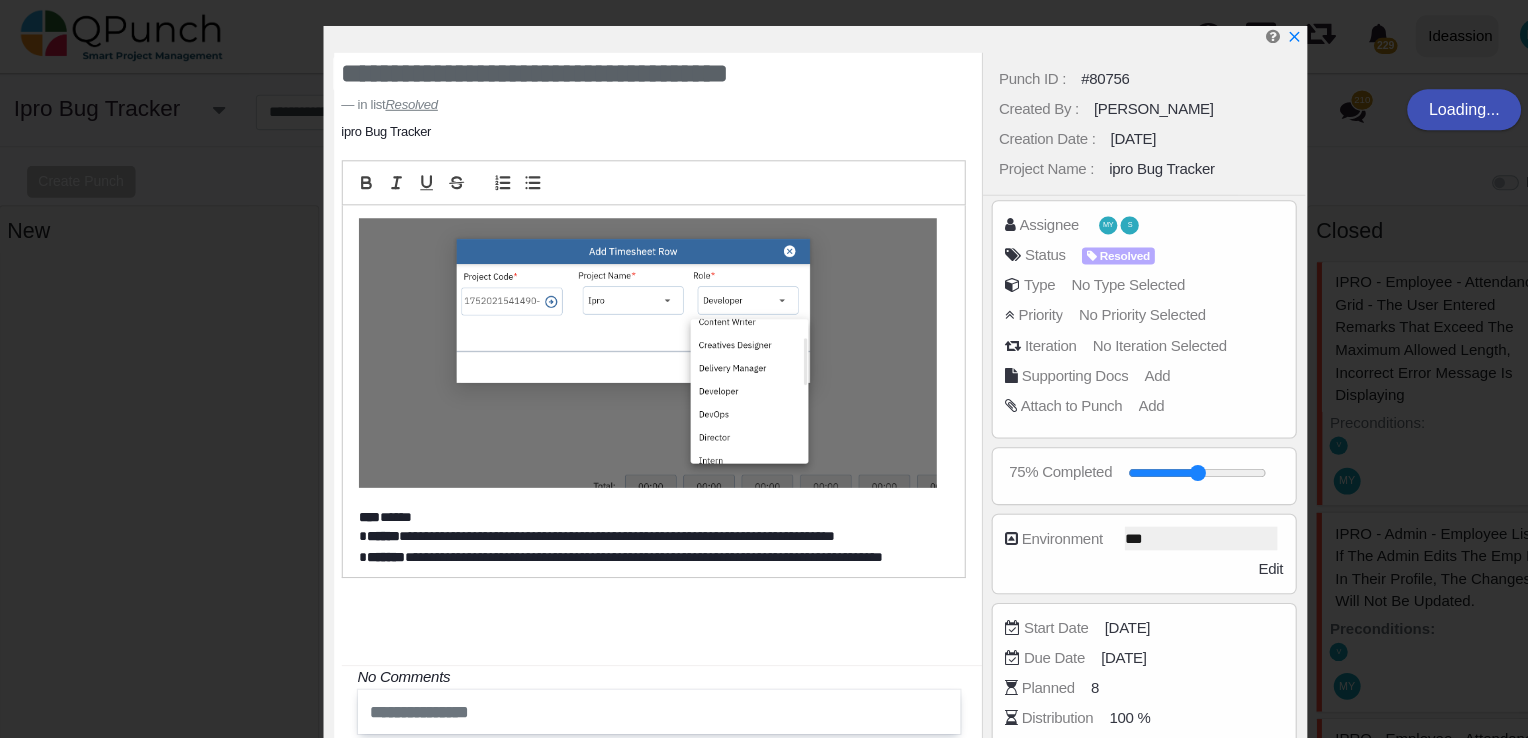 click on "Punch ID :
#80756
Created By :
Pritha
Creation Date :
25-07-2025
Project Name :
ipro Bug Tracker
Assignee
MY S
Status
Resolved
Type
No
Type
Selected
Priority
No
Priority
Selected         No Iteration Selected" at bounding box center (1070, 371) 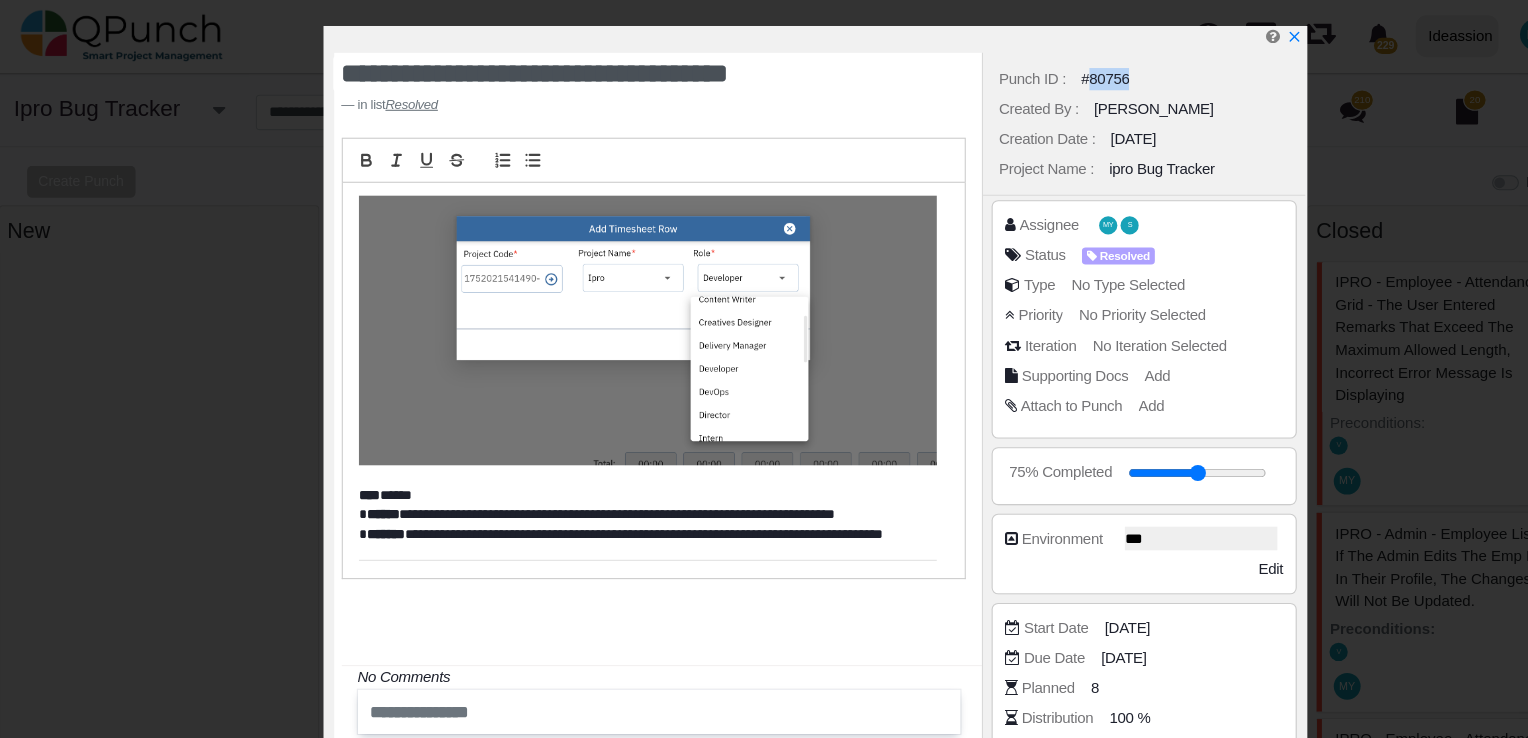 click on "#80756" at bounding box center (1033, 74) 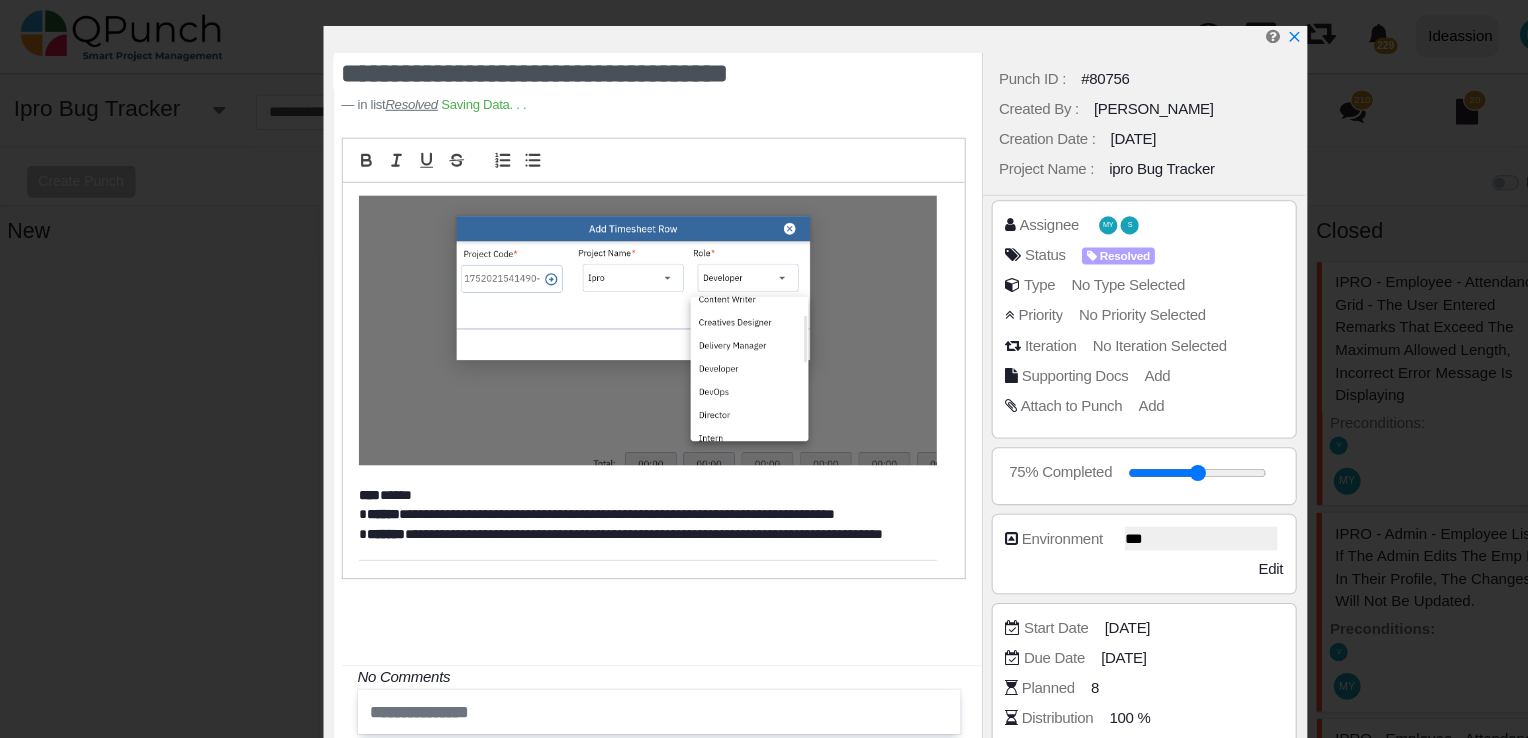 click on "#80756" at bounding box center (1033, 74) 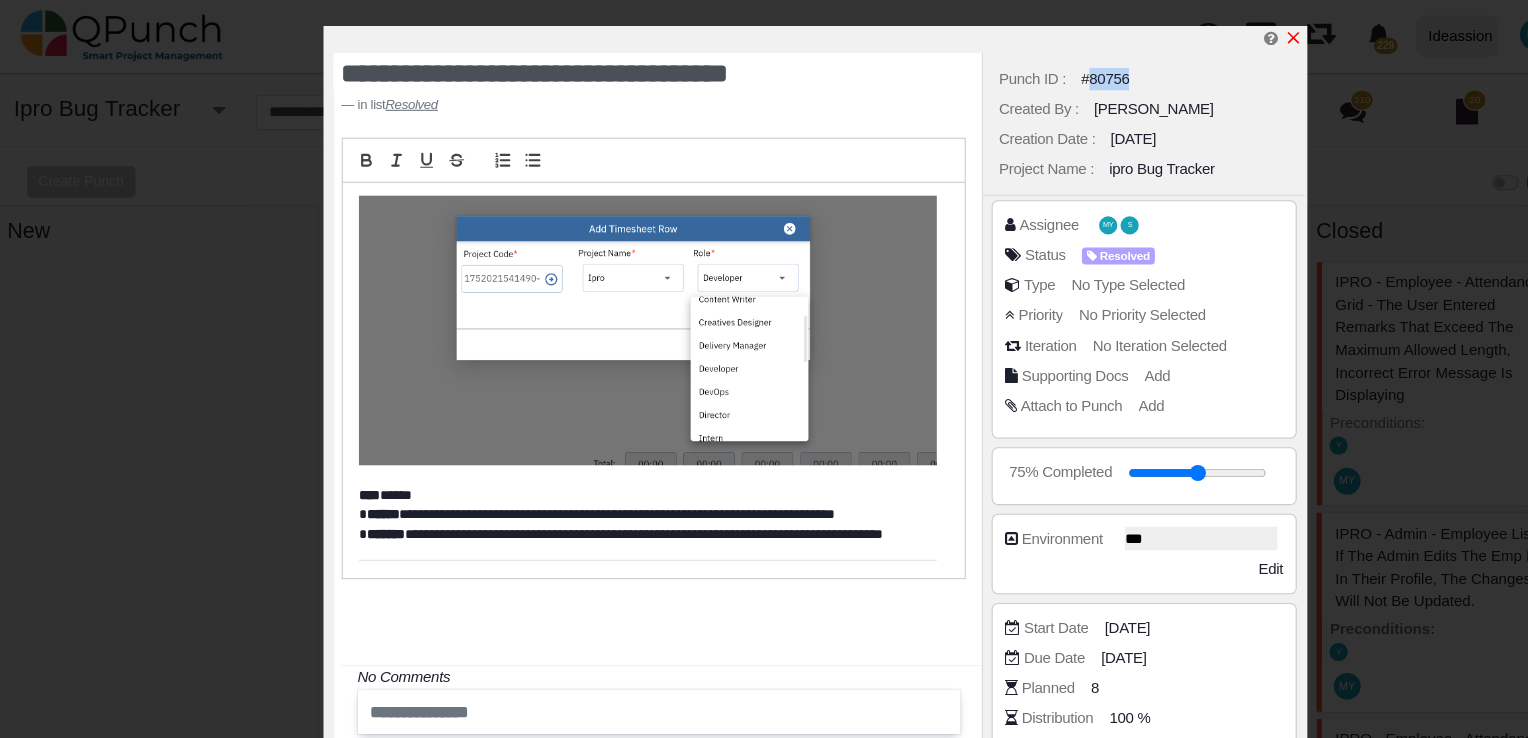 click 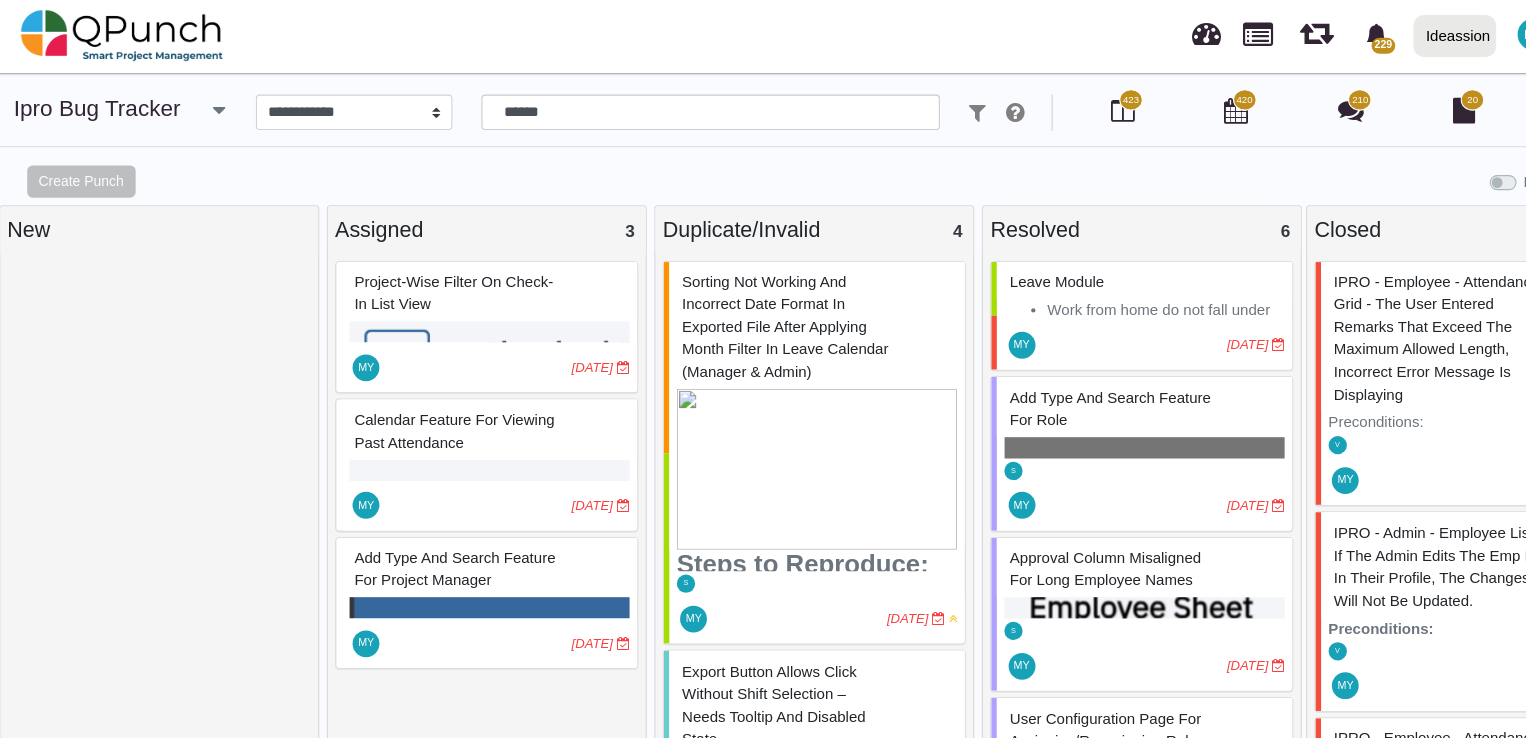 click at bounding box center (1812, 816) 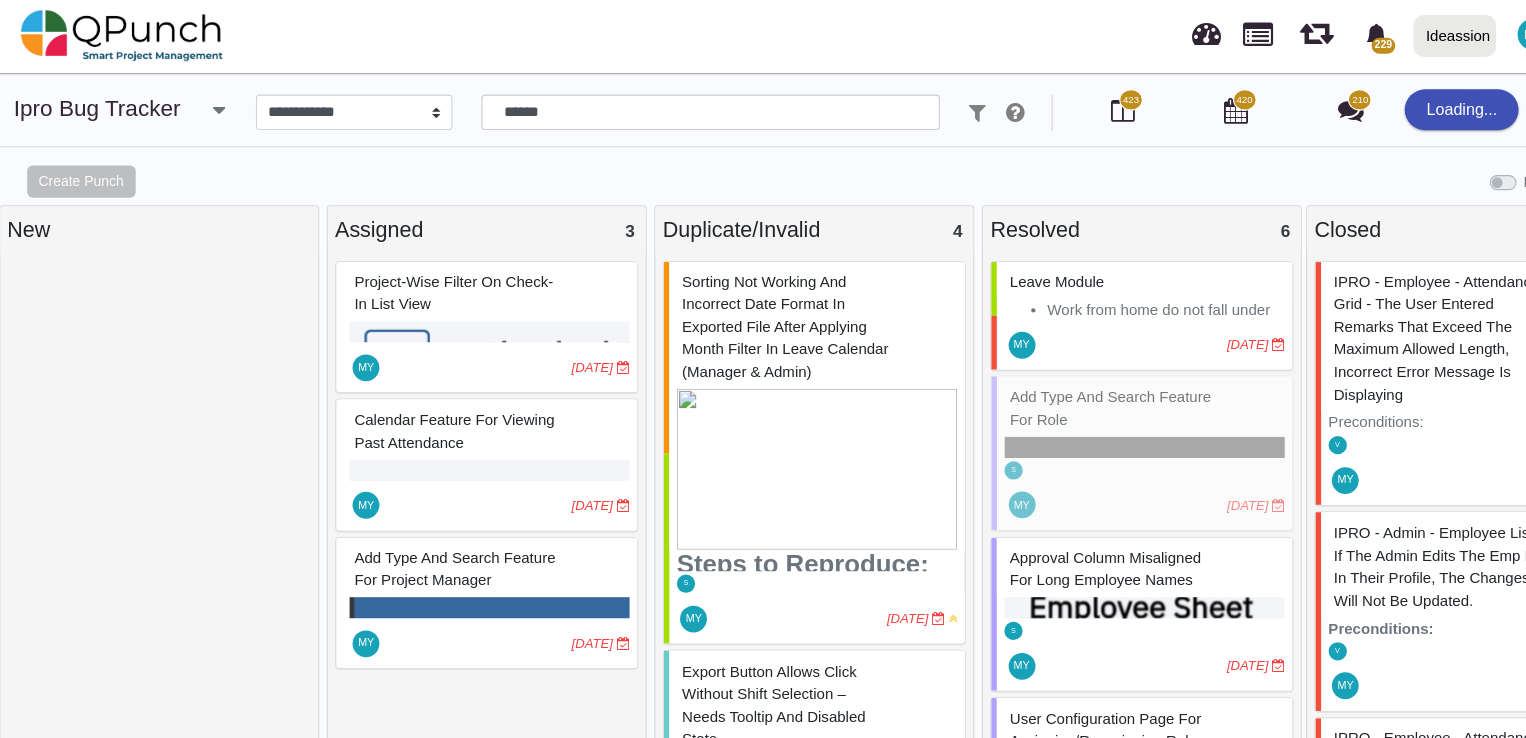 select on "***" 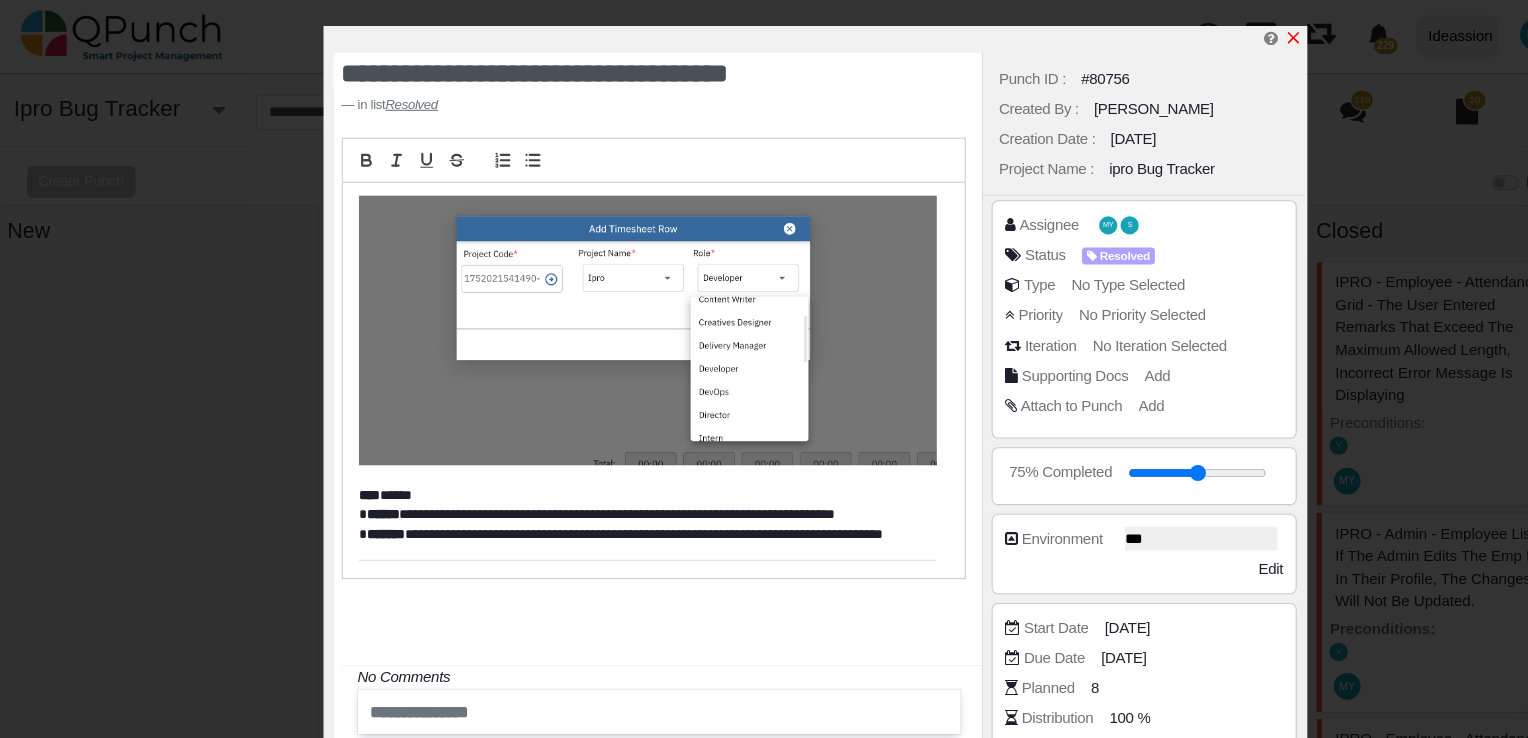 click 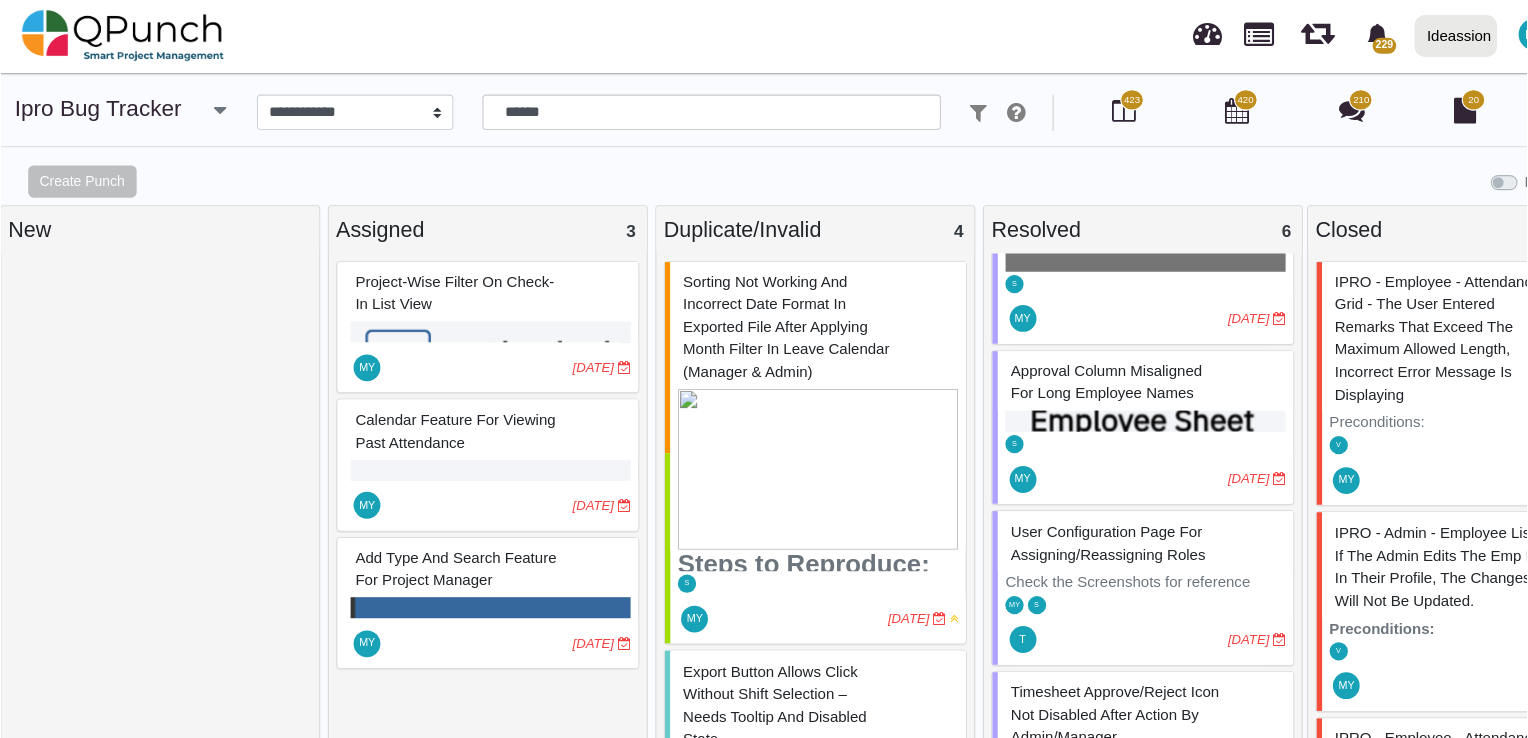 scroll, scrollTop: 175, scrollLeft: 0, axis: vertical 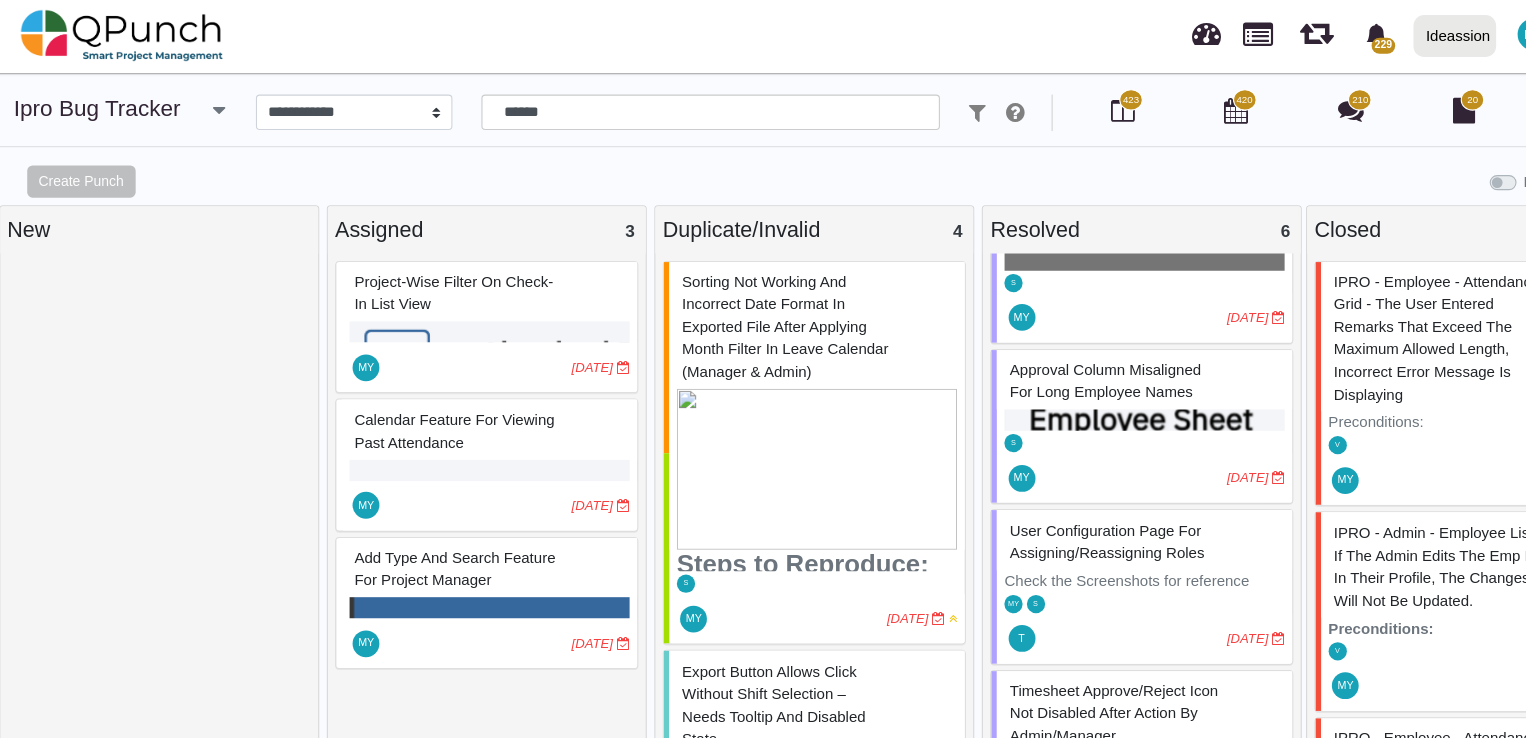 click at bounding box center (1932, 938) 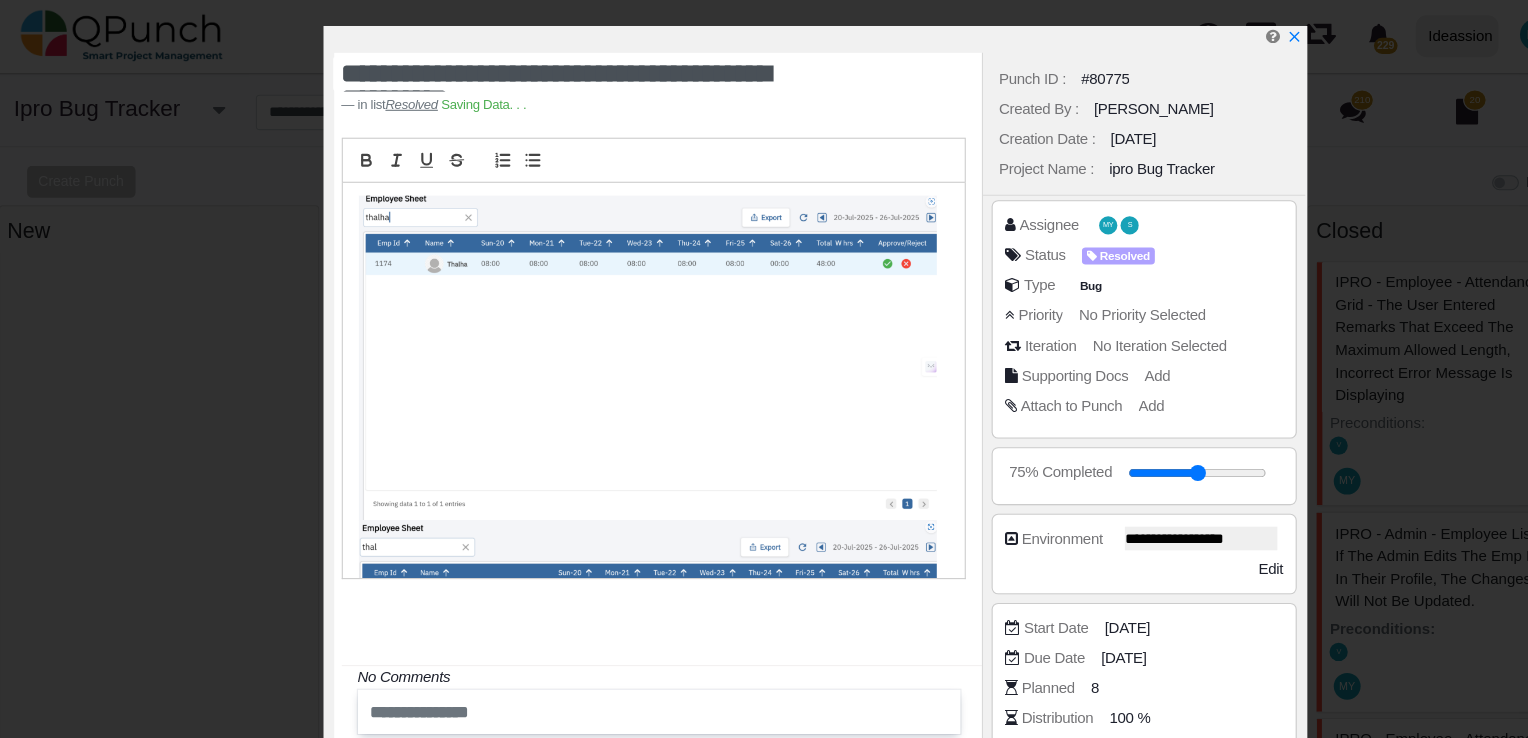 drag, startPoint x: 1108, startPoint y: 48, endPoint x: 1167, endPoint y: 48, distance: 59 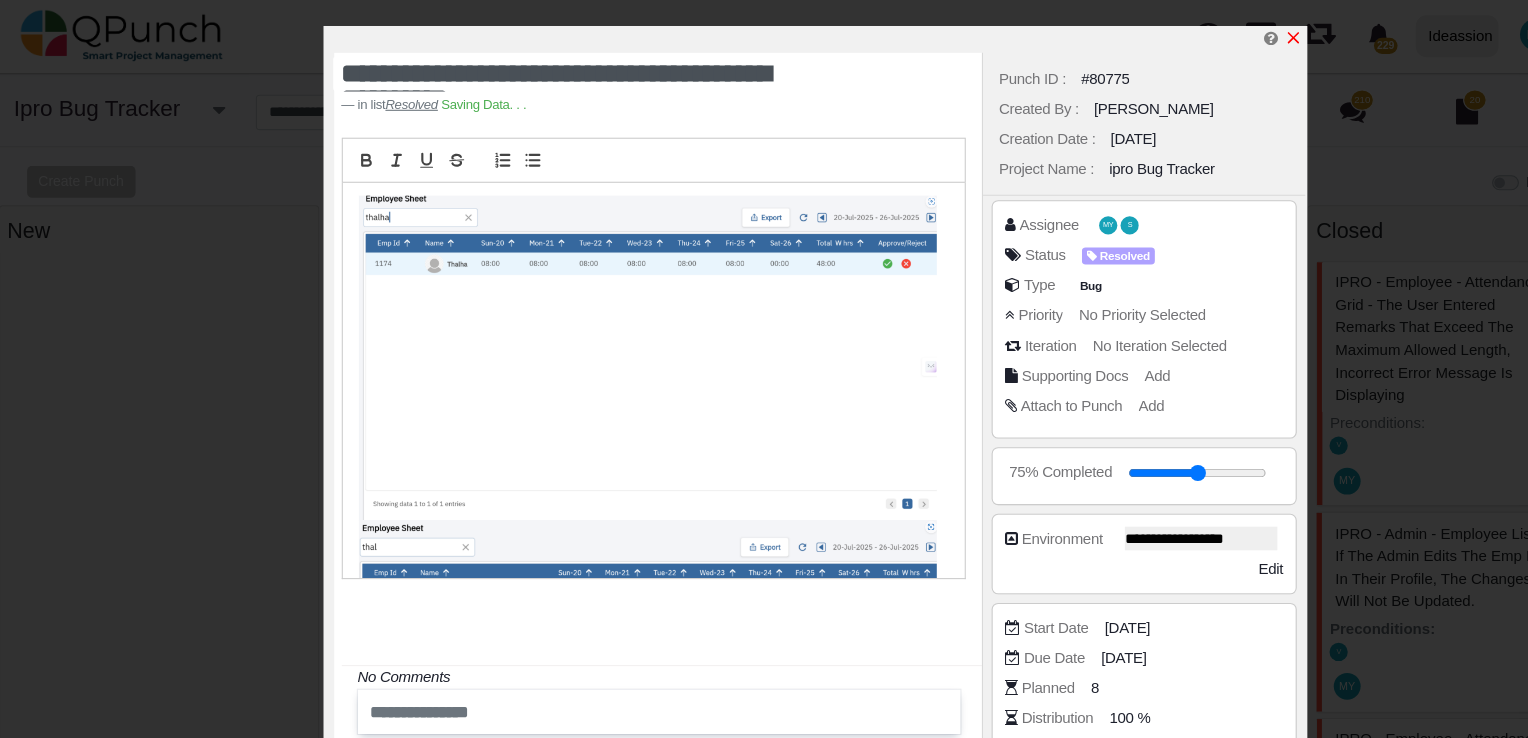 click 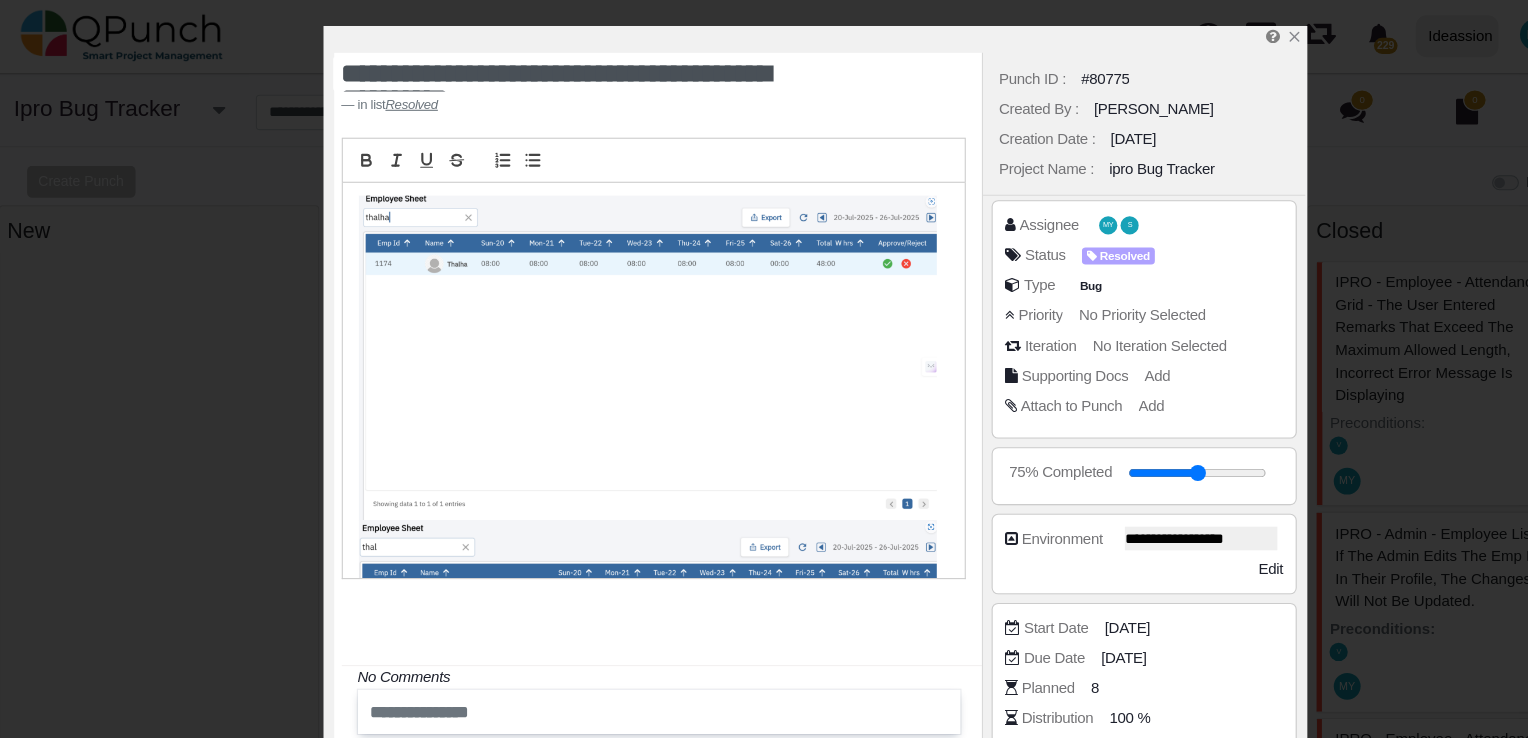 click on "Punch ID :
#80775
Created By :
Pritha
Creation Date :
28-07-2025
Project Name :
ipro Bug Tracker" at bounding box center [1070, 116] 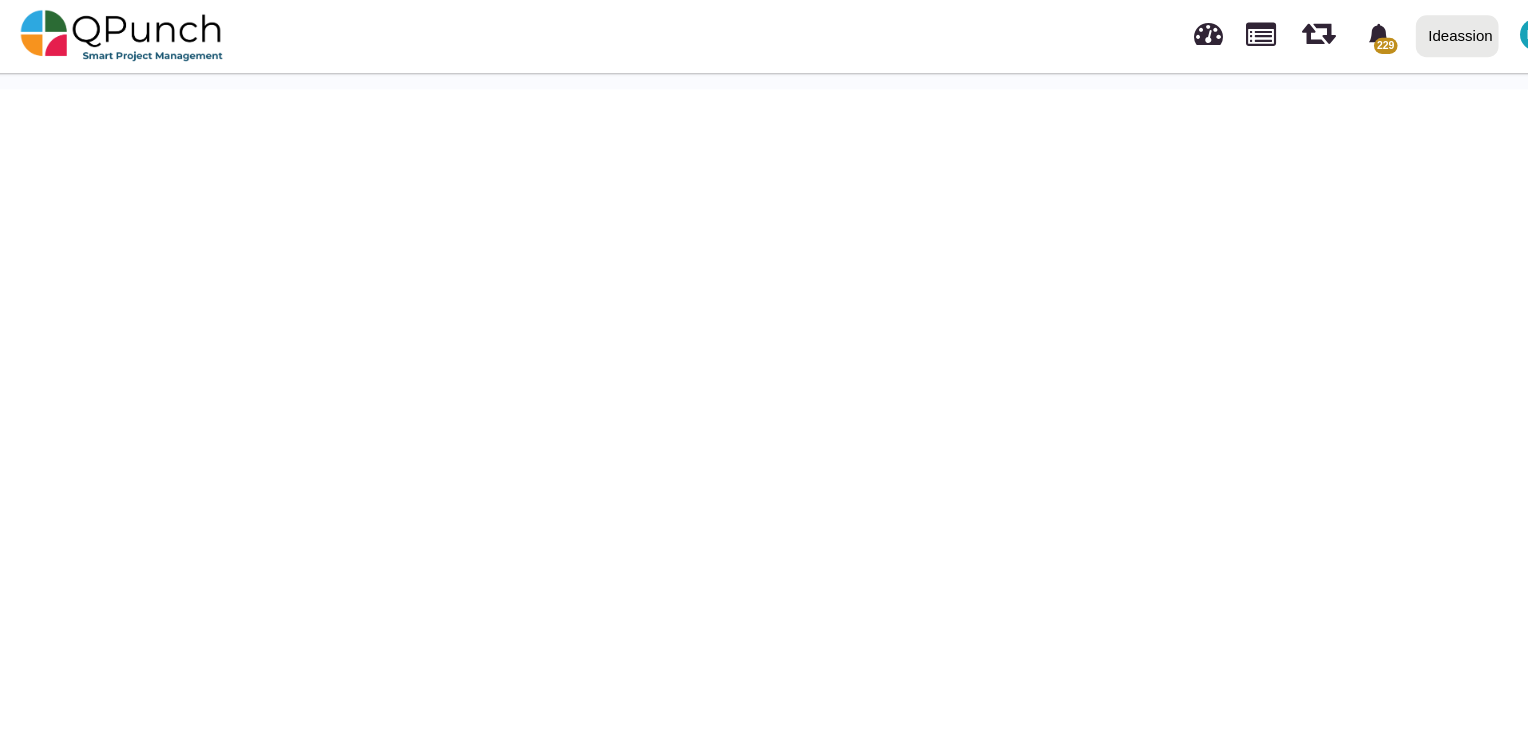 drag, startPoint x: 779, startPoint y: 215, endPoint x: 769, endPoint y: 200, distance: 18.027756 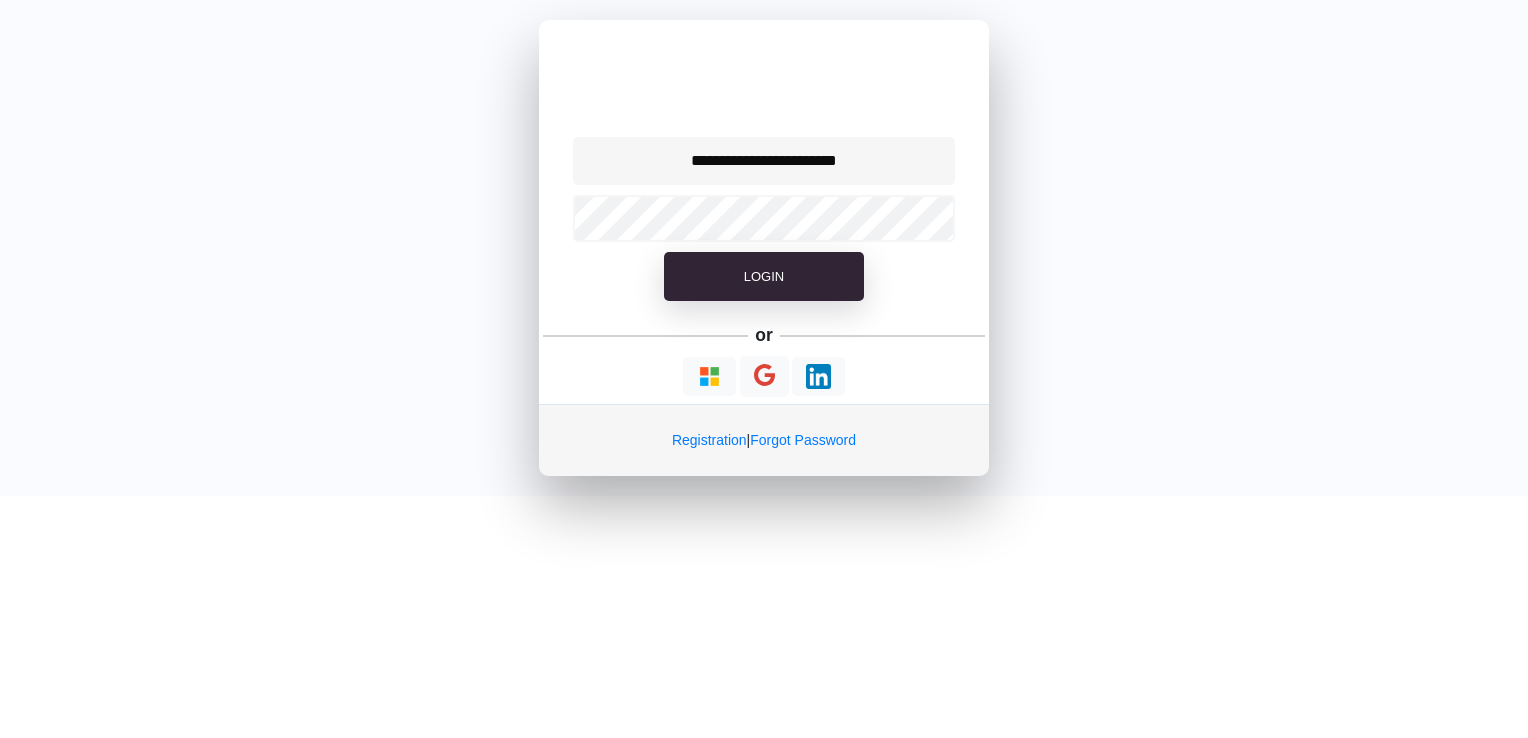 scroll, scrollTop: 0, scrollLeft: 0, axis: both 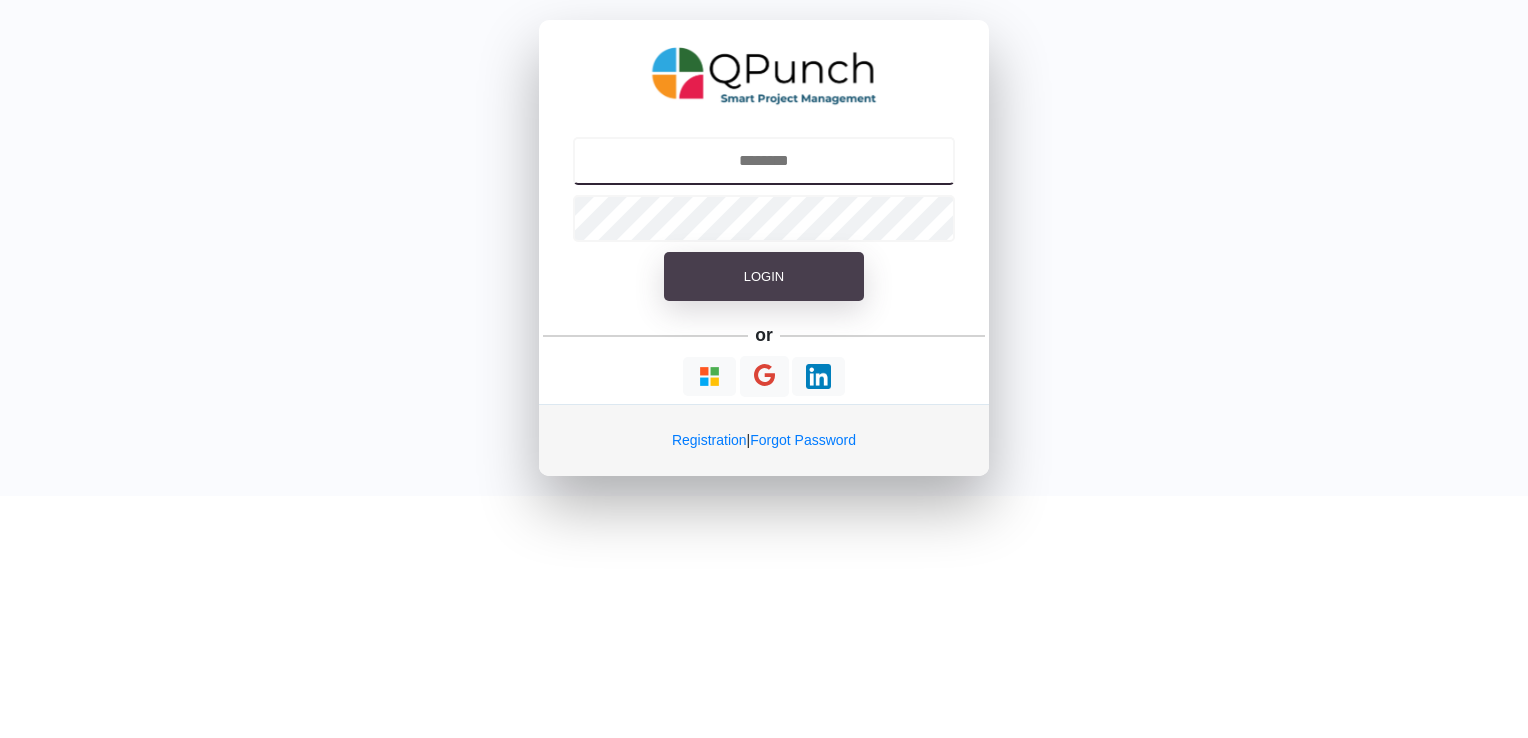 type on "**********" 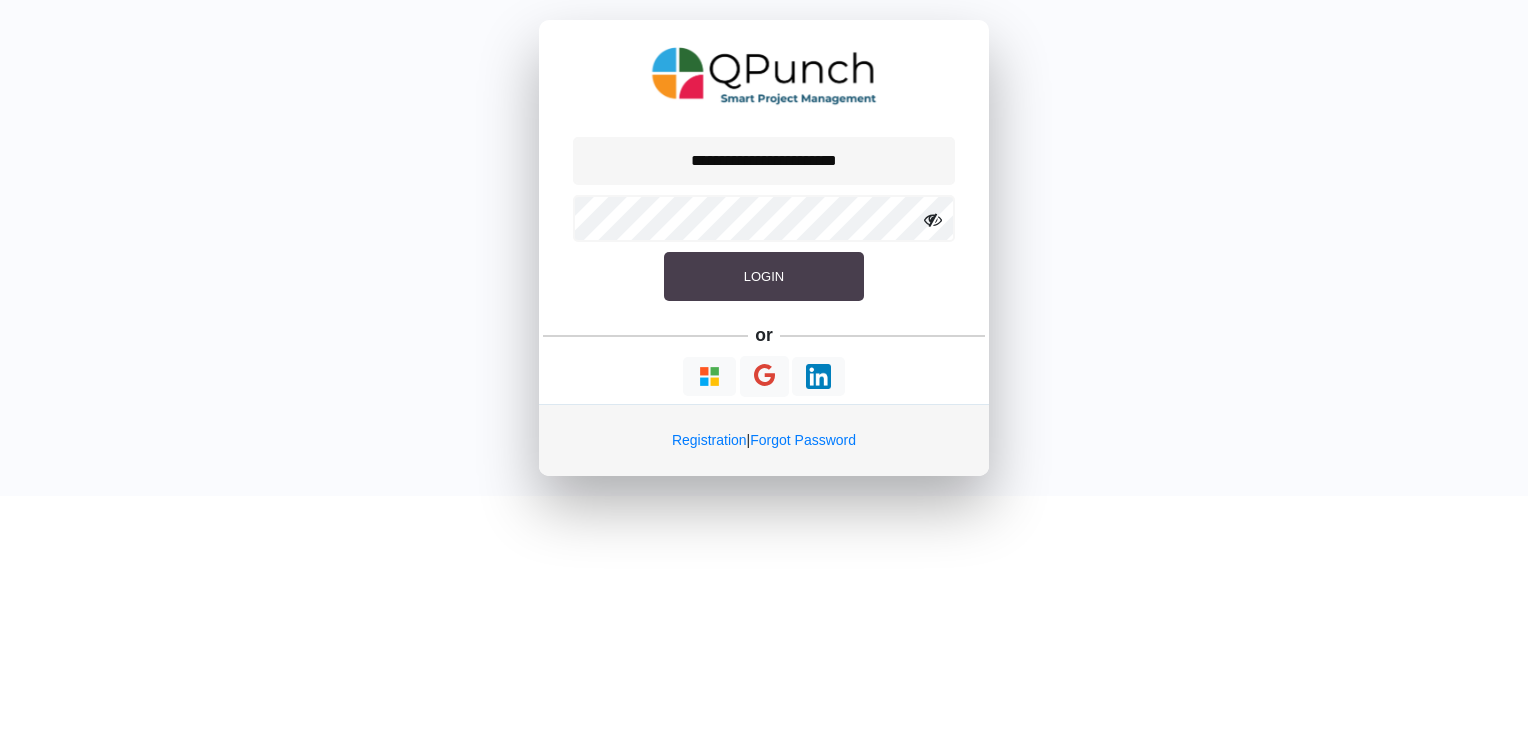 click on "Login" at bounding box center [764, 277] 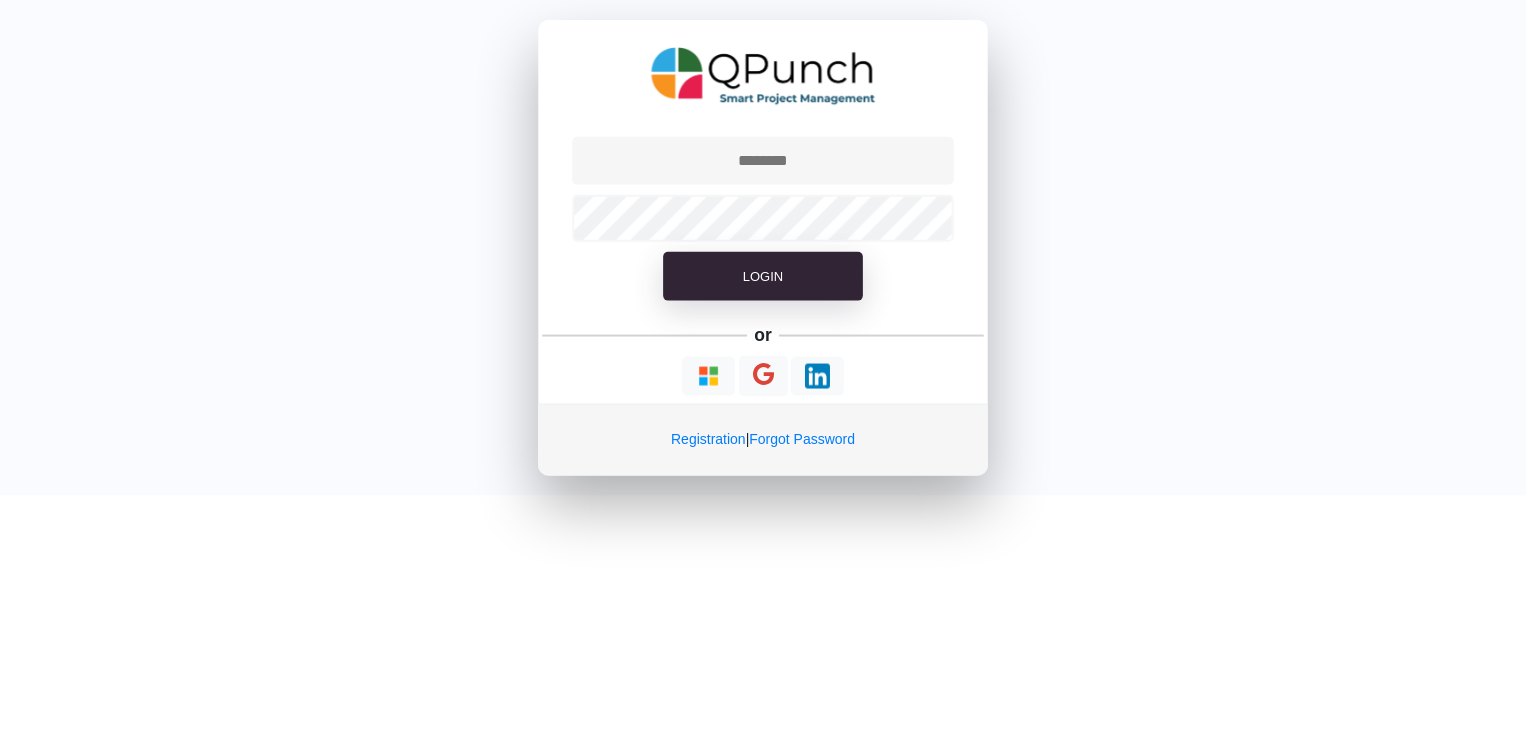 scroll, scrollTop: 0, scrollLeft: 0, axis: both 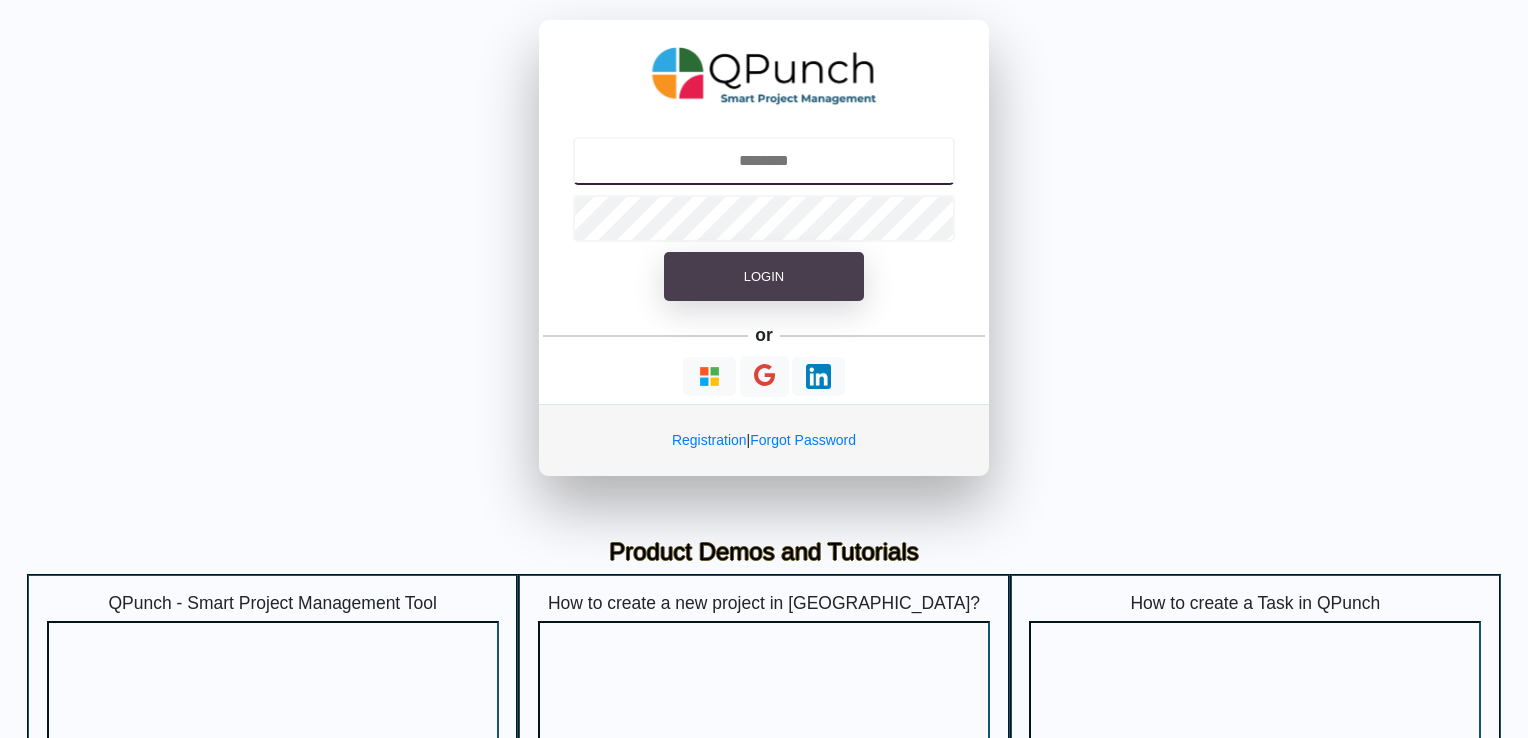 type on "**********" 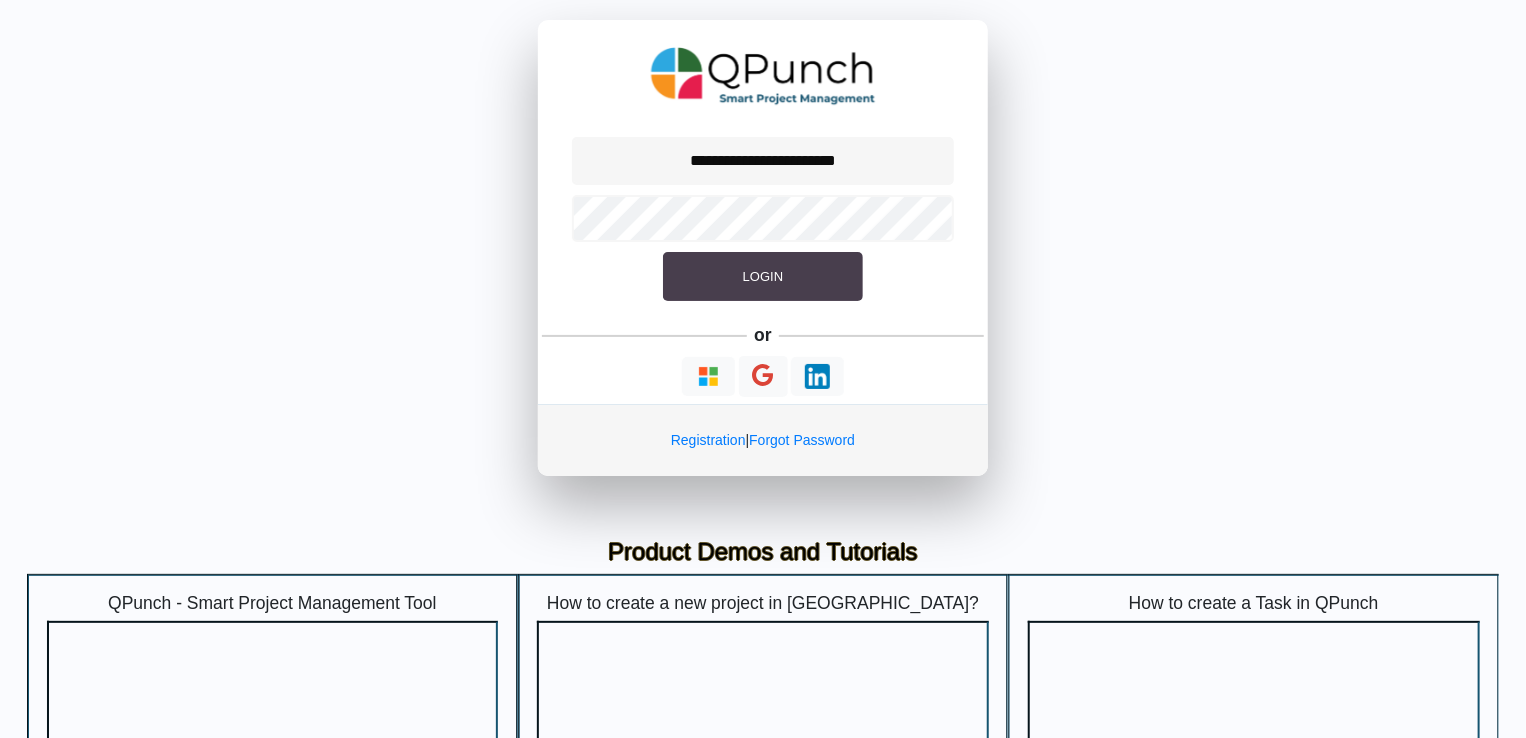click on "Login" at bounding box center (763, 277) 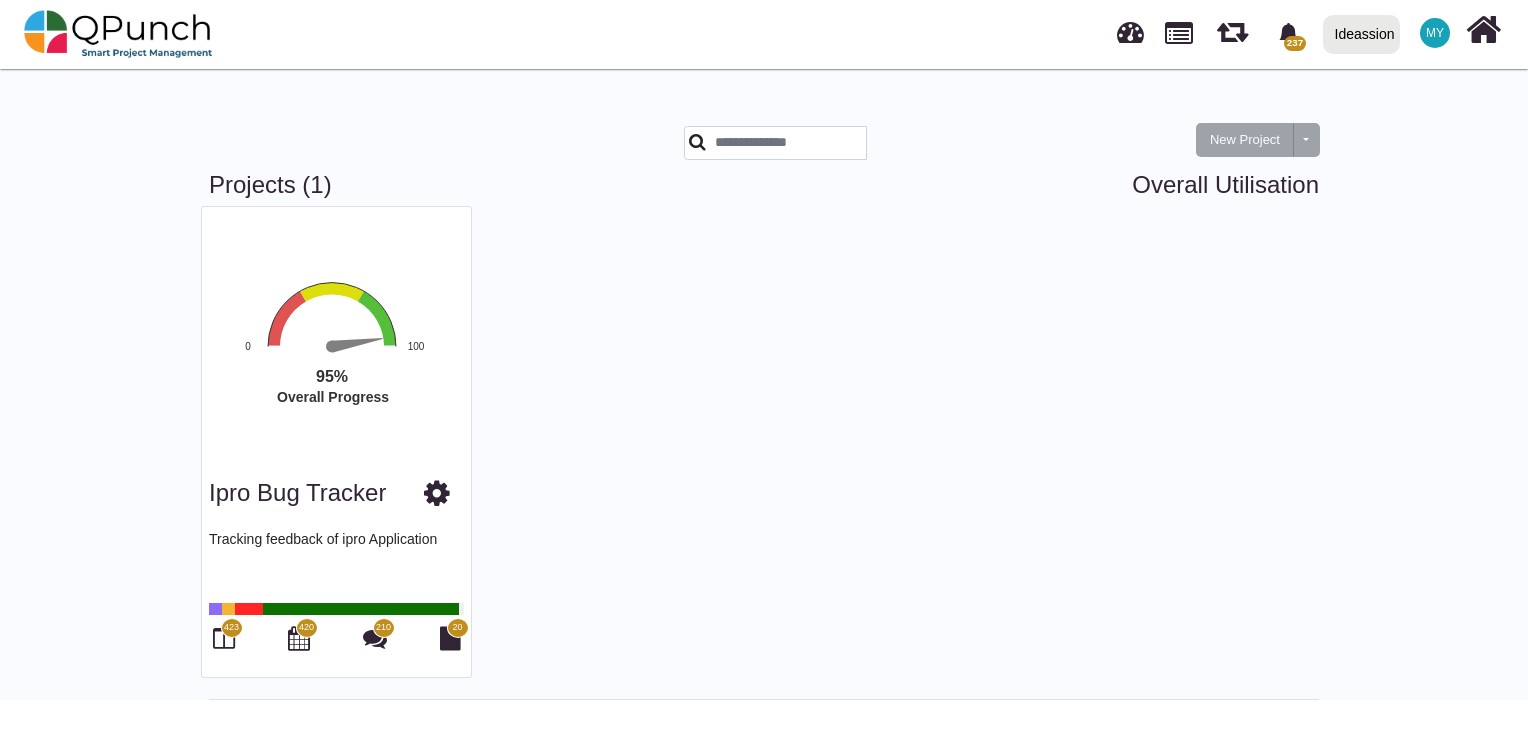 click on "423" at bounding box center [232, 628] 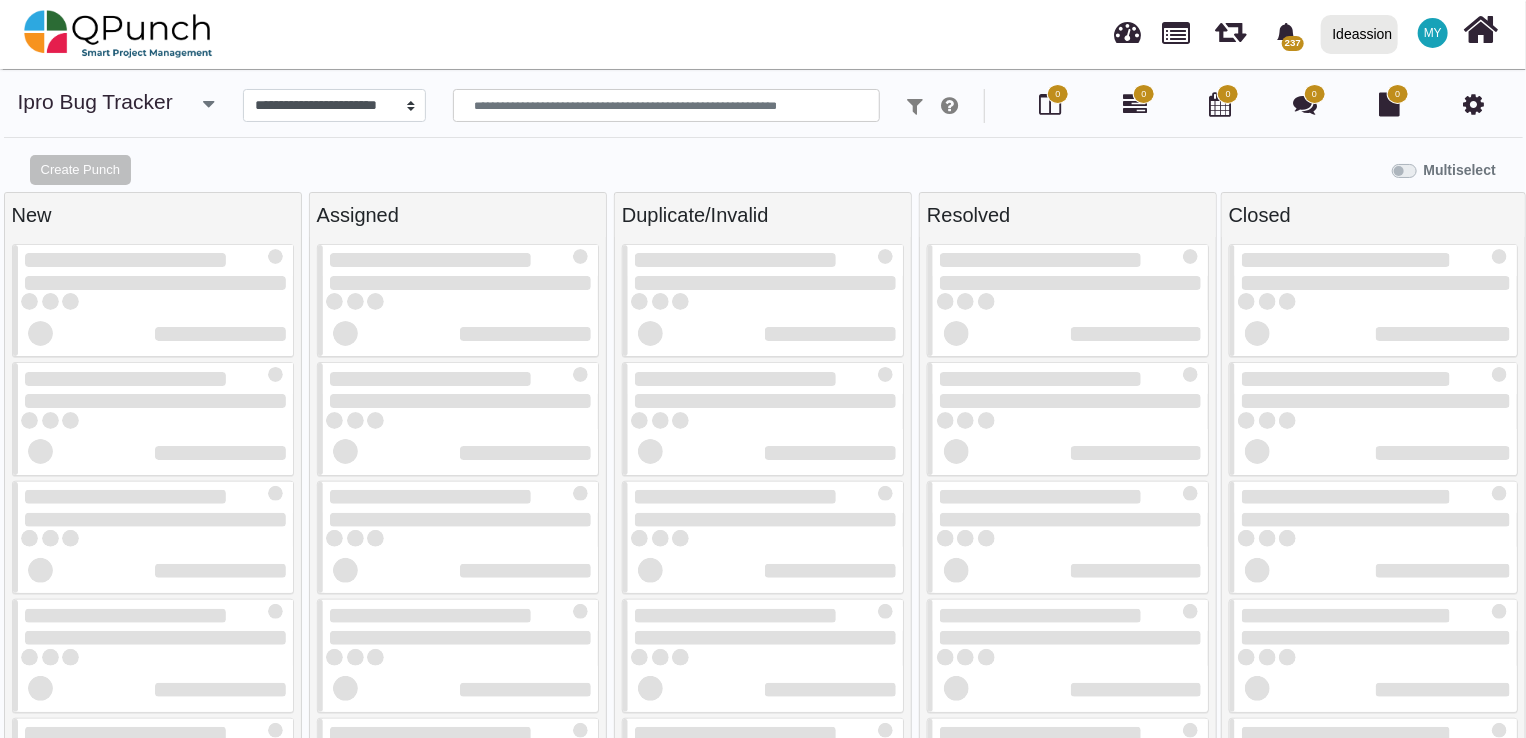 click on "Multiselect" at bounding box center (954, 168) 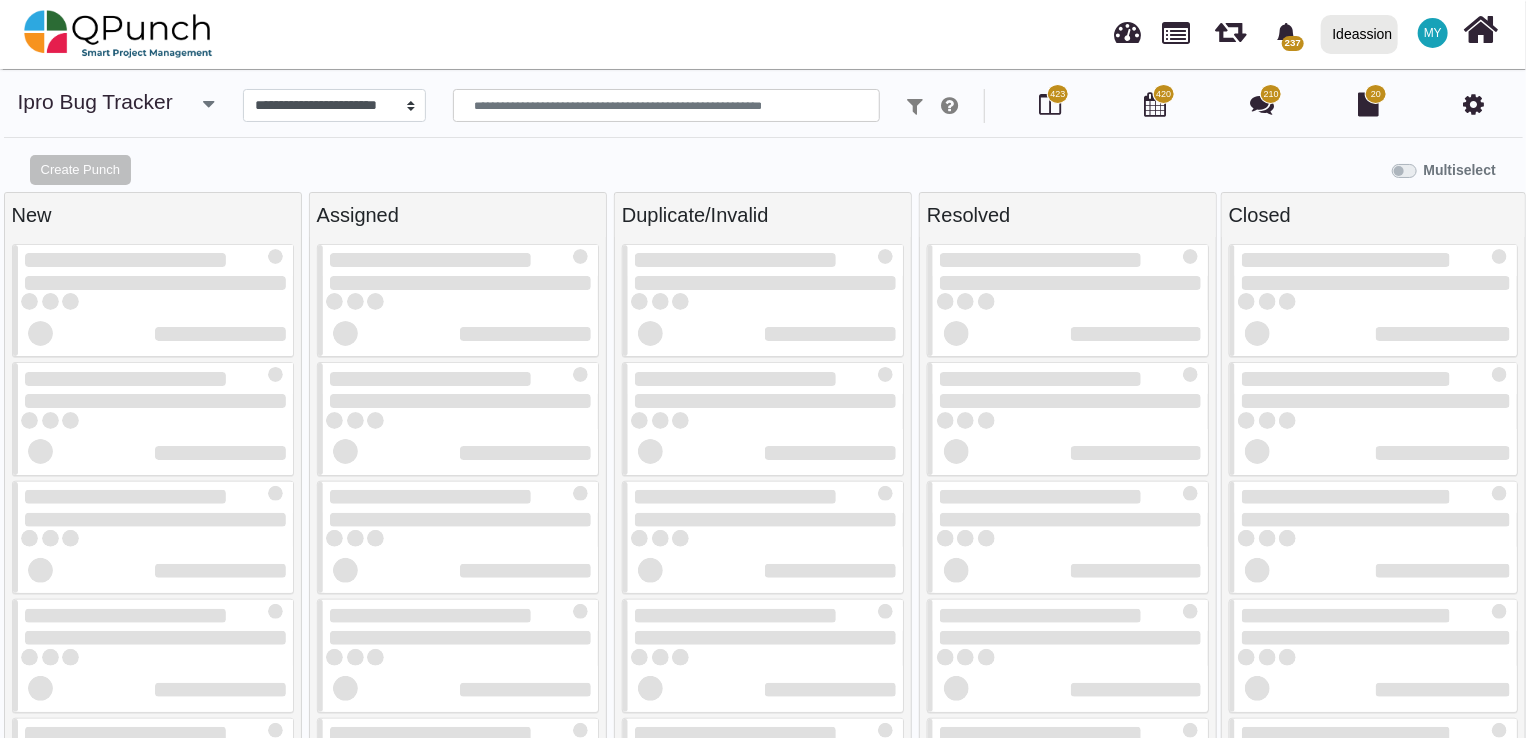click on "Multiselect" at bounding box center (954, 168) 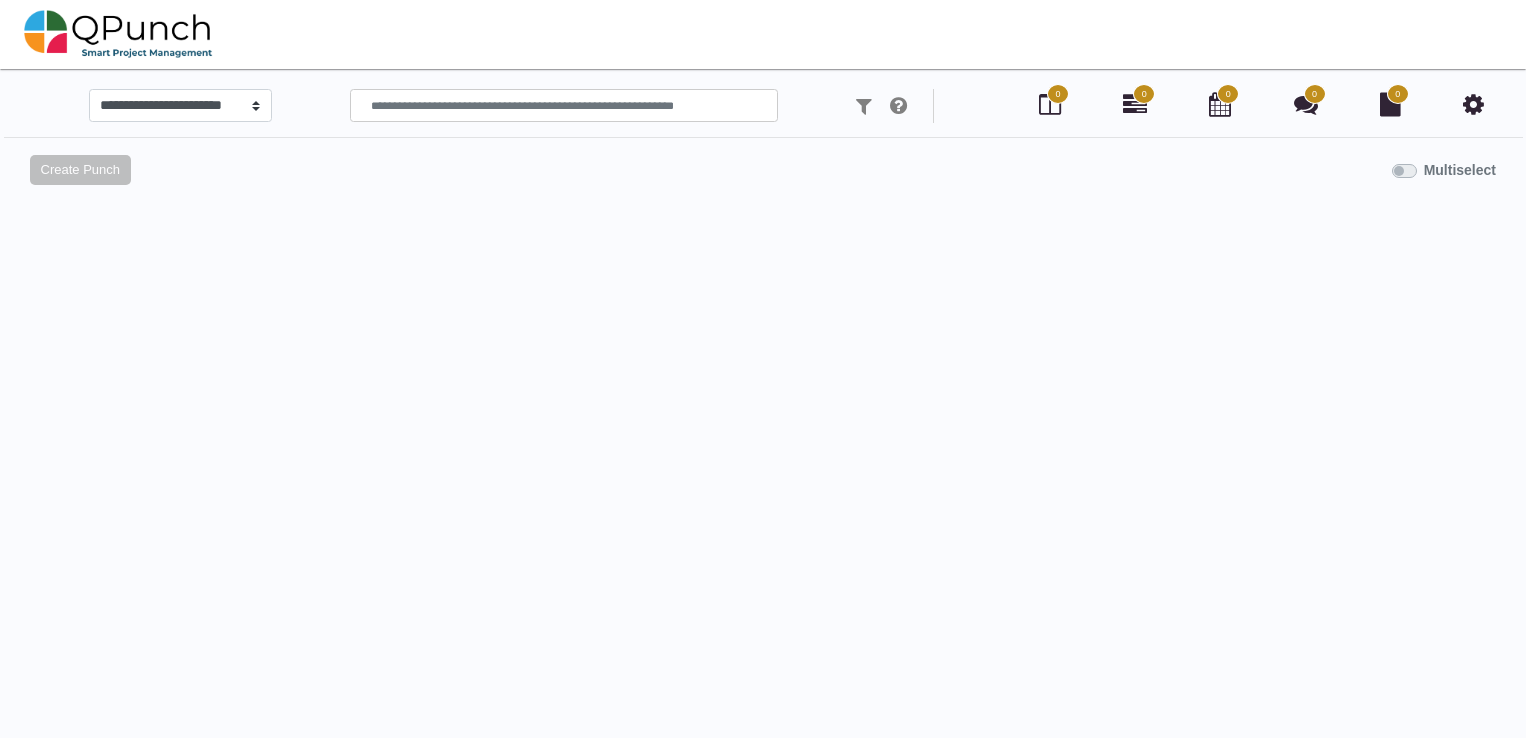 scroll, scrollTop: 0, scrollLeft: 0, axis: both 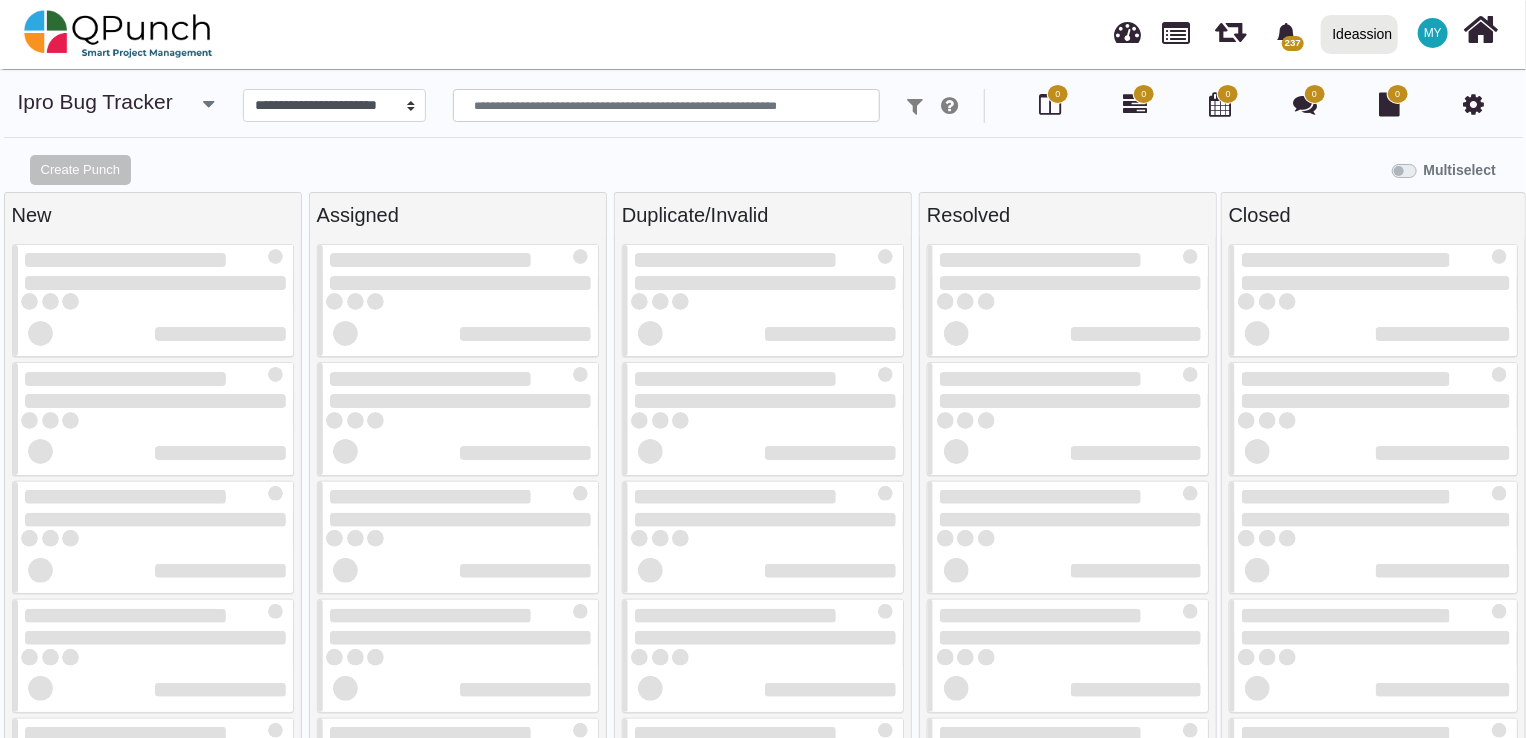 click on "Multiselect" at bounding box center (954, 168) 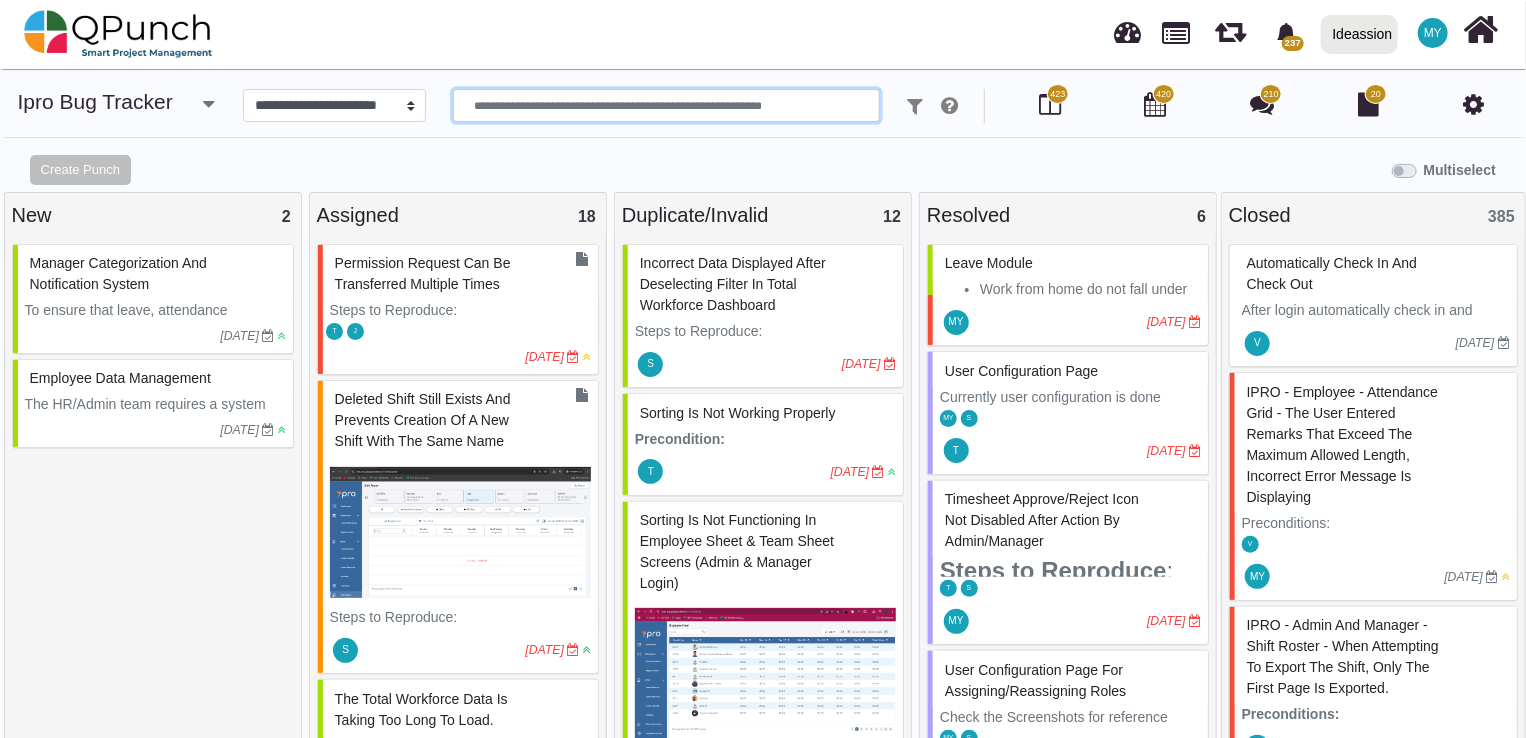 click at bounding box center [666, 106] 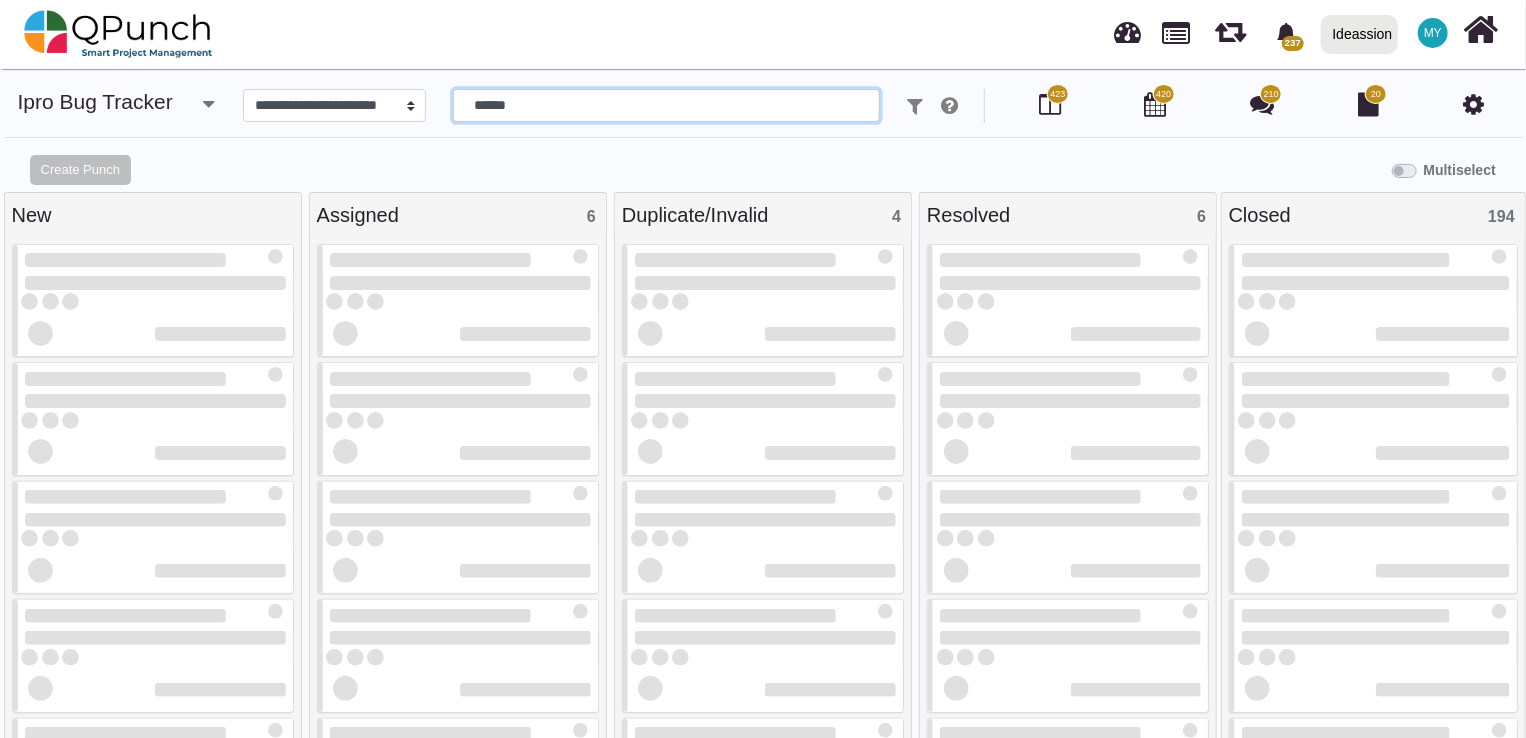 type on "******" 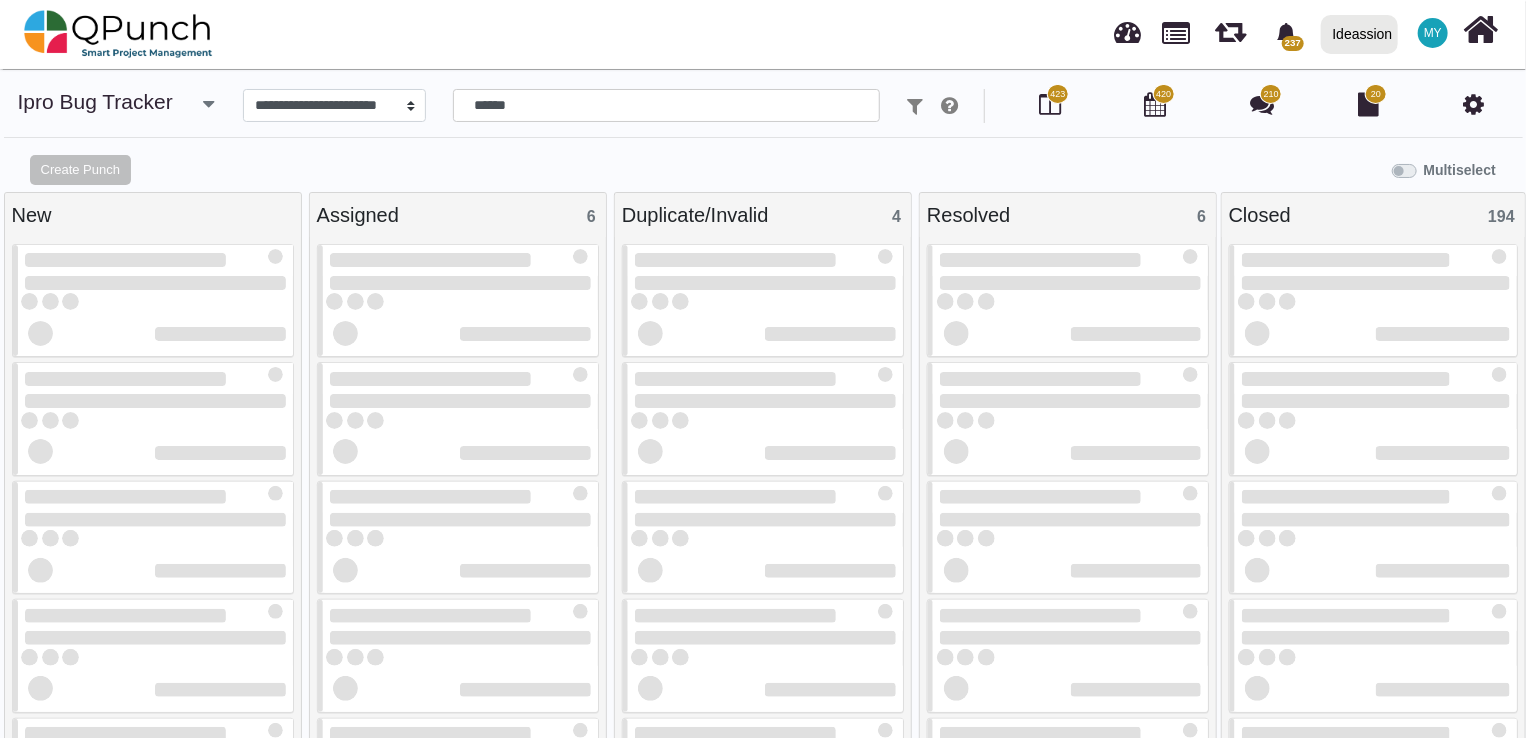 click on "Multiselect" at bounding box center (954, 168) 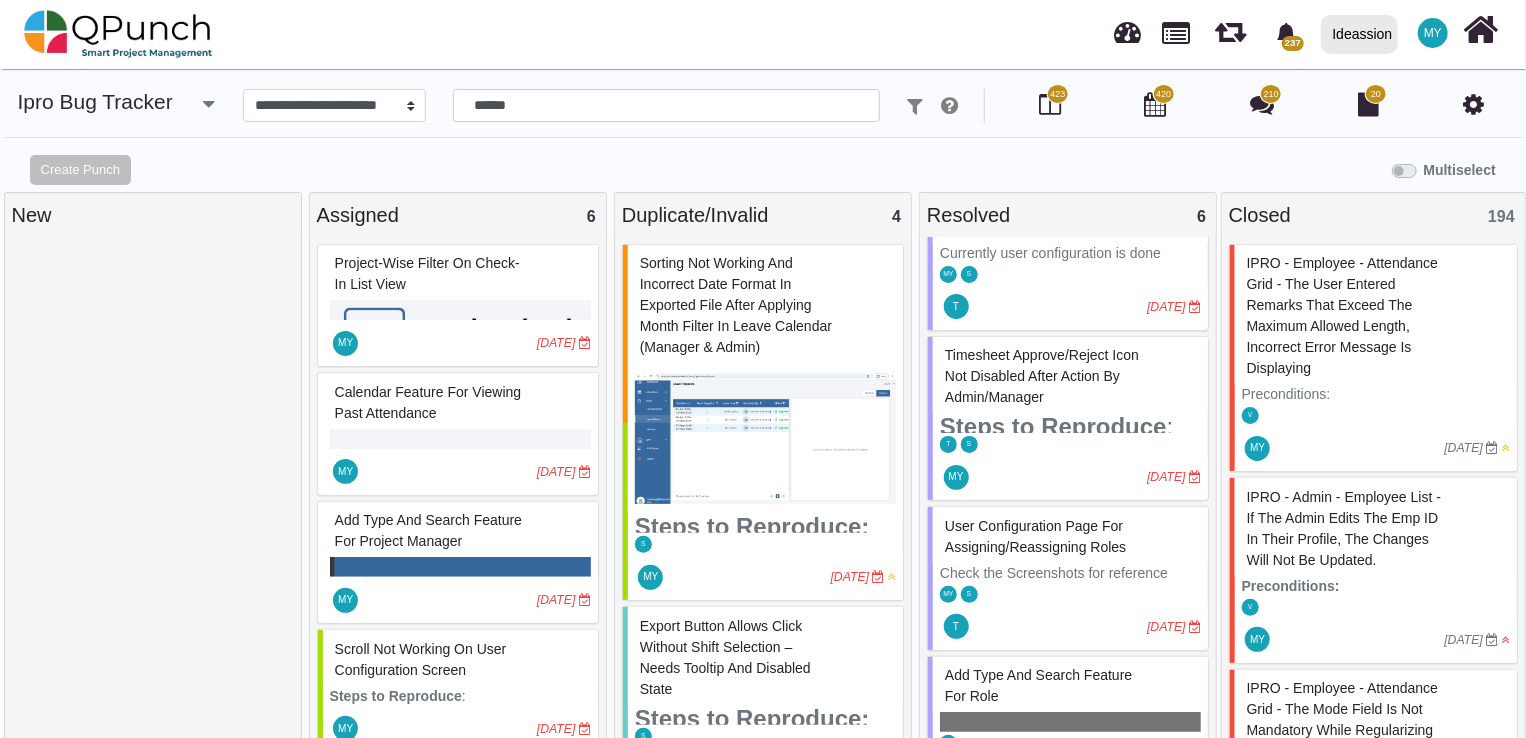 scroll, scrollTop: 363, scrollLeft: 0, axis: vertical 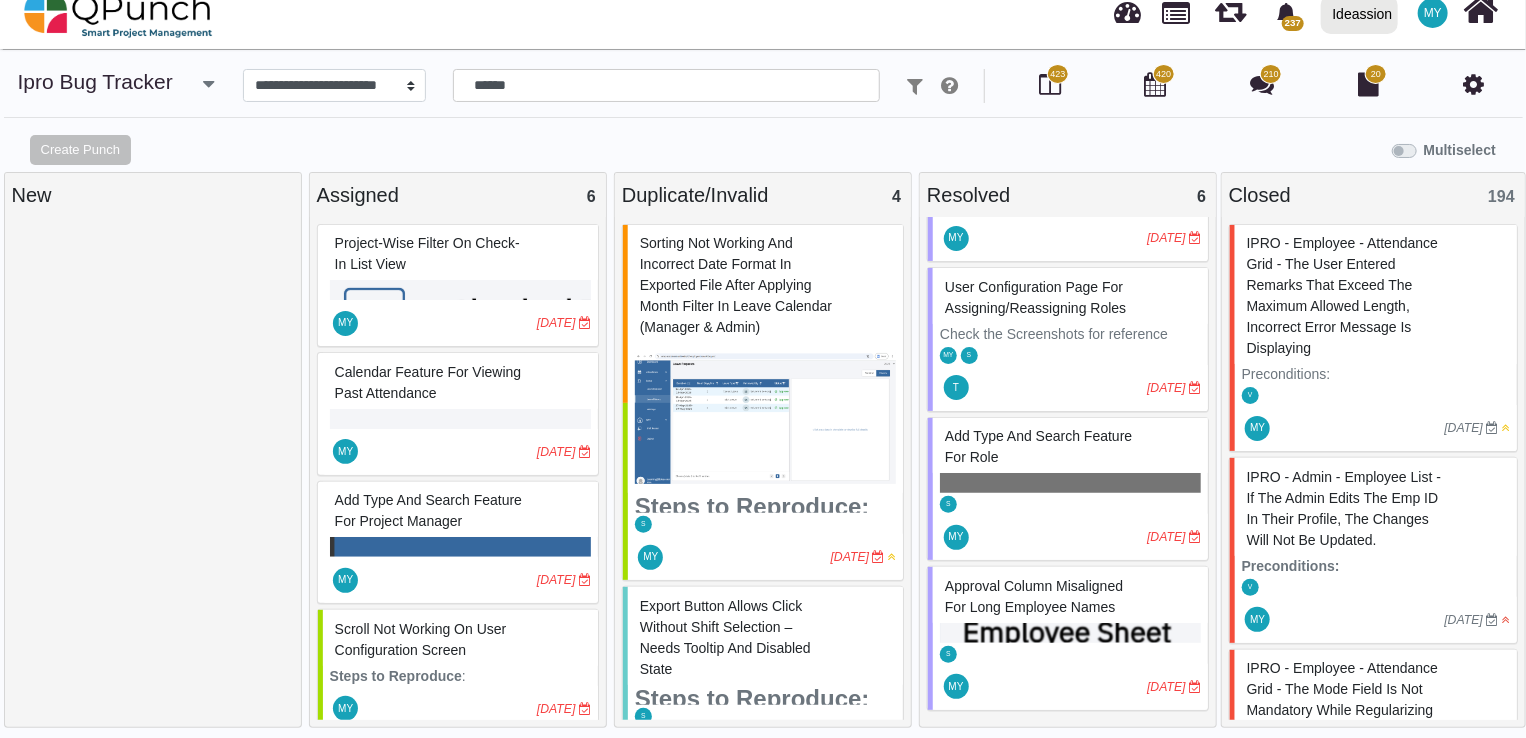 click on "Approval Column Misaligned for Long Employee Names" at bounding box center [1034, 596] 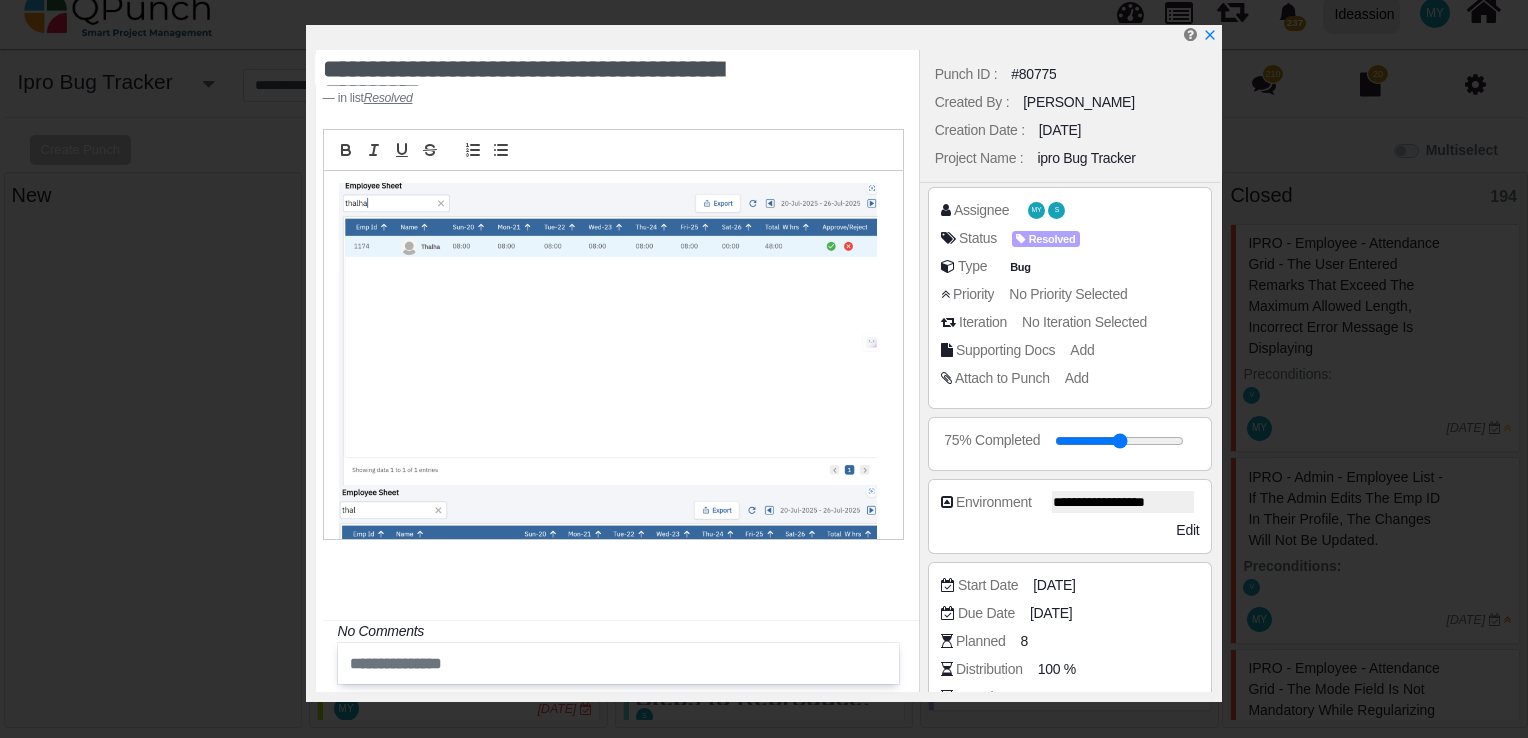 click on "Creation Date :
[DATE]" at bounding box center (1070, 130) 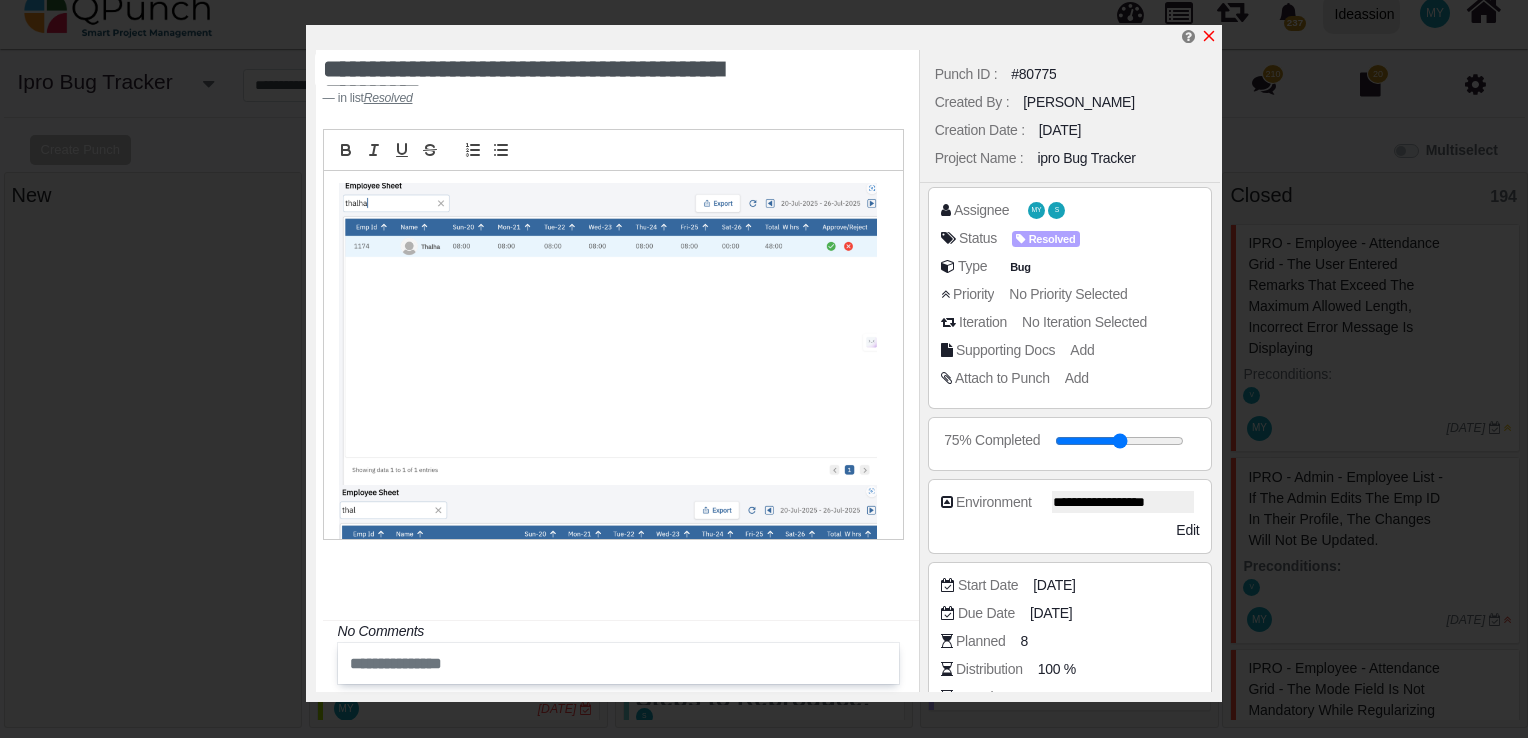 click 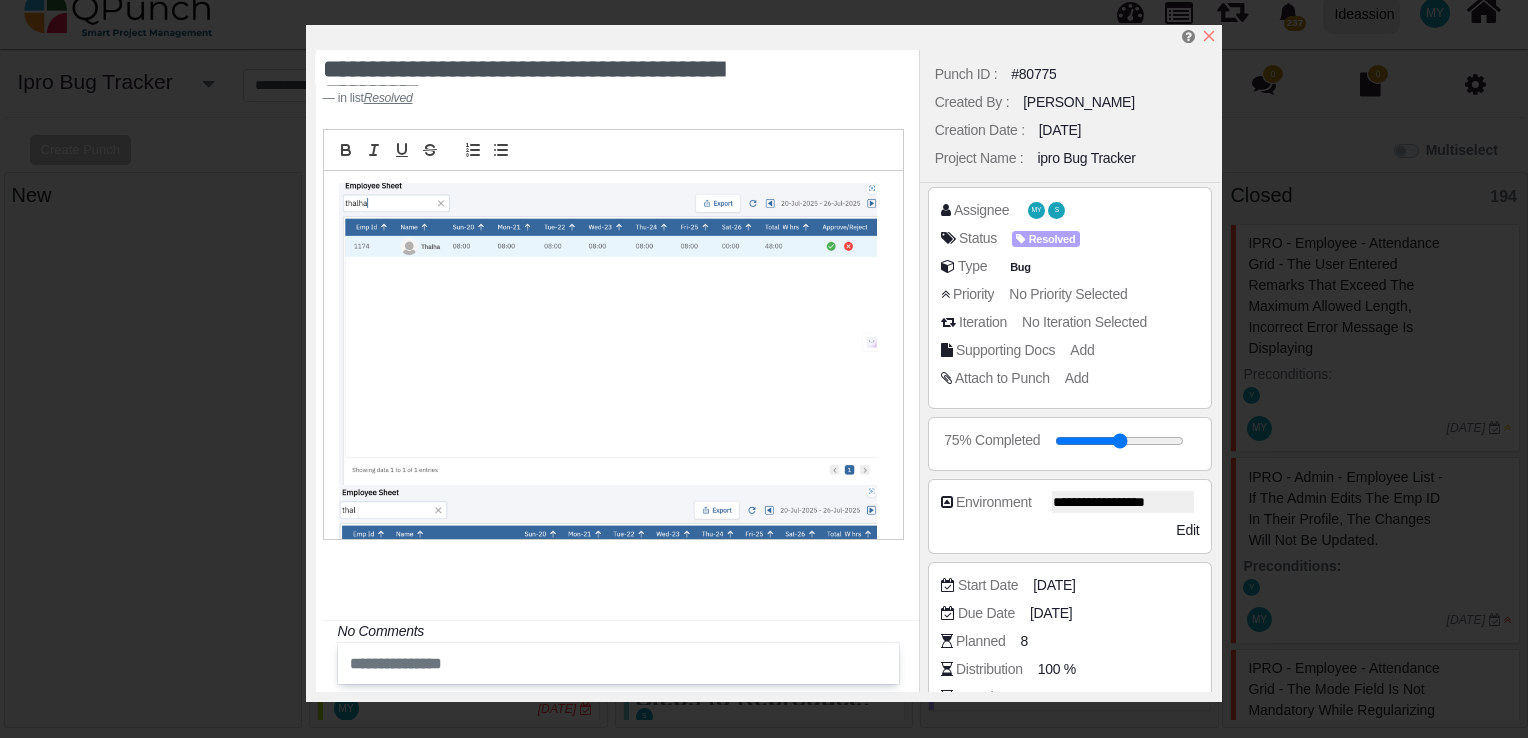 scroll, scrollTop: 344, scrollLeft: 0, axis: vertical 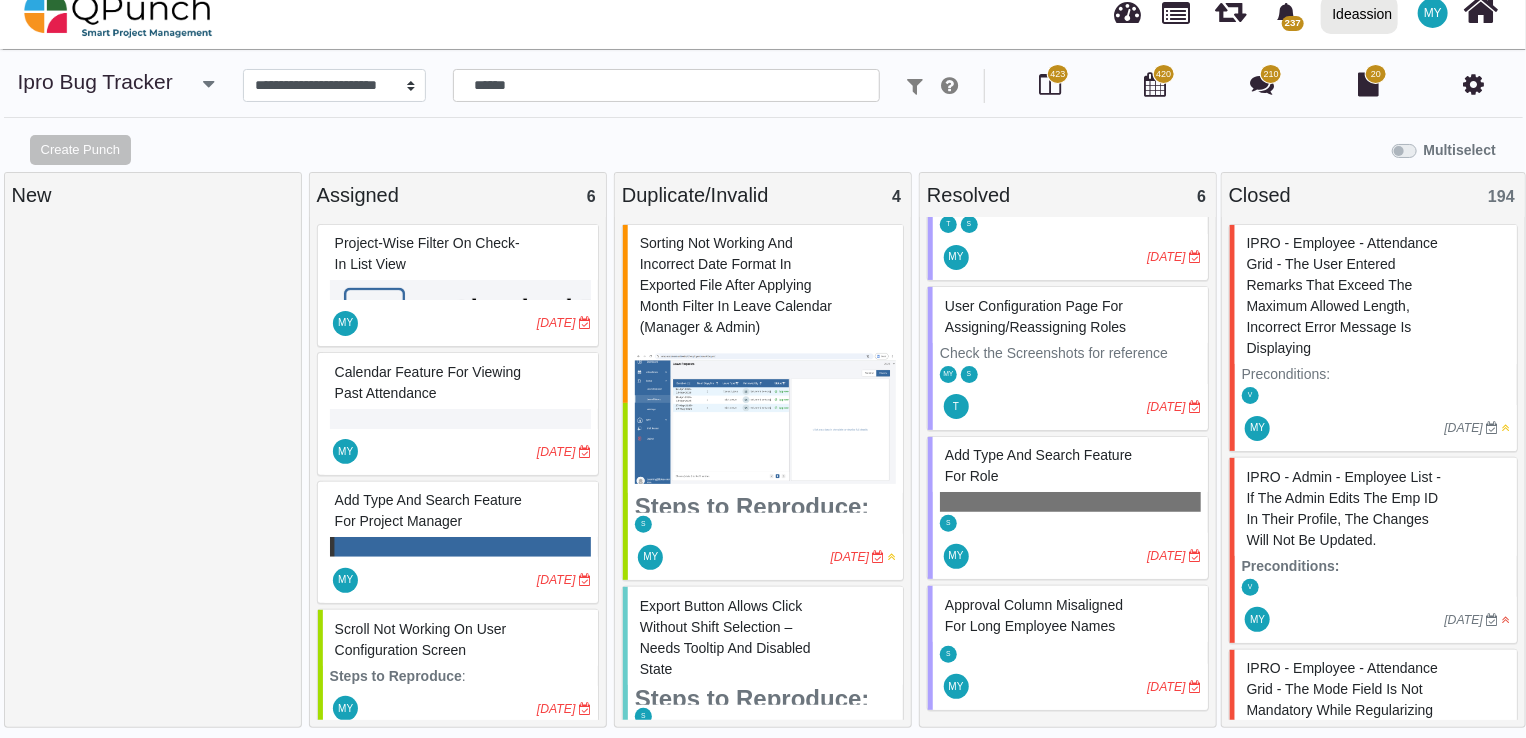 click on "Add Type and Search Feature For Role" at bounding box center (1038, 465) 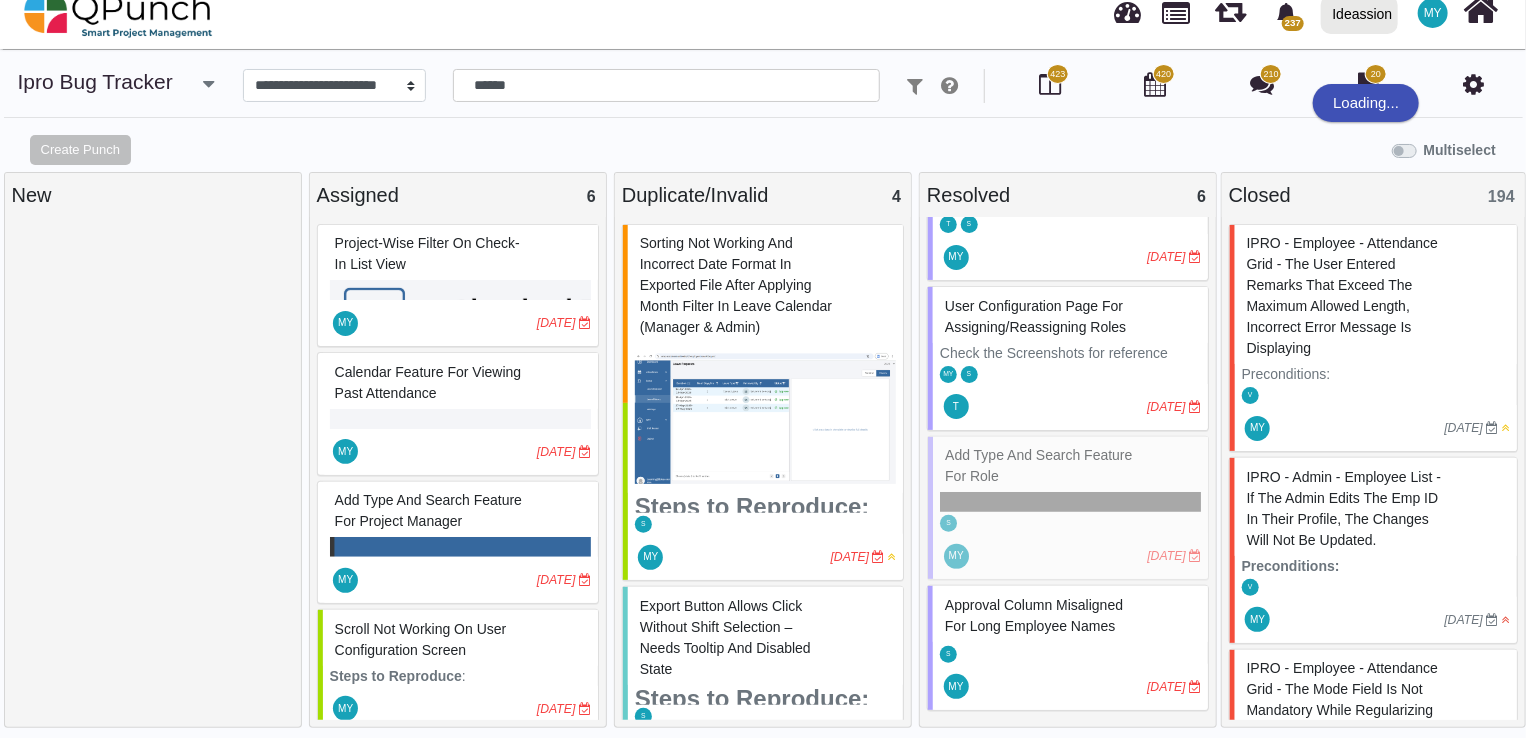 select on "***" 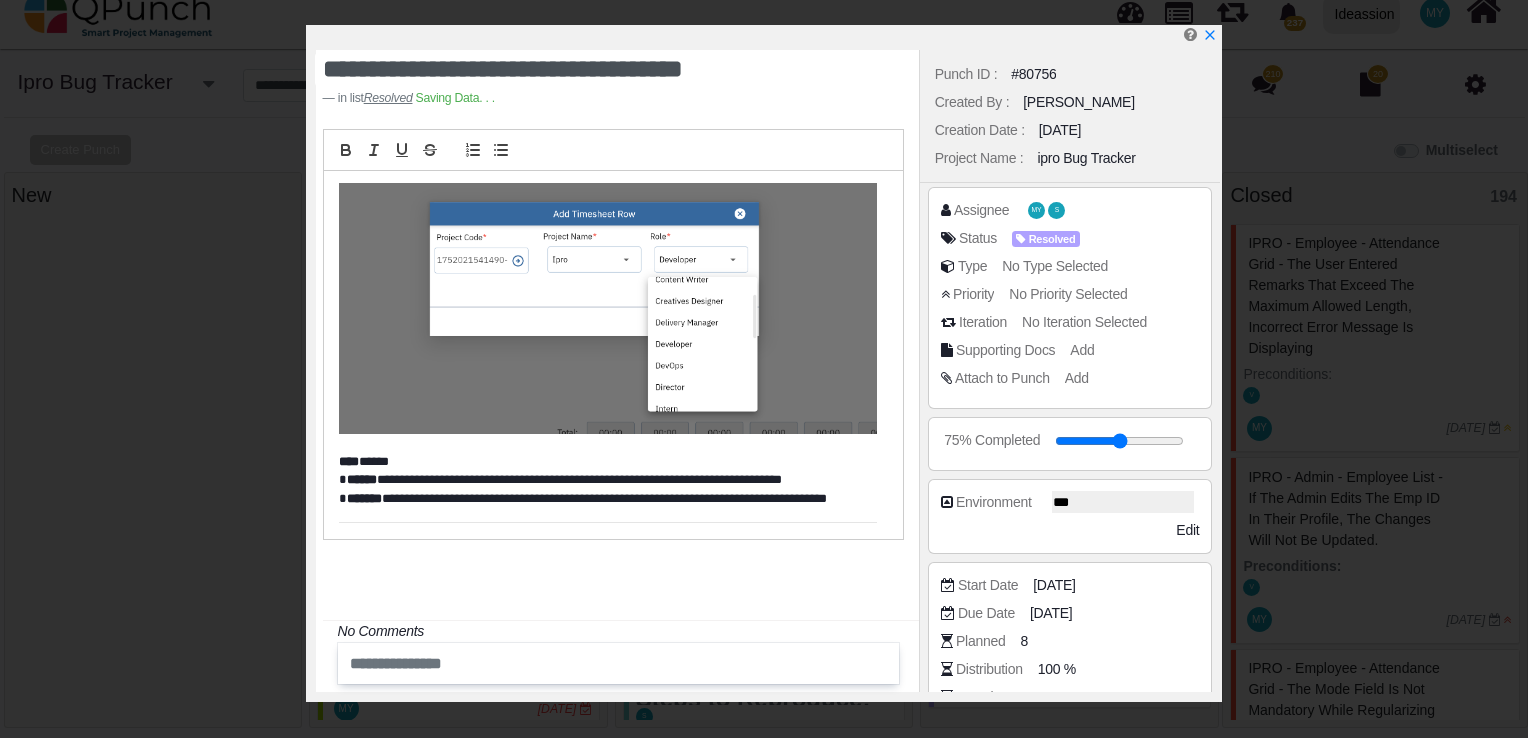scroll, scrollTop: 325, scrollLeft: 0, axis: vertical 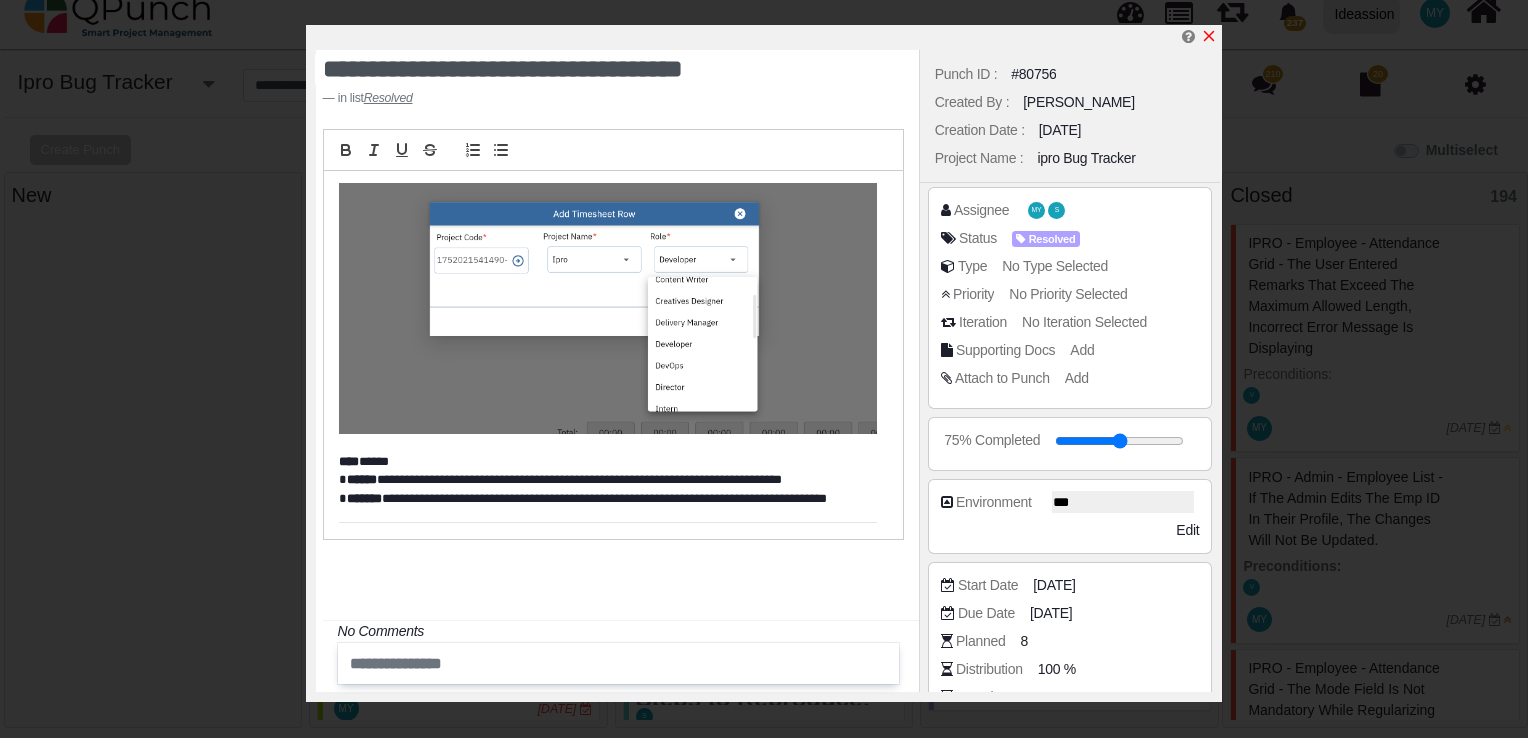 click 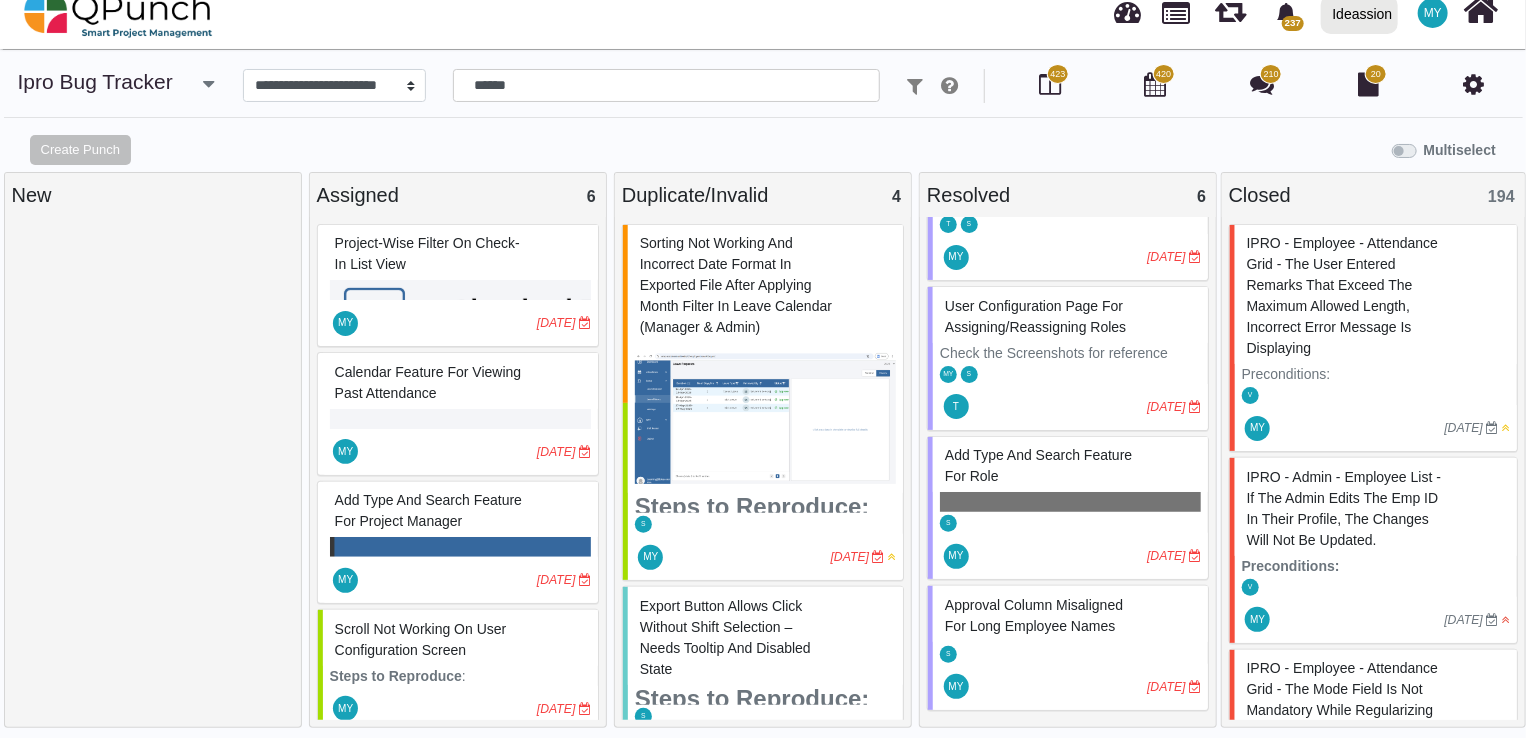 click on "Check the Screenshots for reference" at bounding box center [1070, 353] 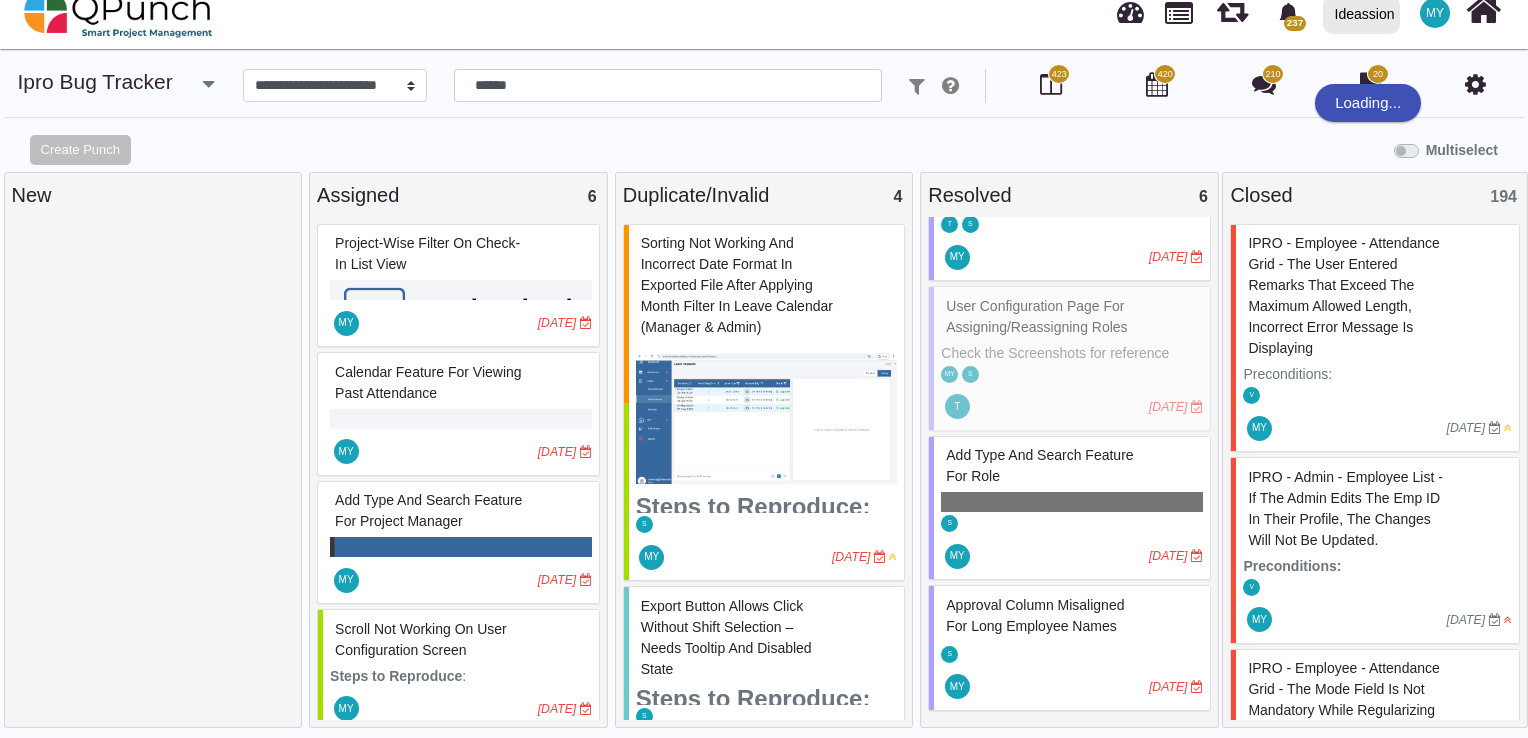select on "****" 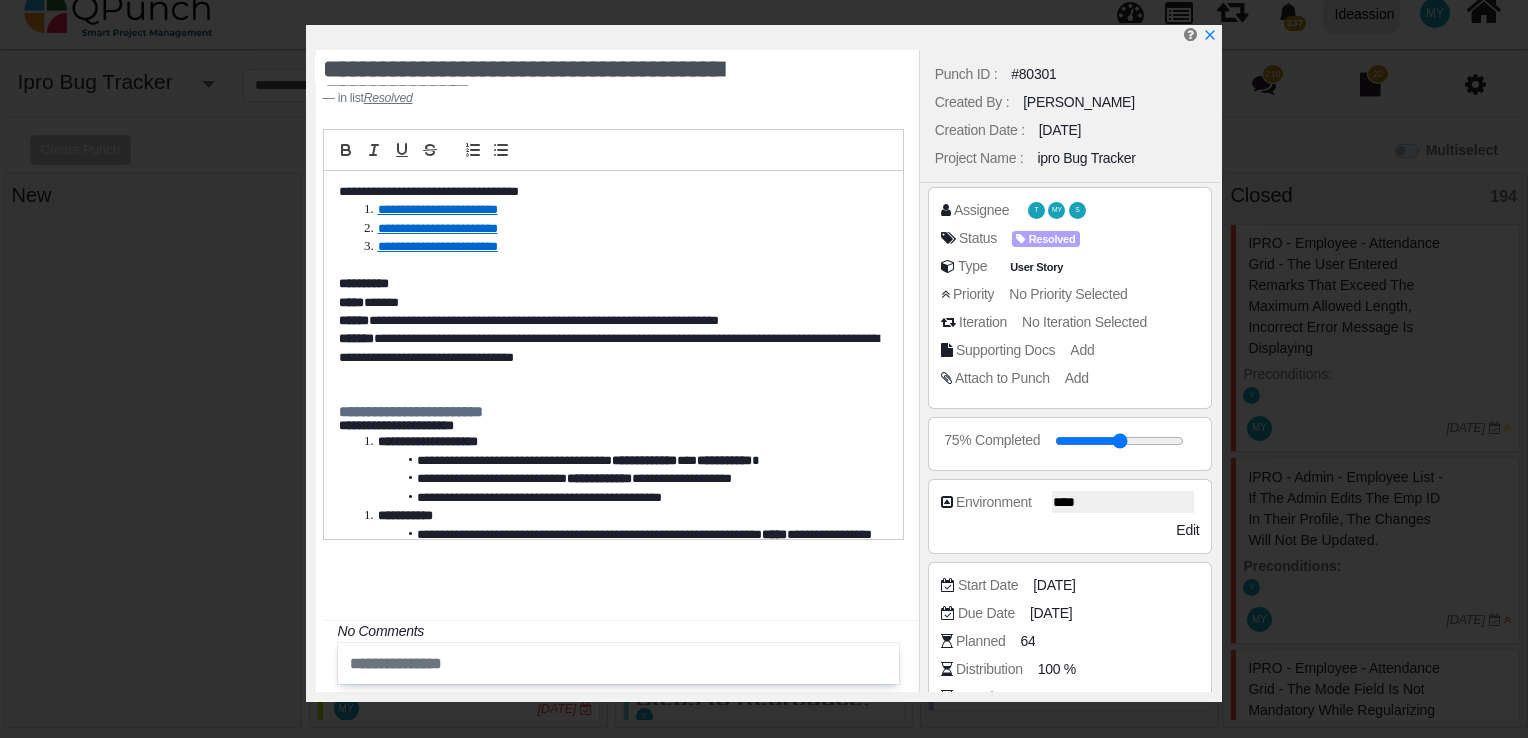 scroll, scrollTop: 325, scrollLeft: 0, axis: vertical 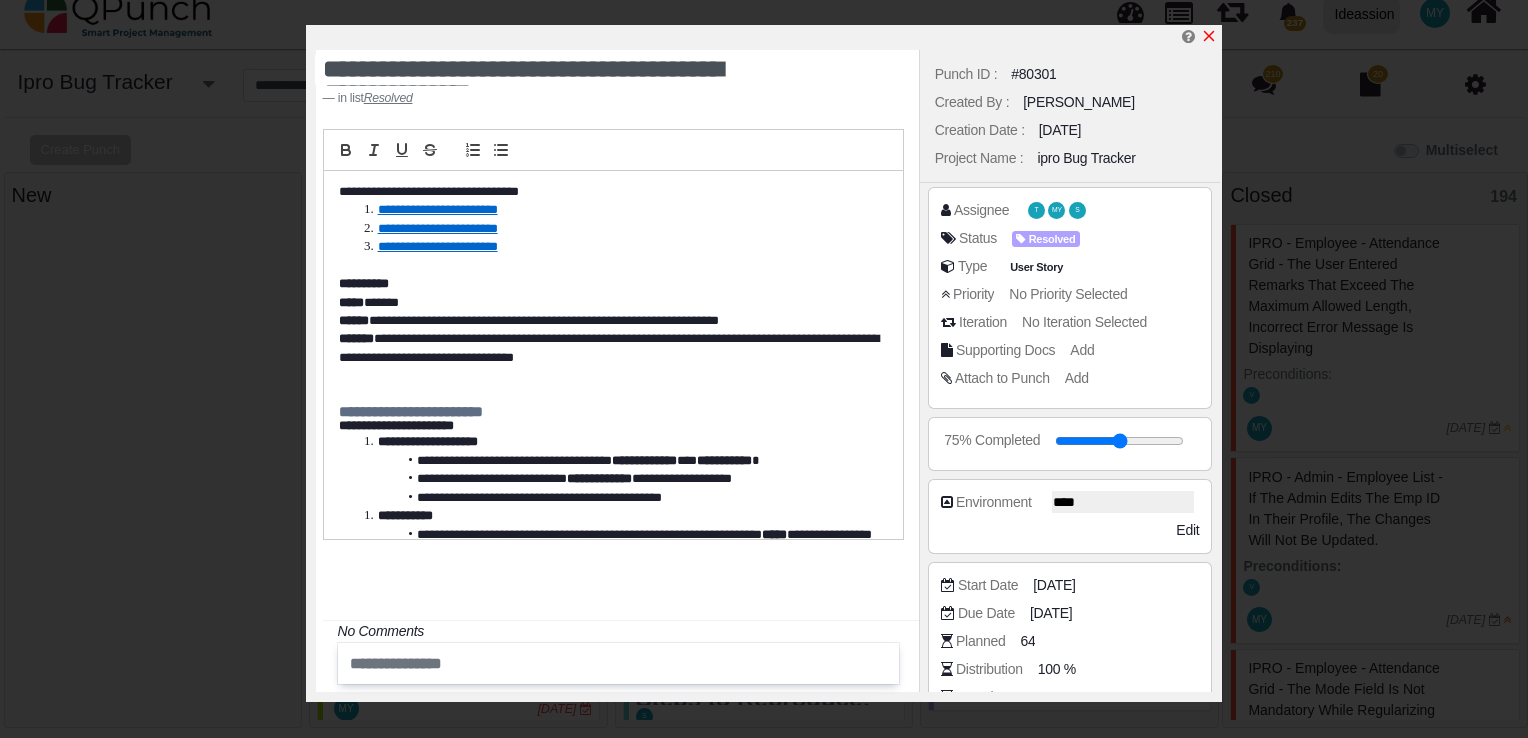click 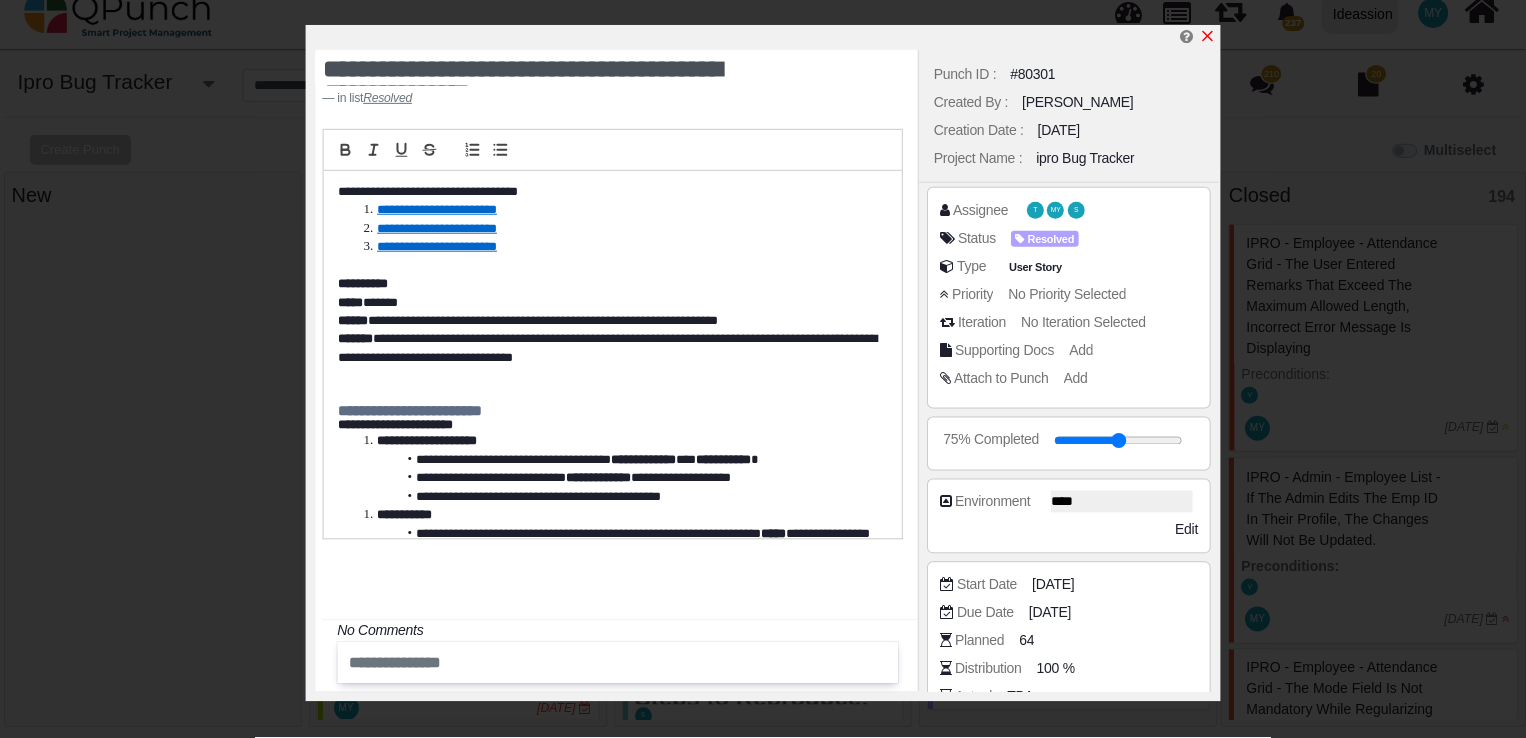 scroll, scrollTop: 344, scrollLeft: 0, axis: vertical 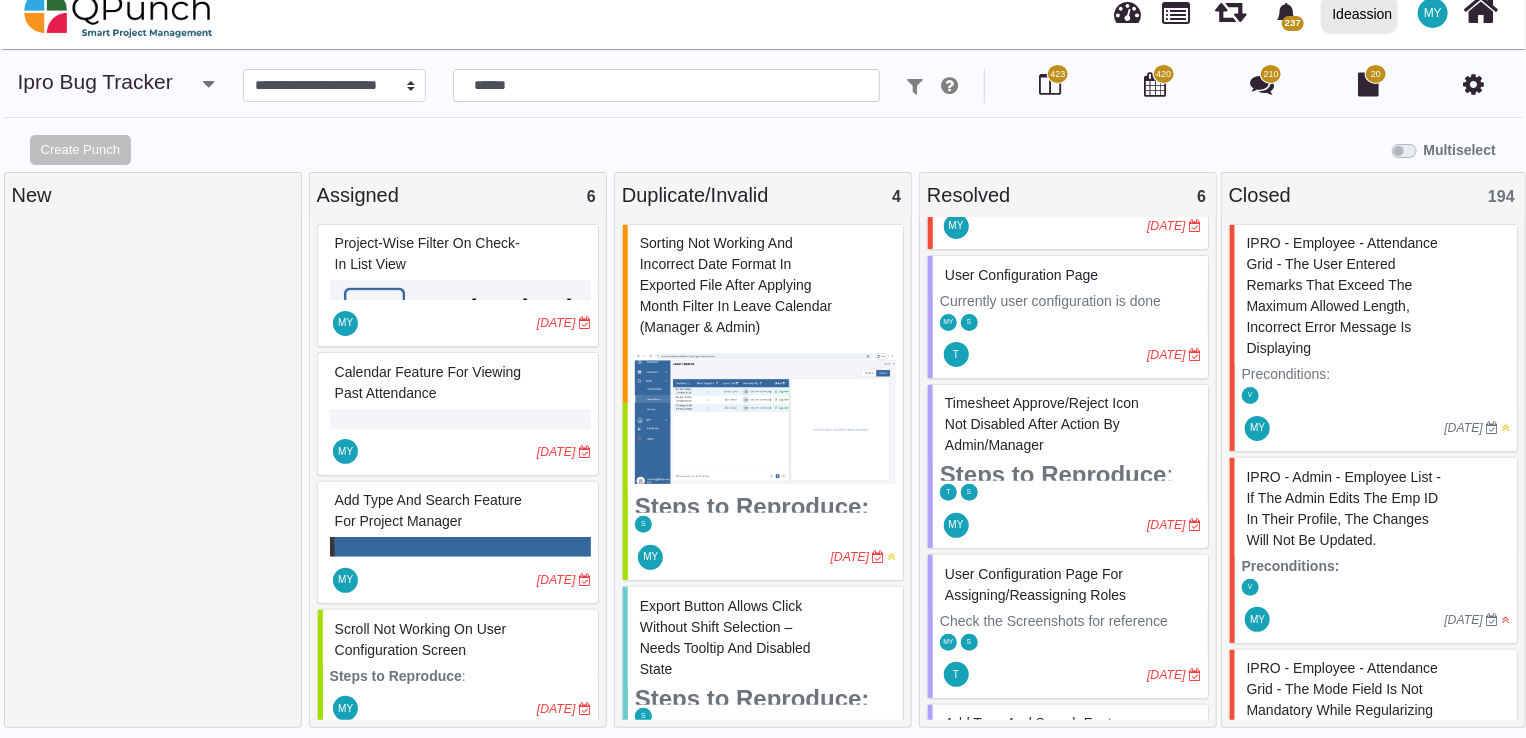 click on "Timesheet Approve/Reject Icon Not Disabled After Action by Admin/Manager" at bounding box center (1042, 424) 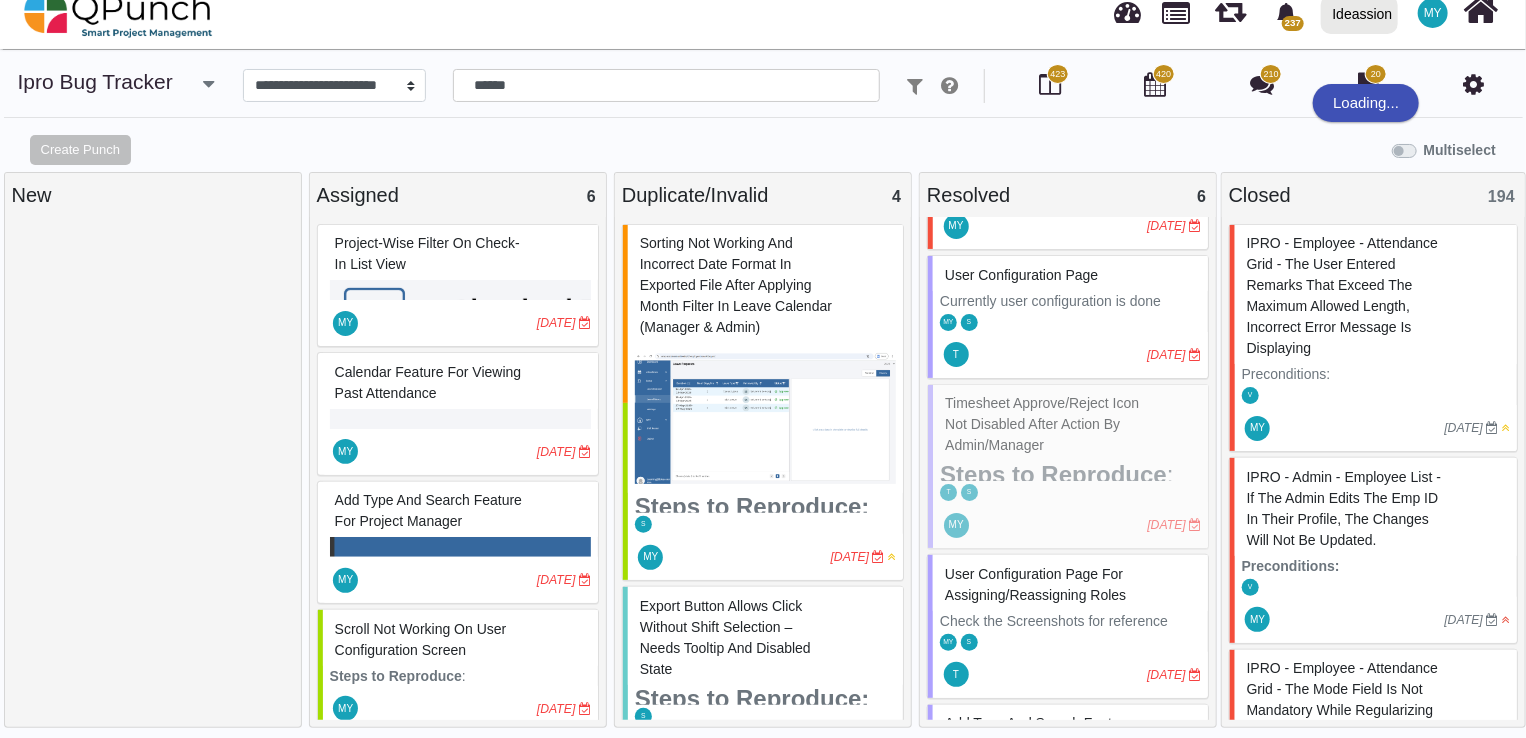 select on "***" 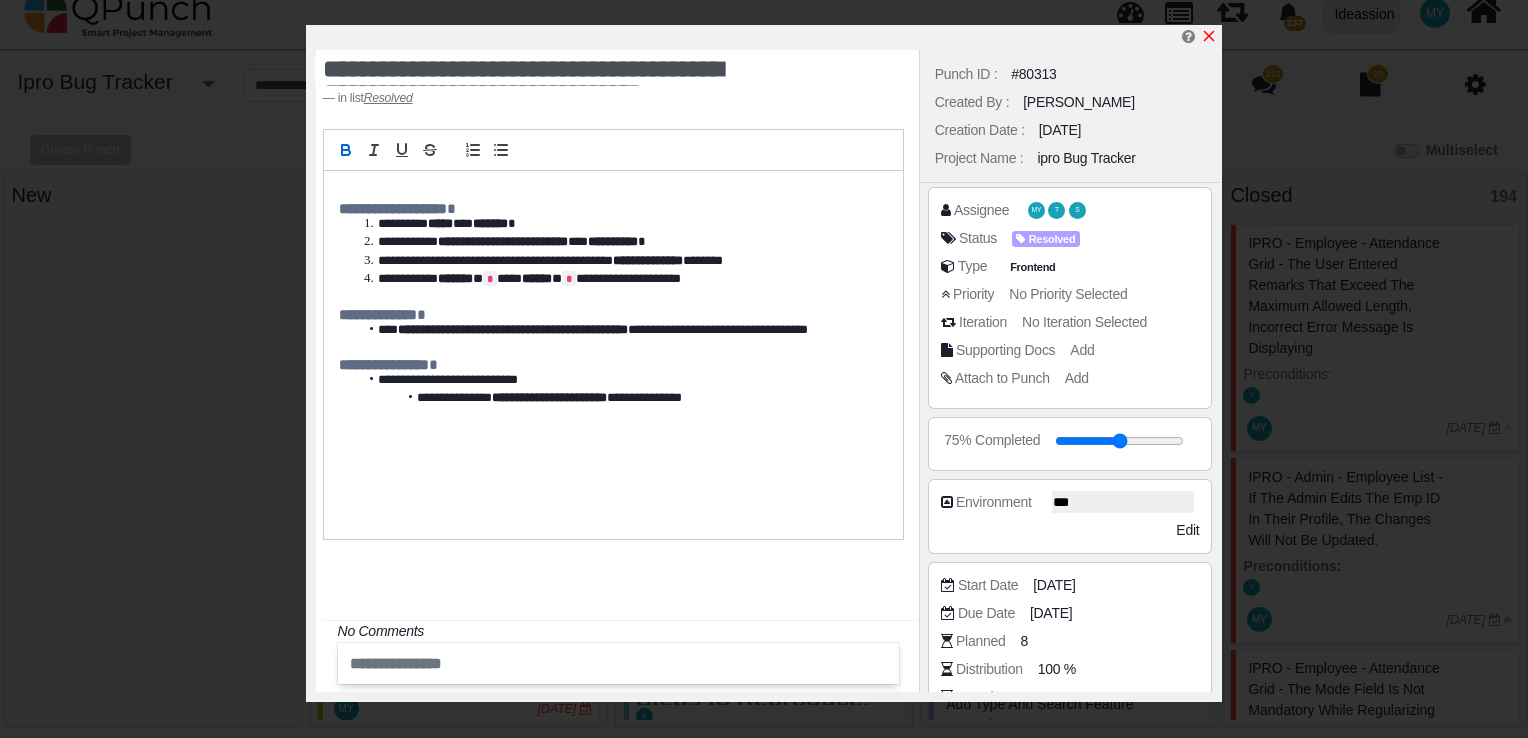 click 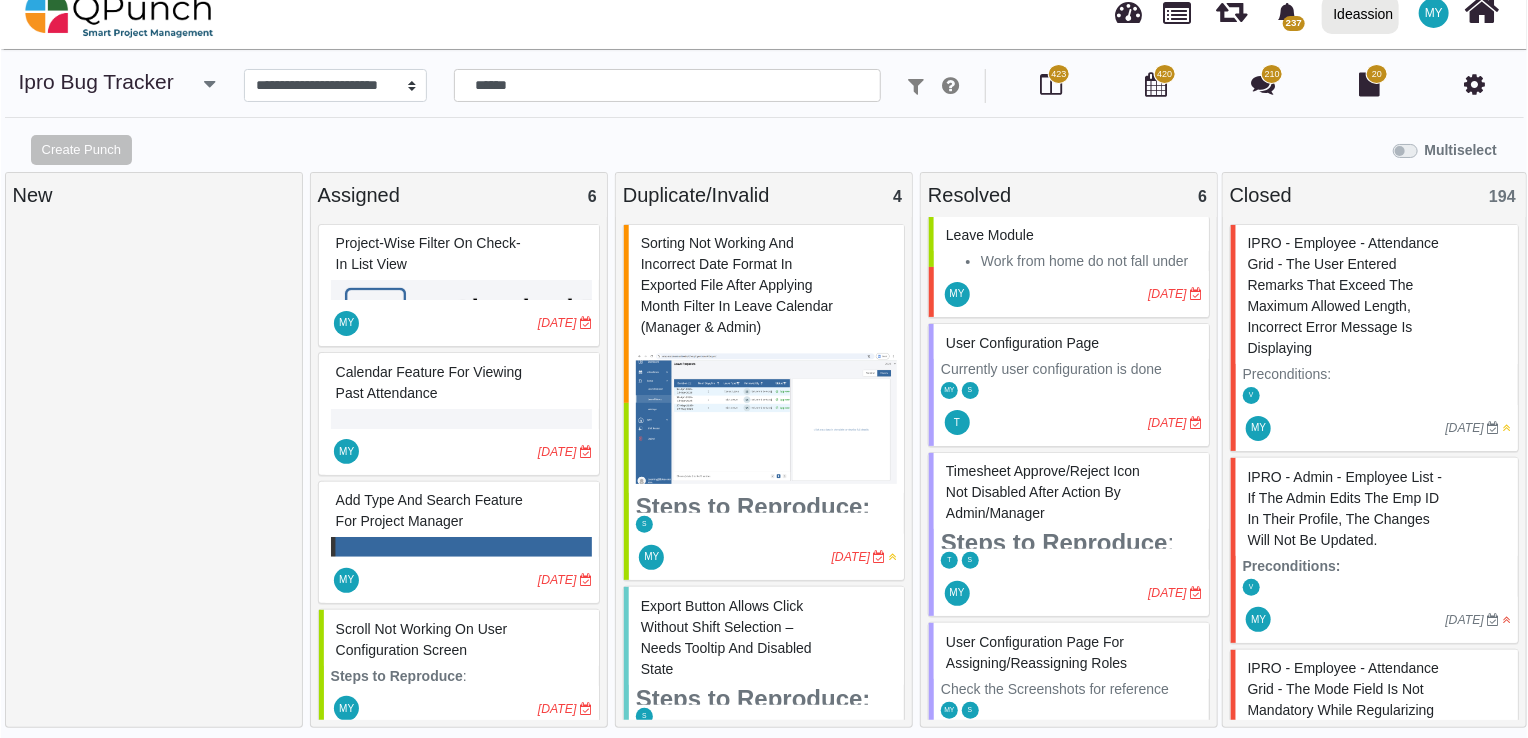 scroll, scrollTop: 0, scrollLeft: 0, axis: both 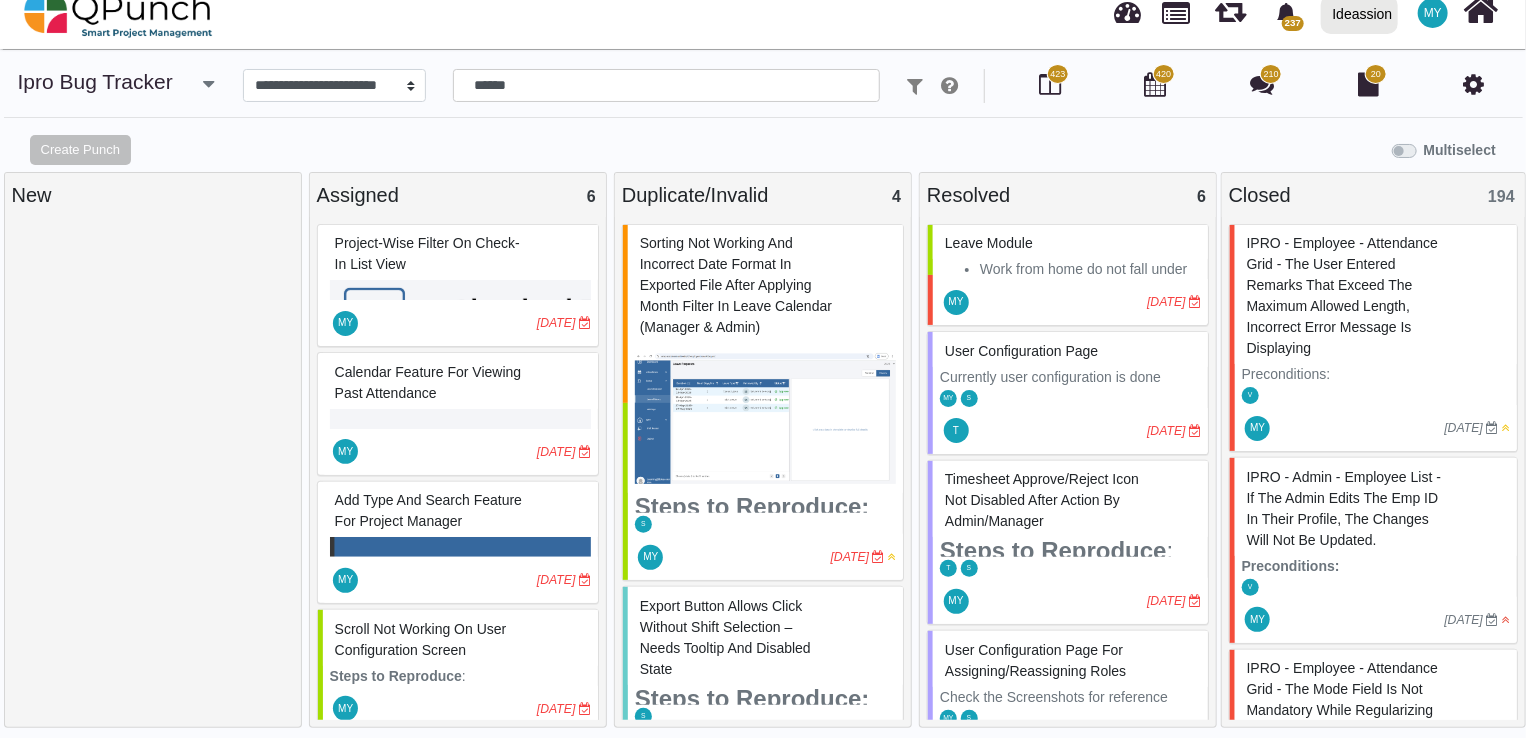 click on "User Configuration Page" at bounding box center (1070, 351) 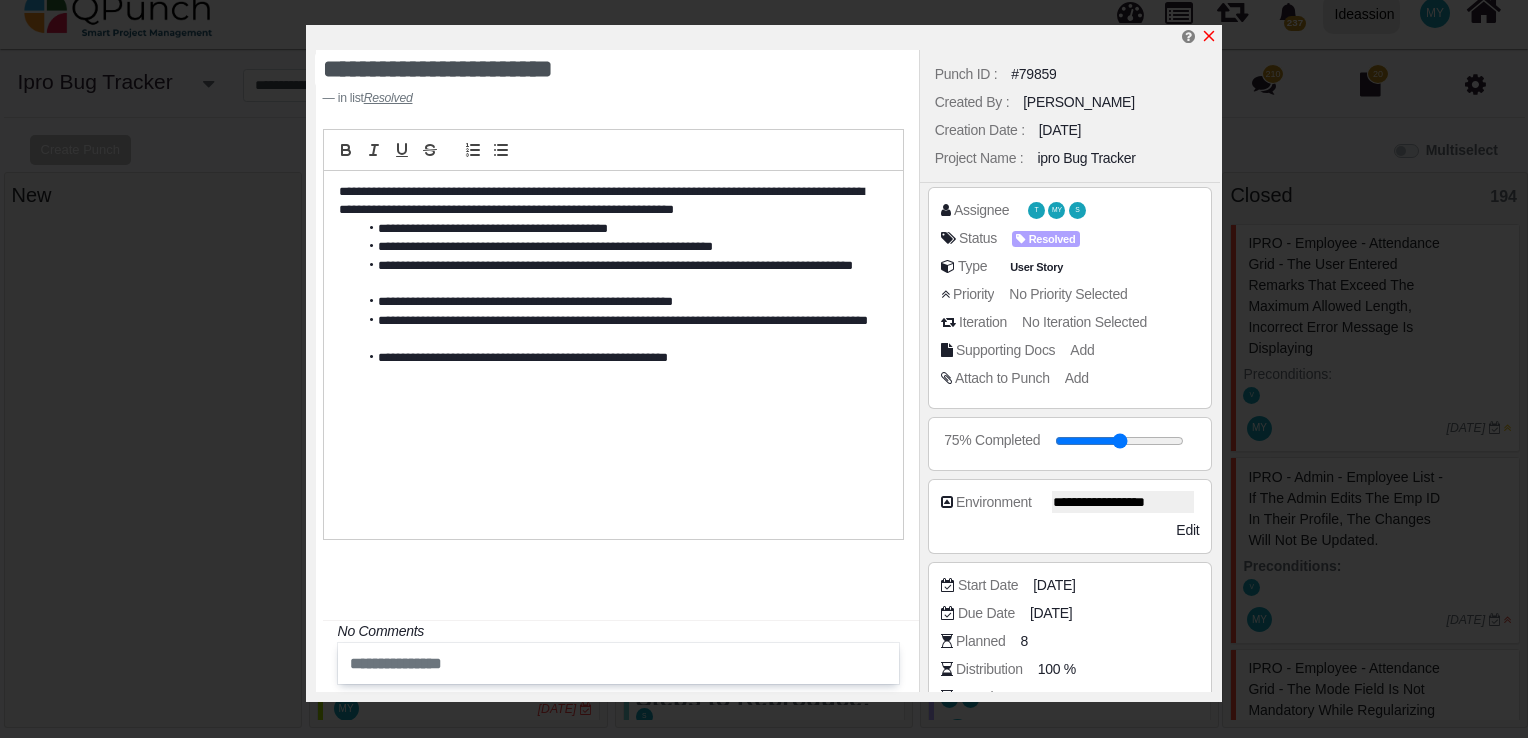 click 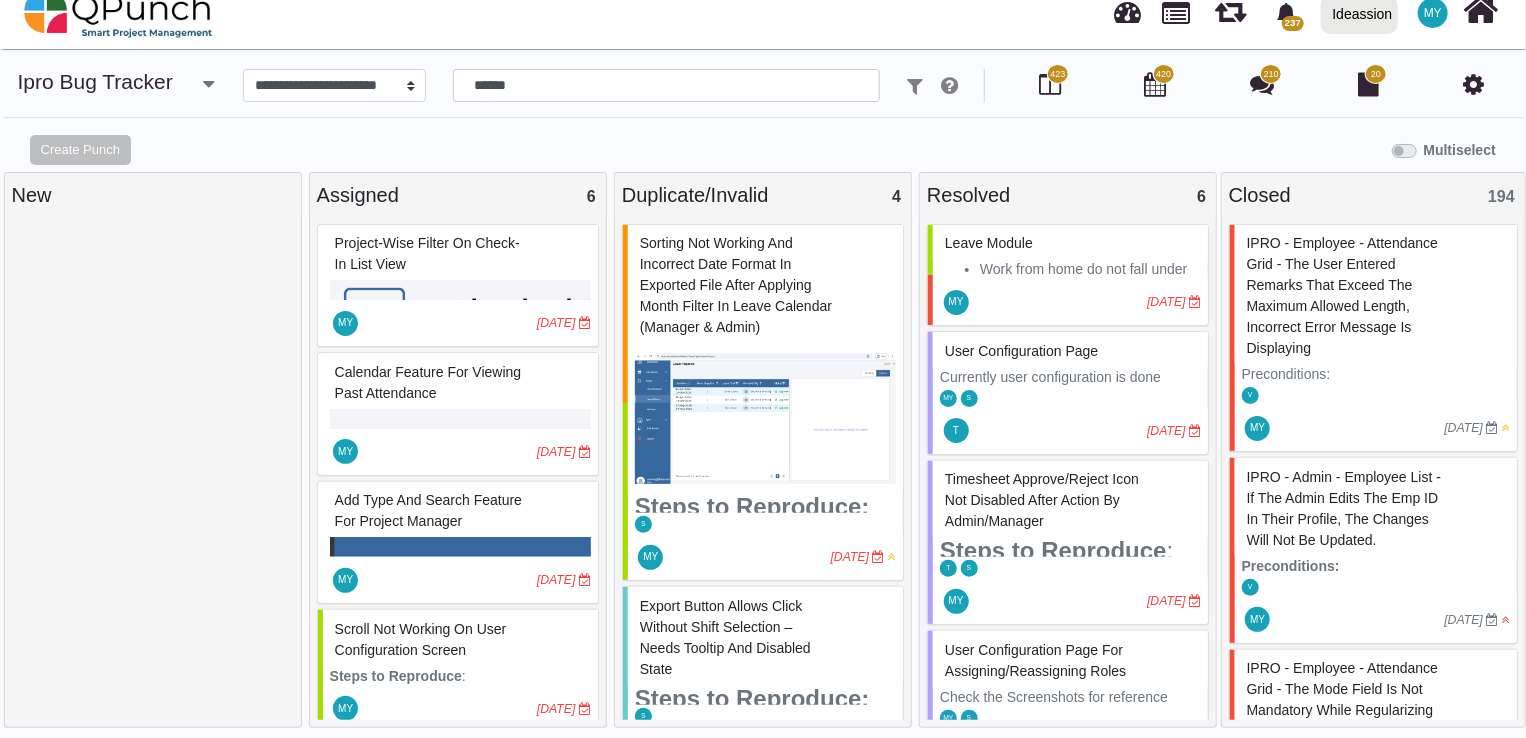 click on "Work from home do not fall under leave type. It should be removed from all leave section and mentioned separately." at bounding box center (1090, 301) 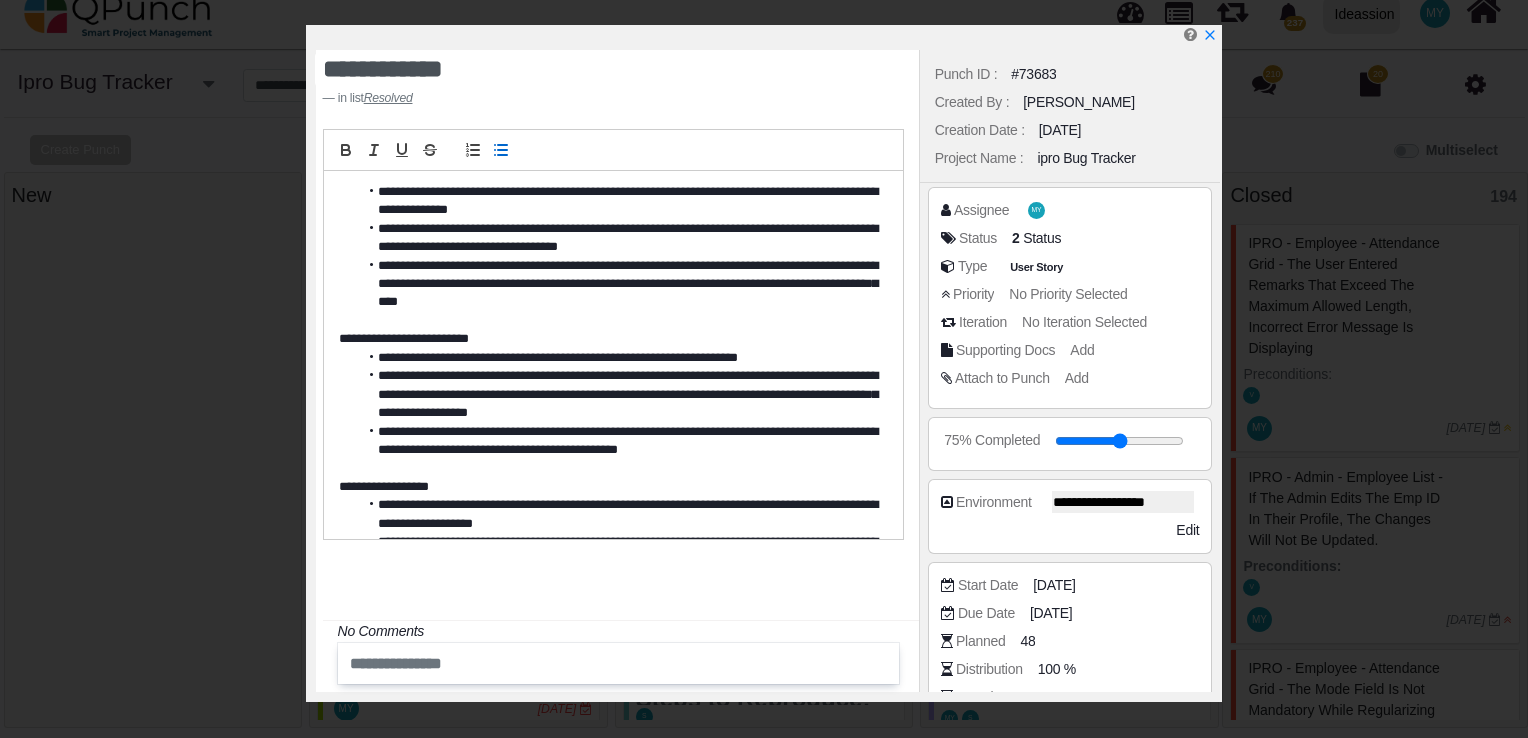 scroll, scrollTop: 42, scrollLeft: 0, axis: vertical 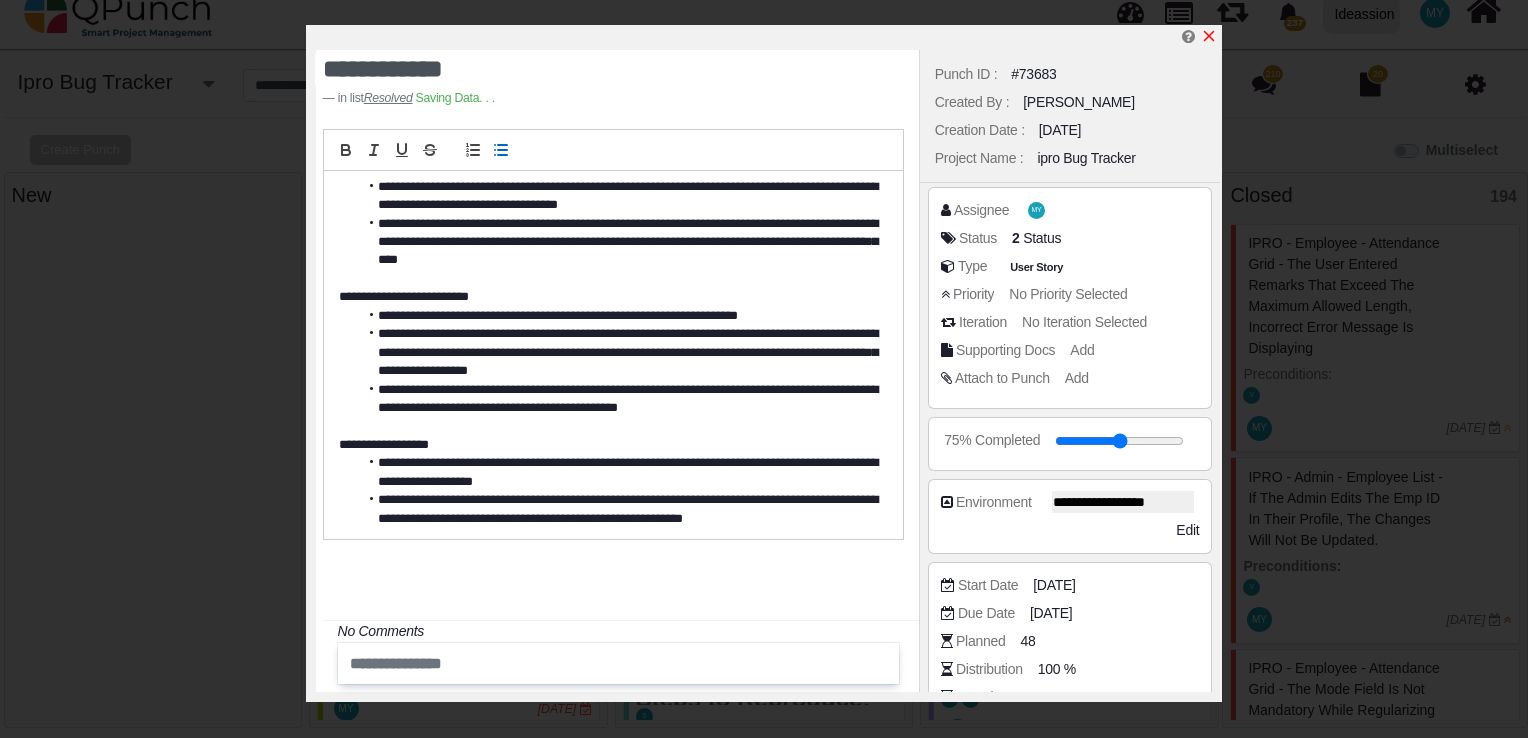 click 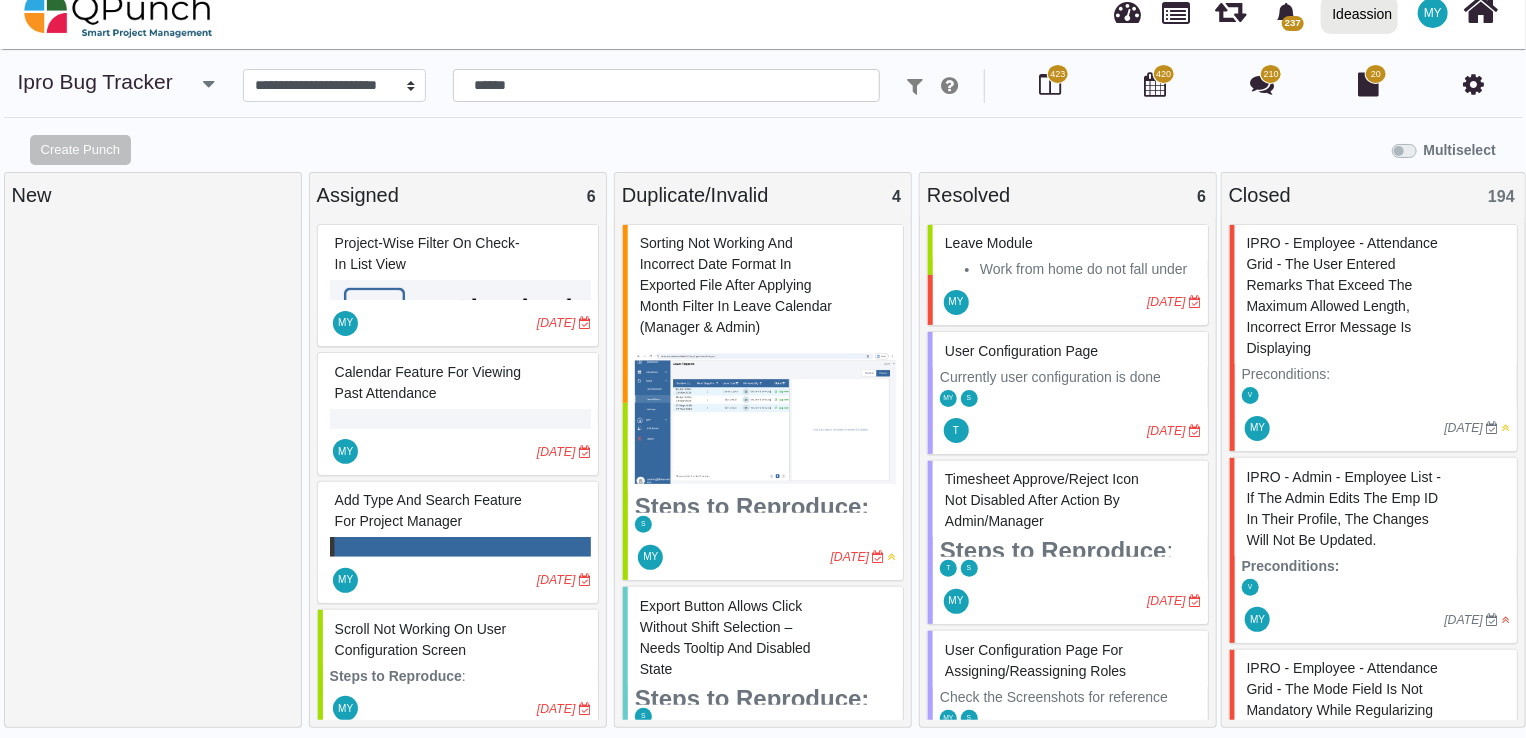 click on "Multiselect" at bounding box center [954, 148] 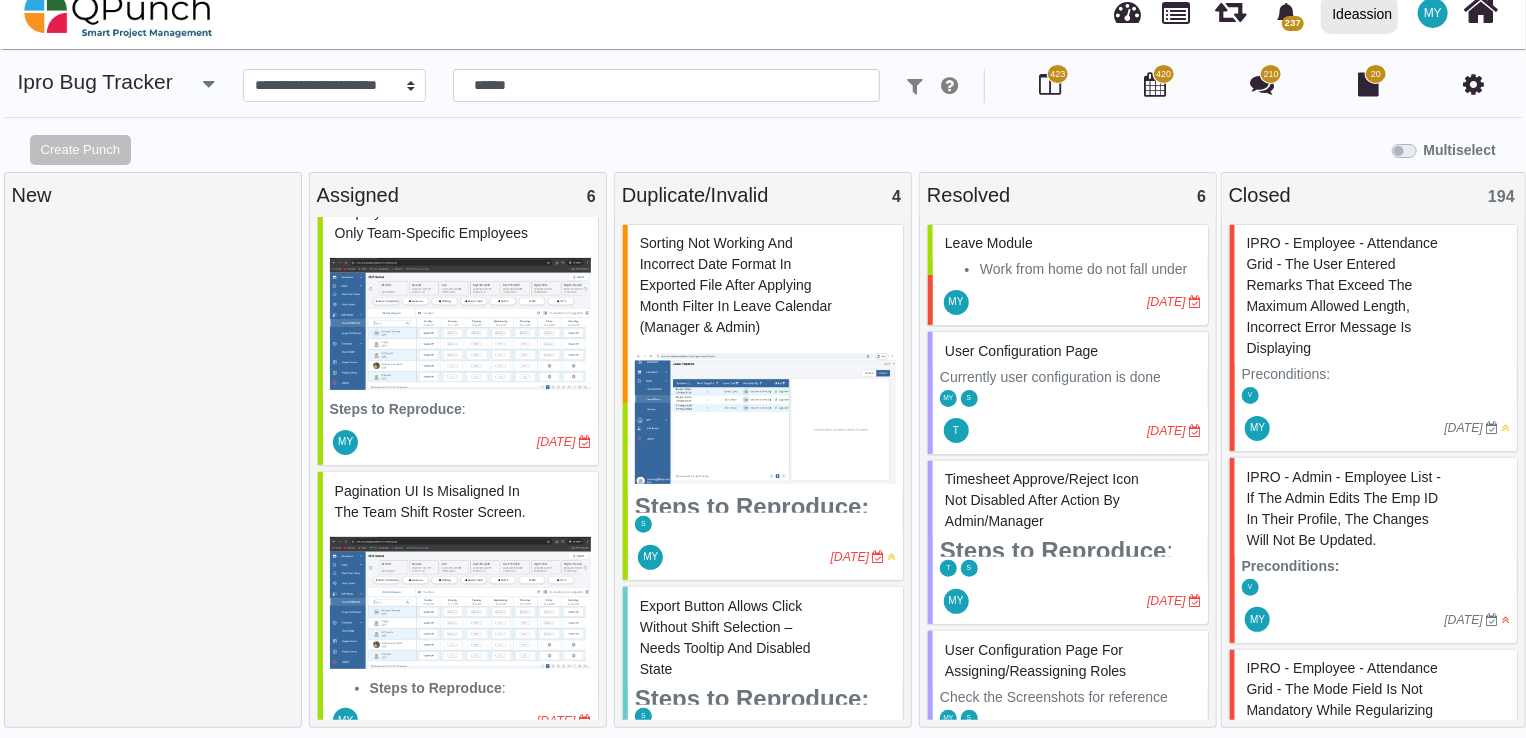 scroll, scrollTop: 621, scrollLeft: 0, axis: vertical 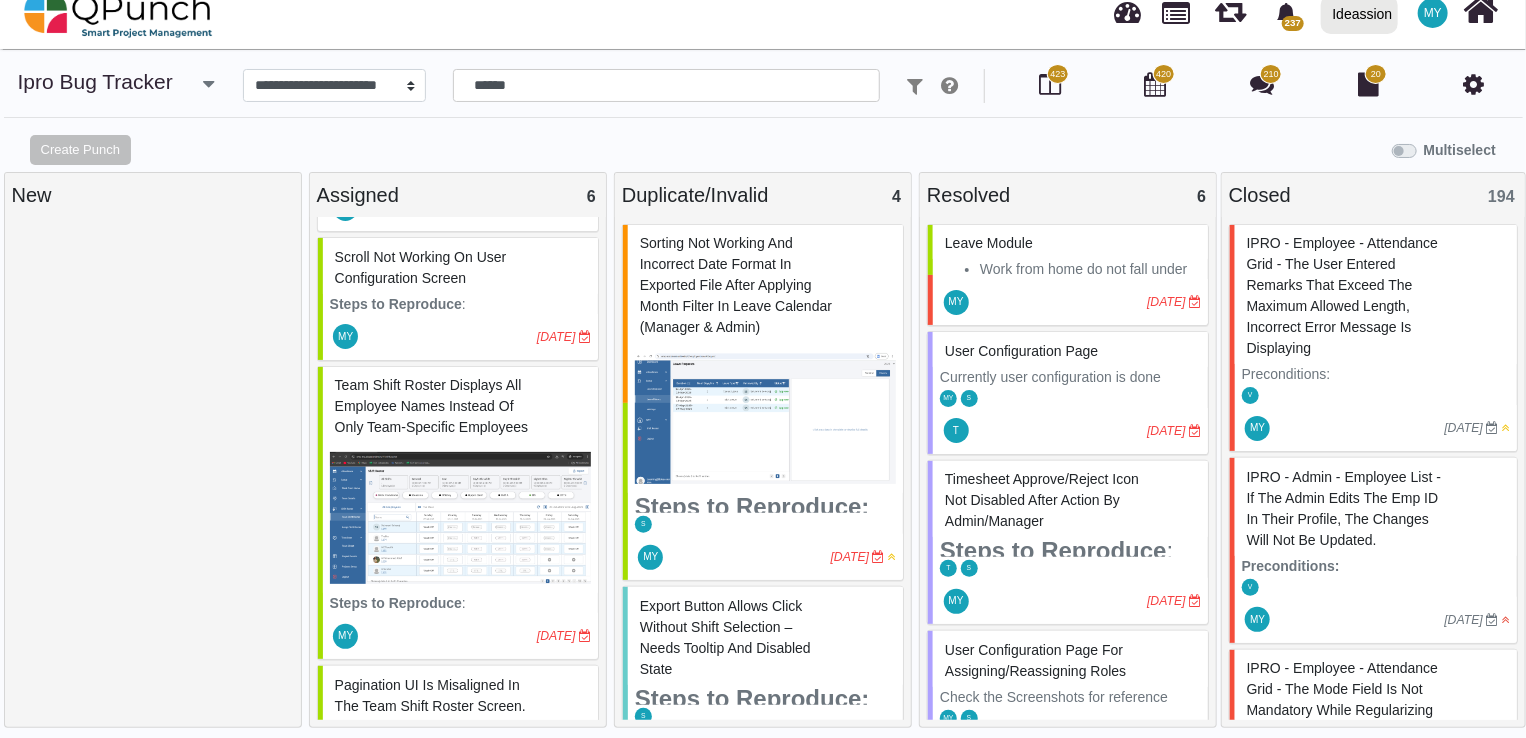 click on "Team Shift Roster displays all employee names instead of only team-specific employees" at bounding box center (460, 406) 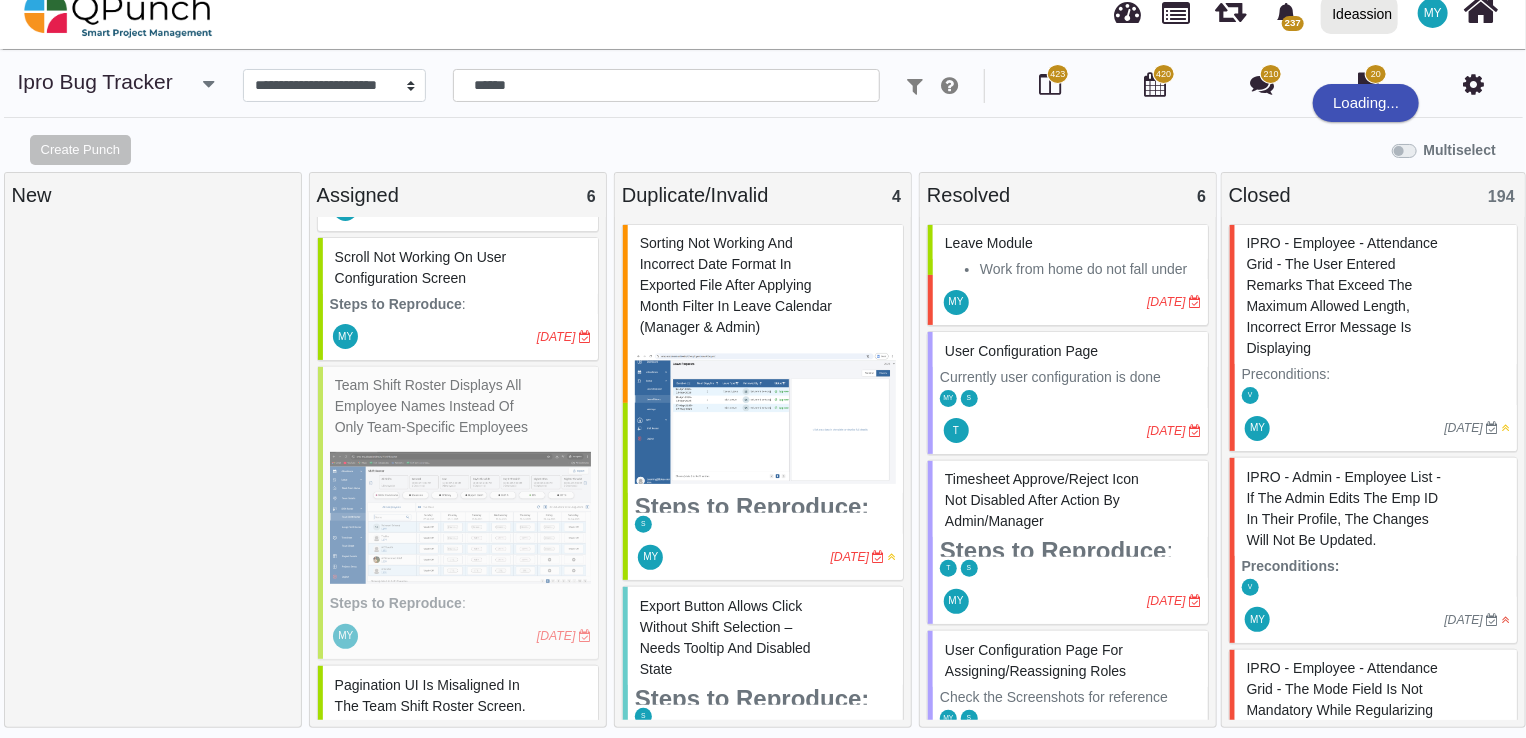 select on "***" 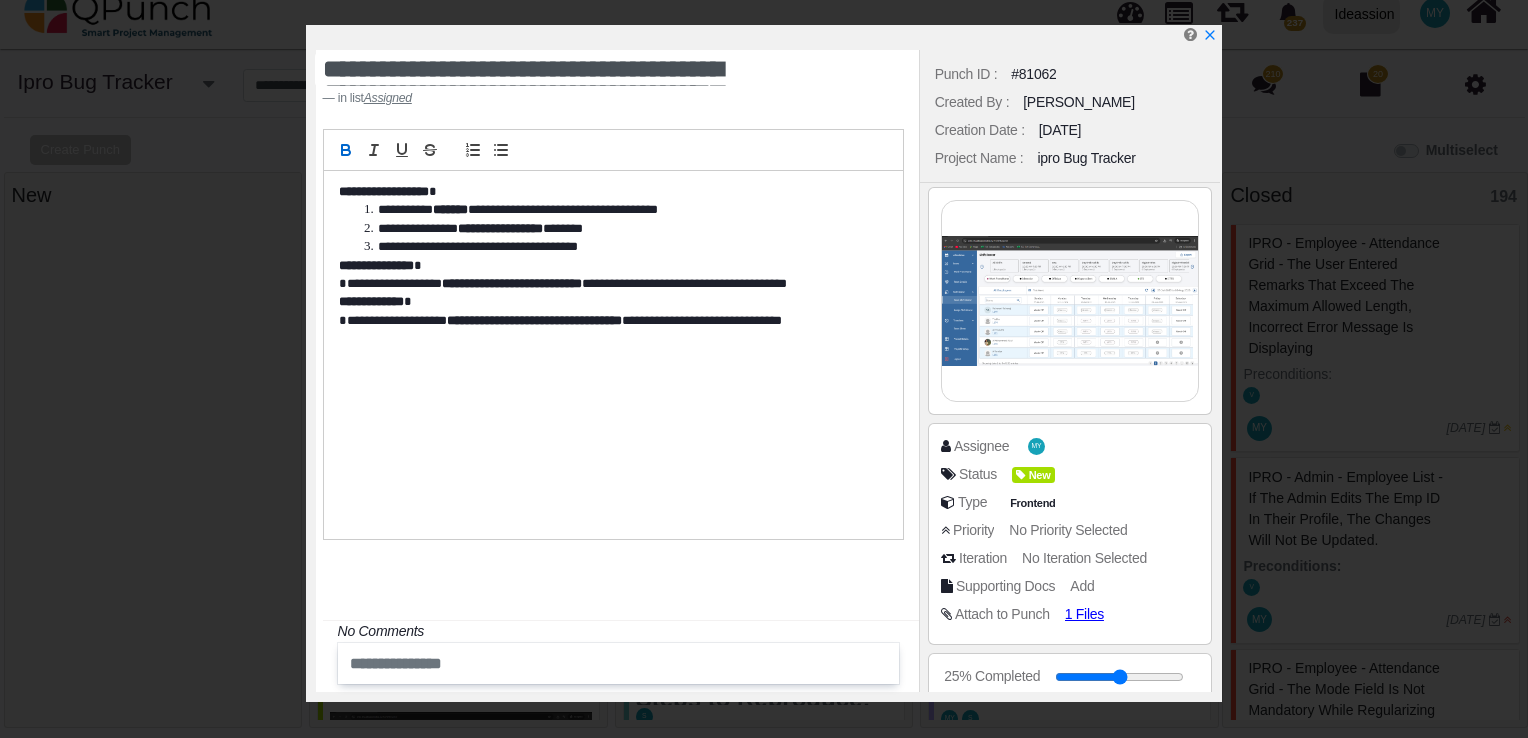 click at bounding box center [1070, 301] 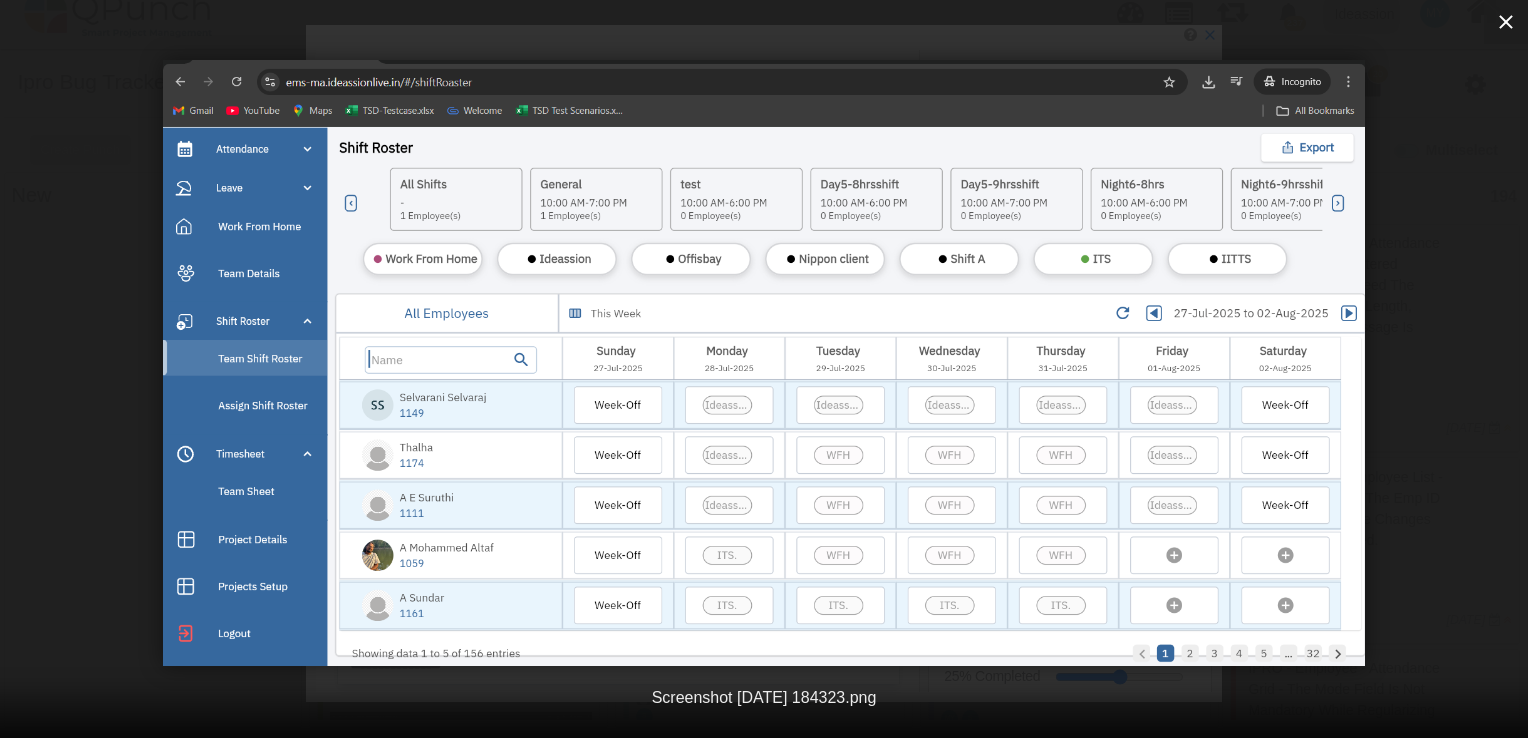 click 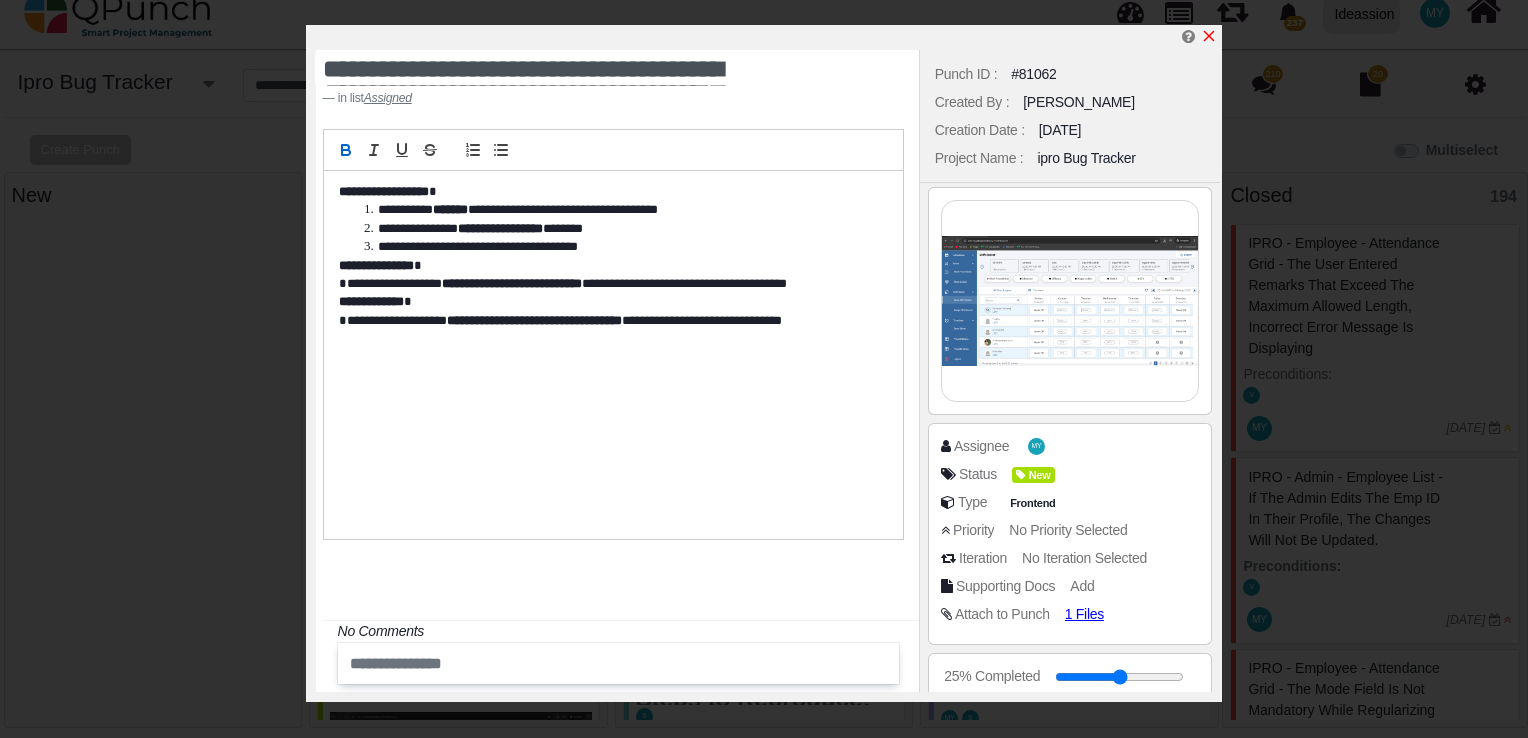 click 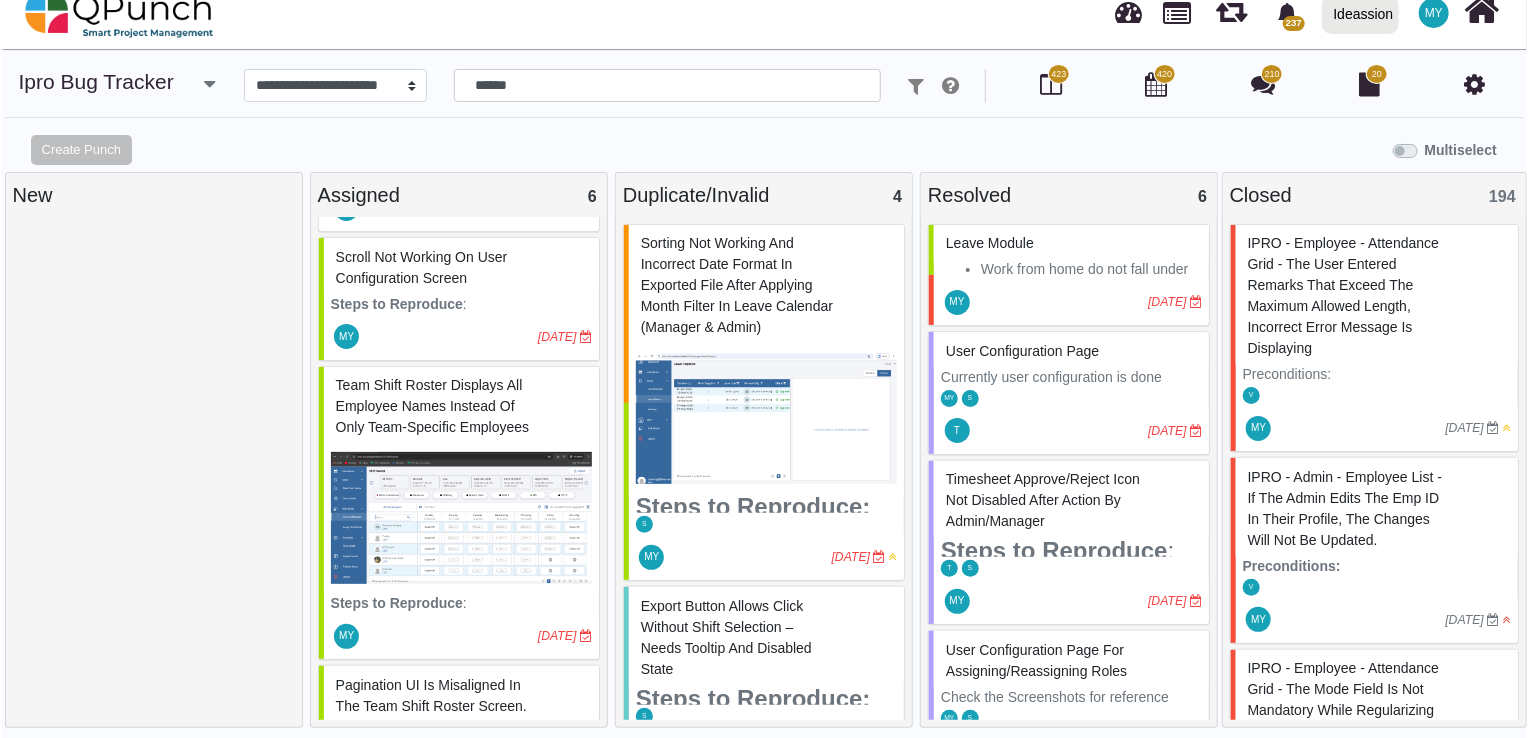 scroll, scrollTop: 621, scrollLeft: 0, axis: vertical 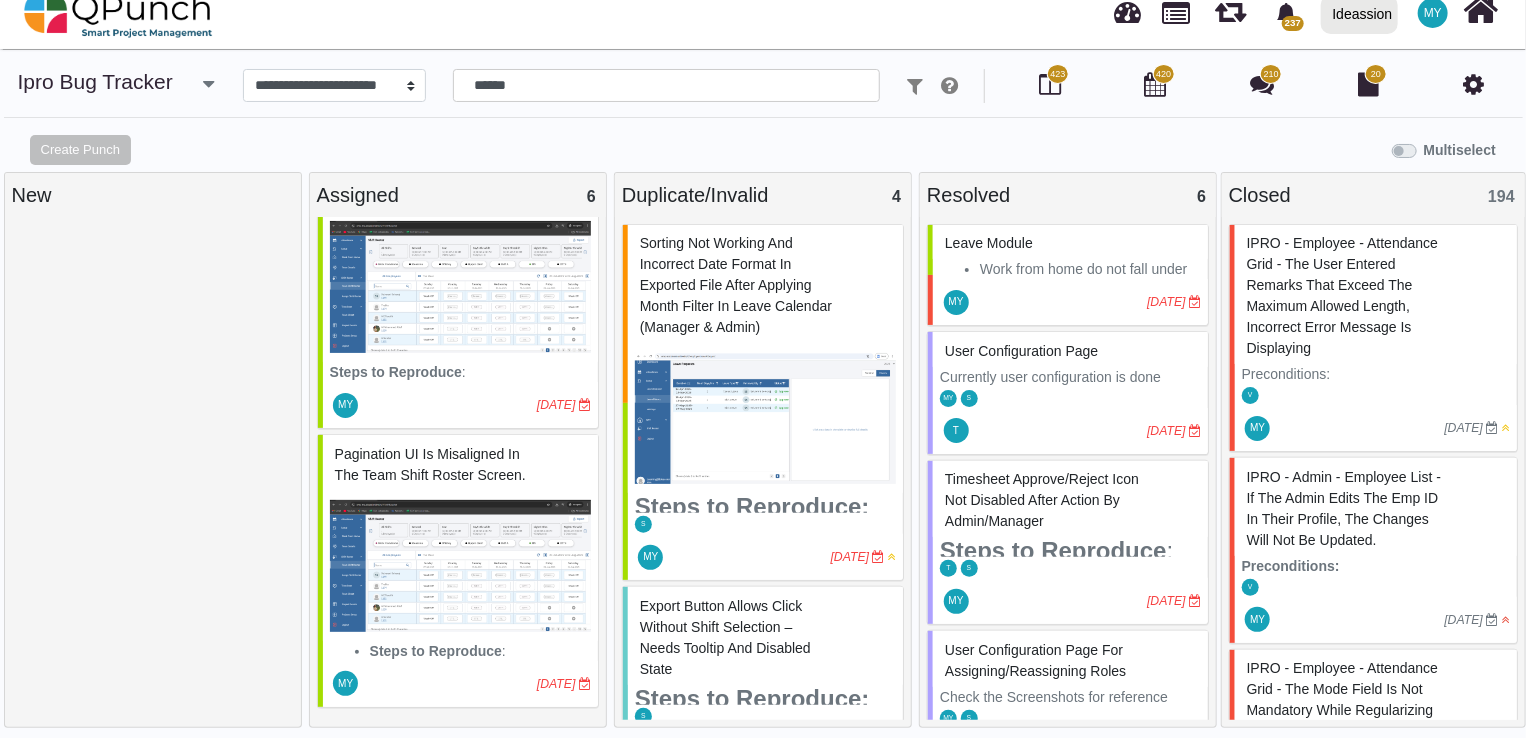 click on "Pagination UI is misaligned in the Team Shift Roster screen." at bounding box center [430, 464] 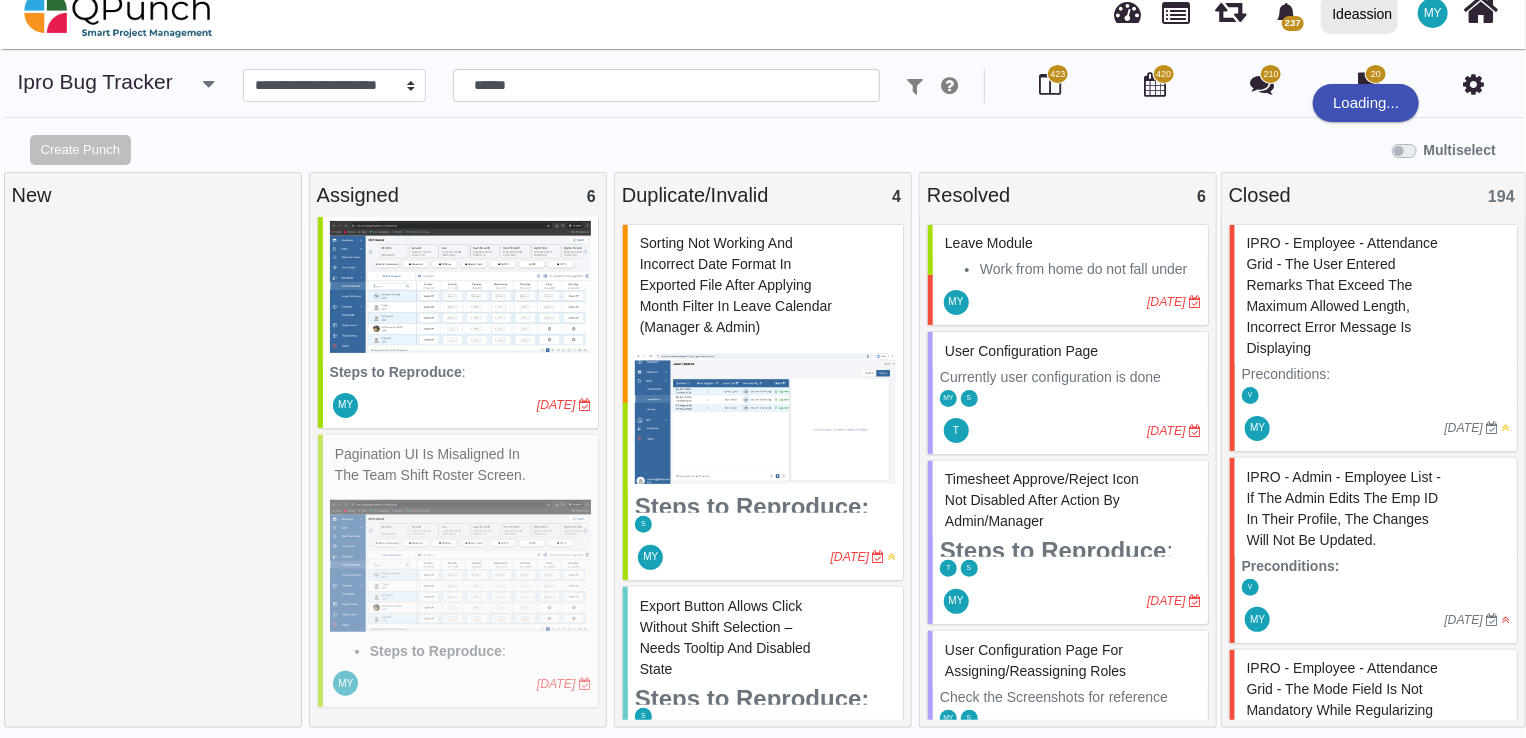 select on "***" 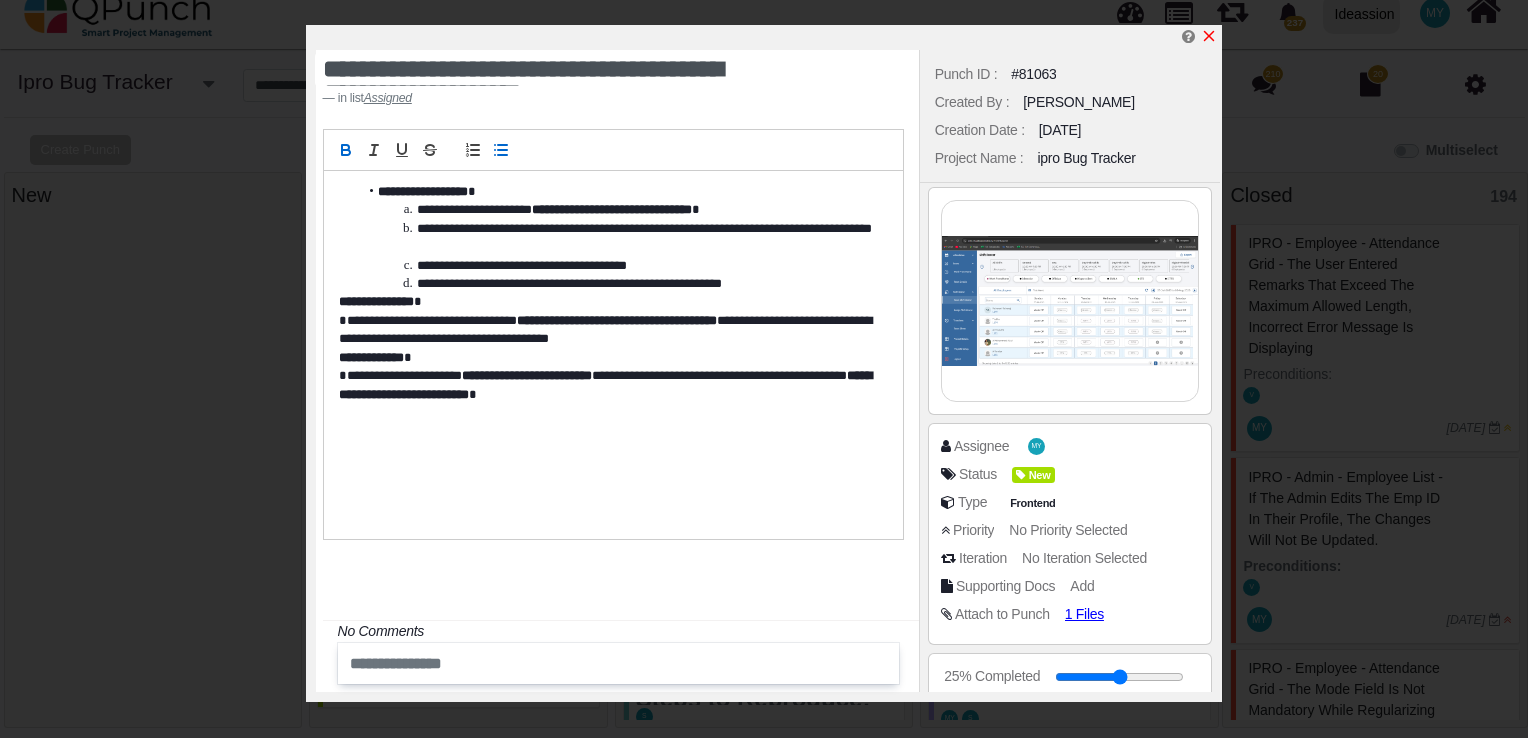 click 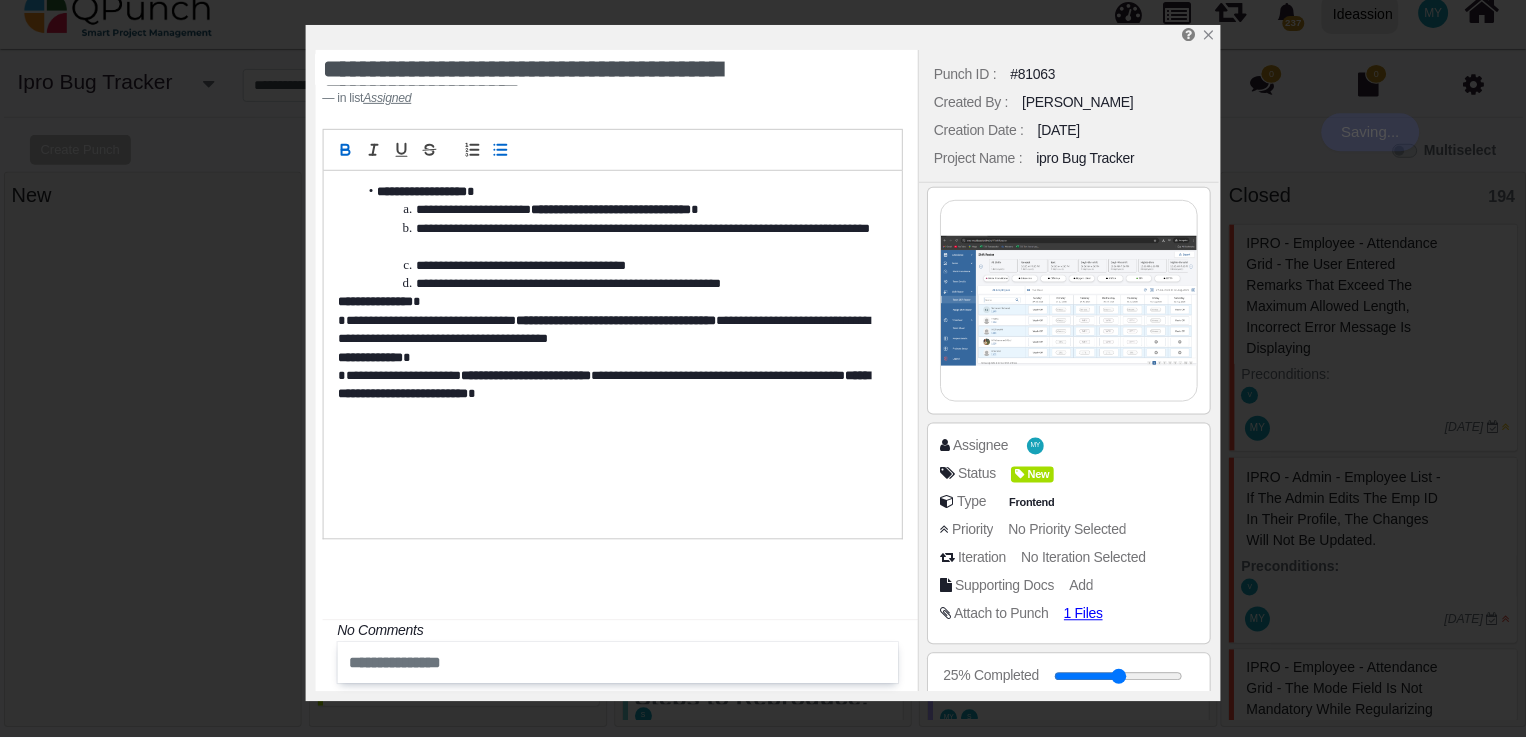 scroll, scrollTop: 602, scrollLeft: 0, axis: vertical 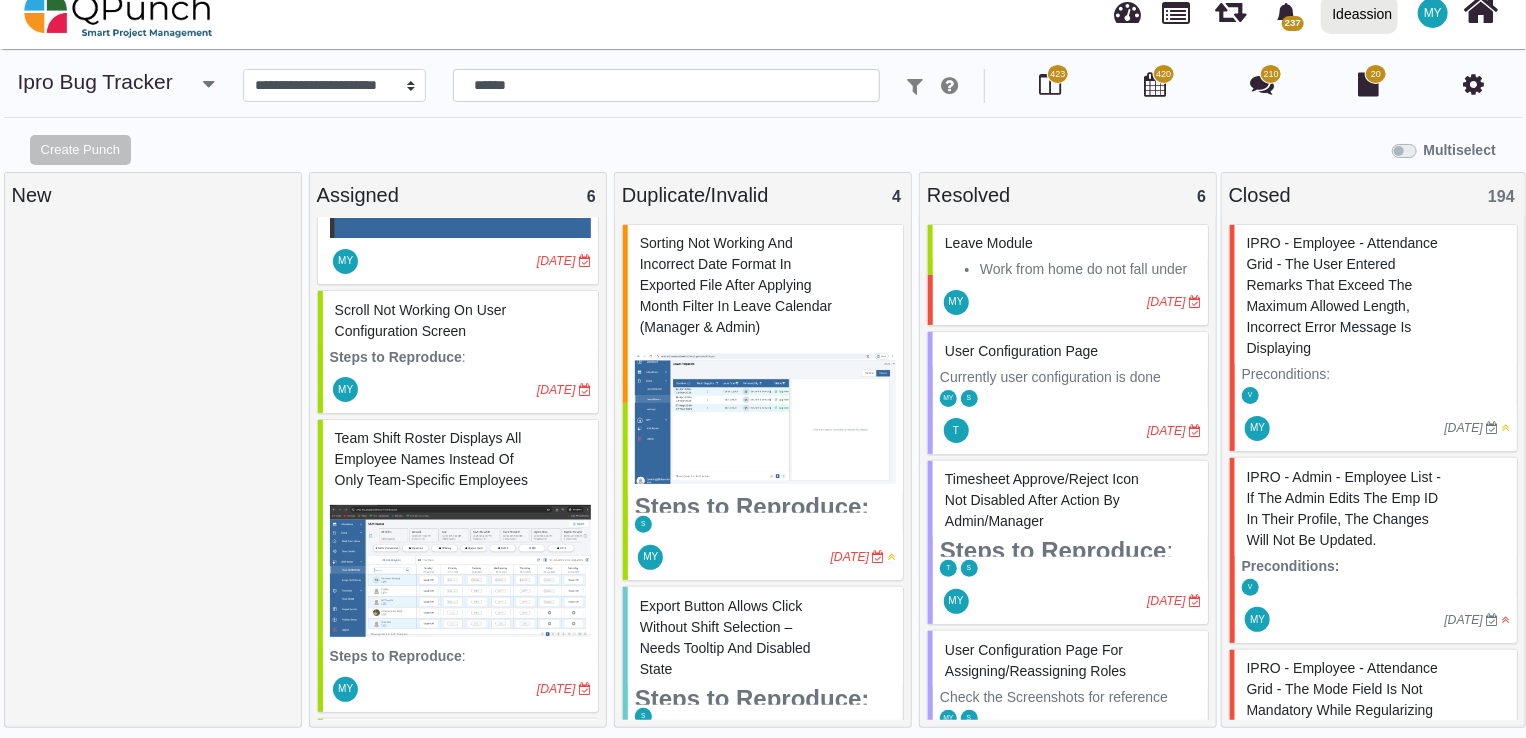 click on "Scroll not working on User Configuration screen" at bounding box center [421, 320] 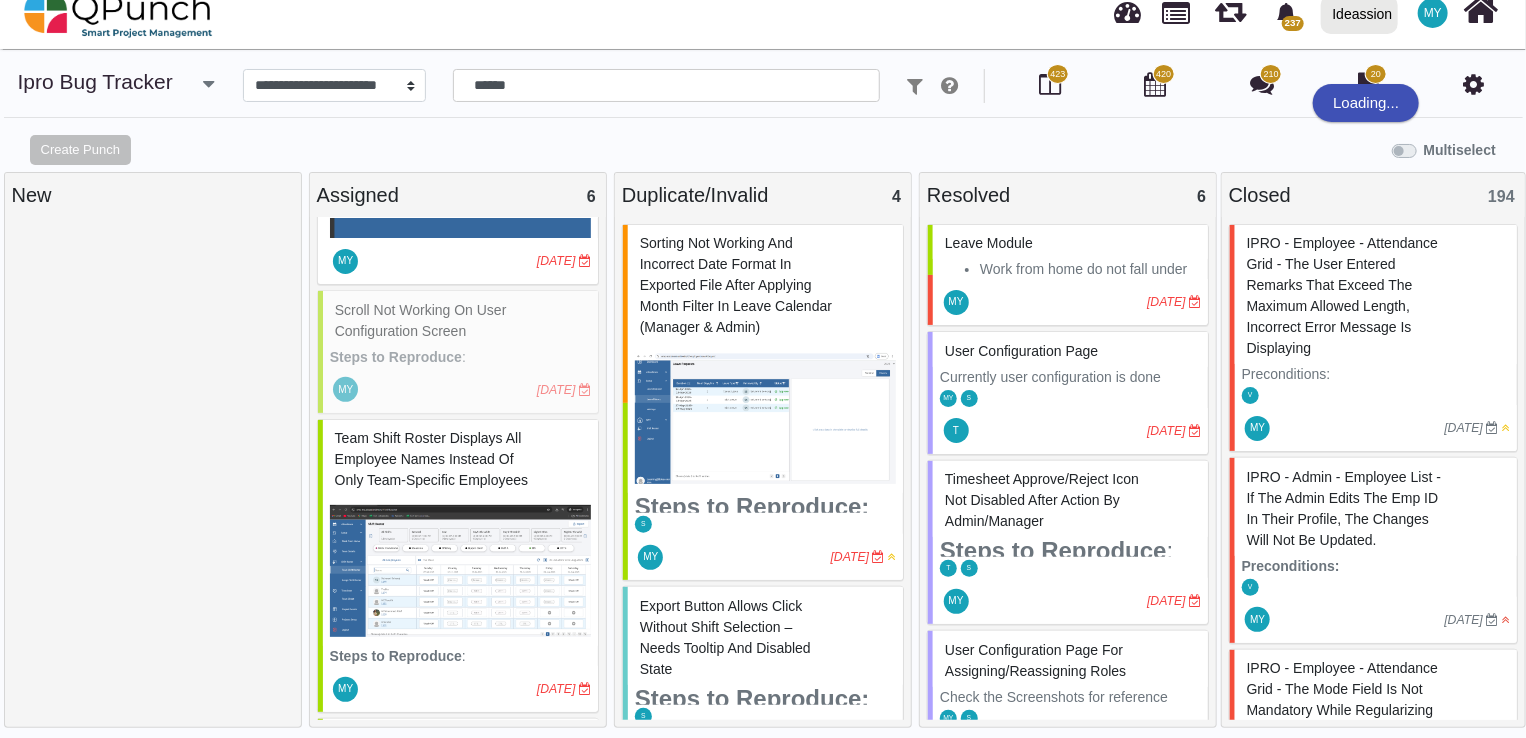 select on "***" 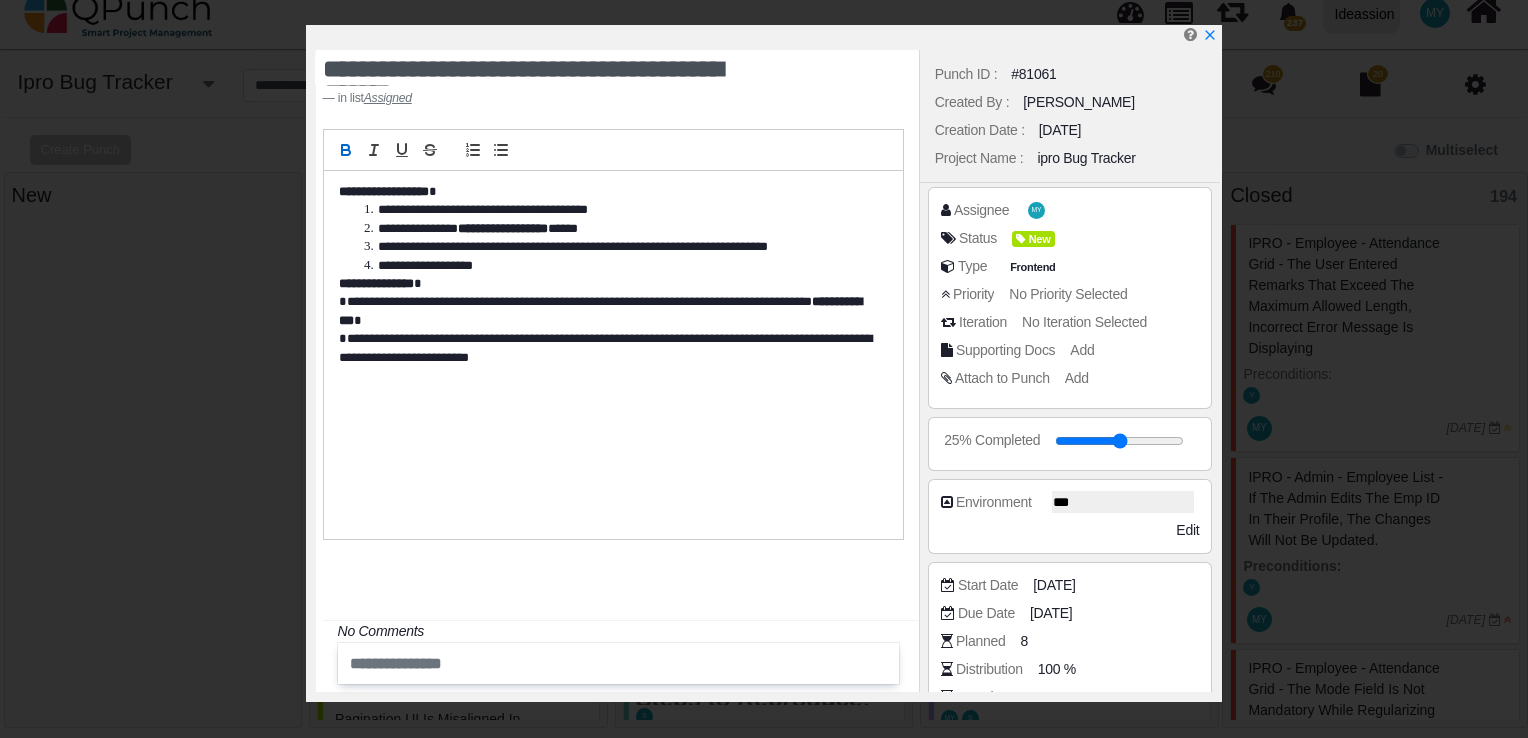 click on "**********" at bounding box center [613, 355] 